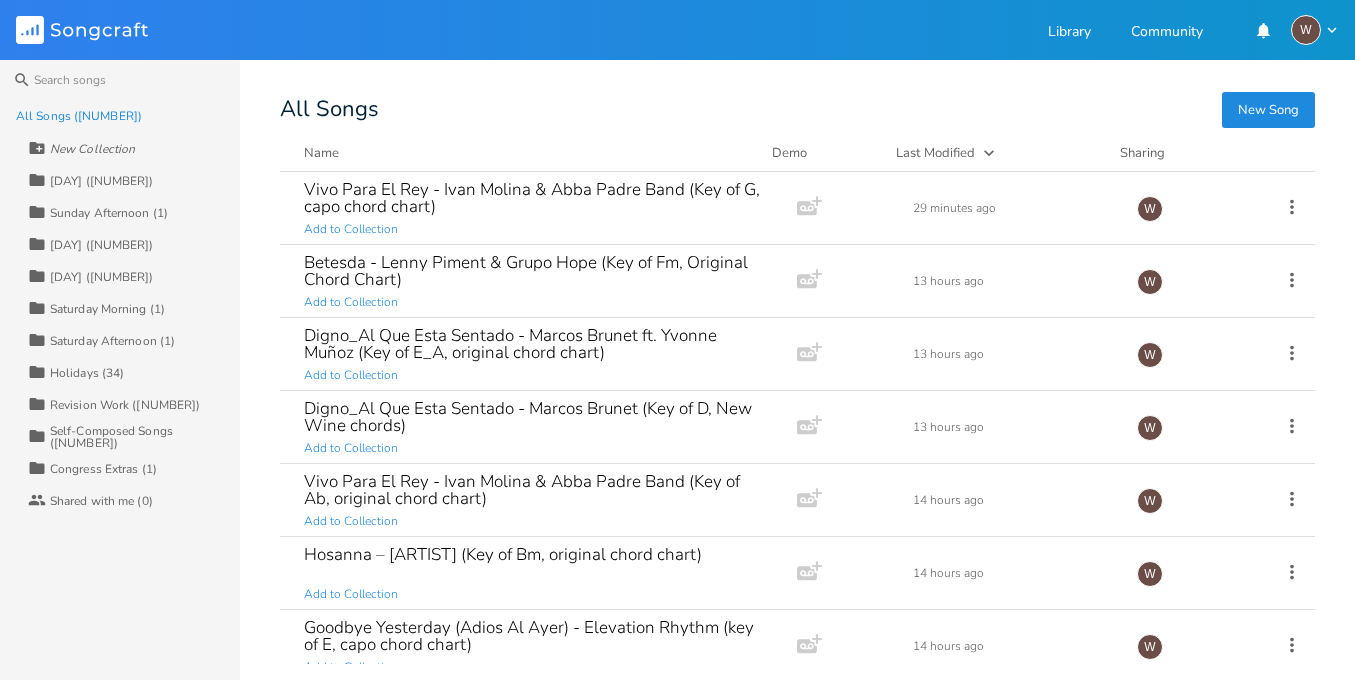 scroll, scrollTop: 17, scrollLeft: 0, axis: vertical 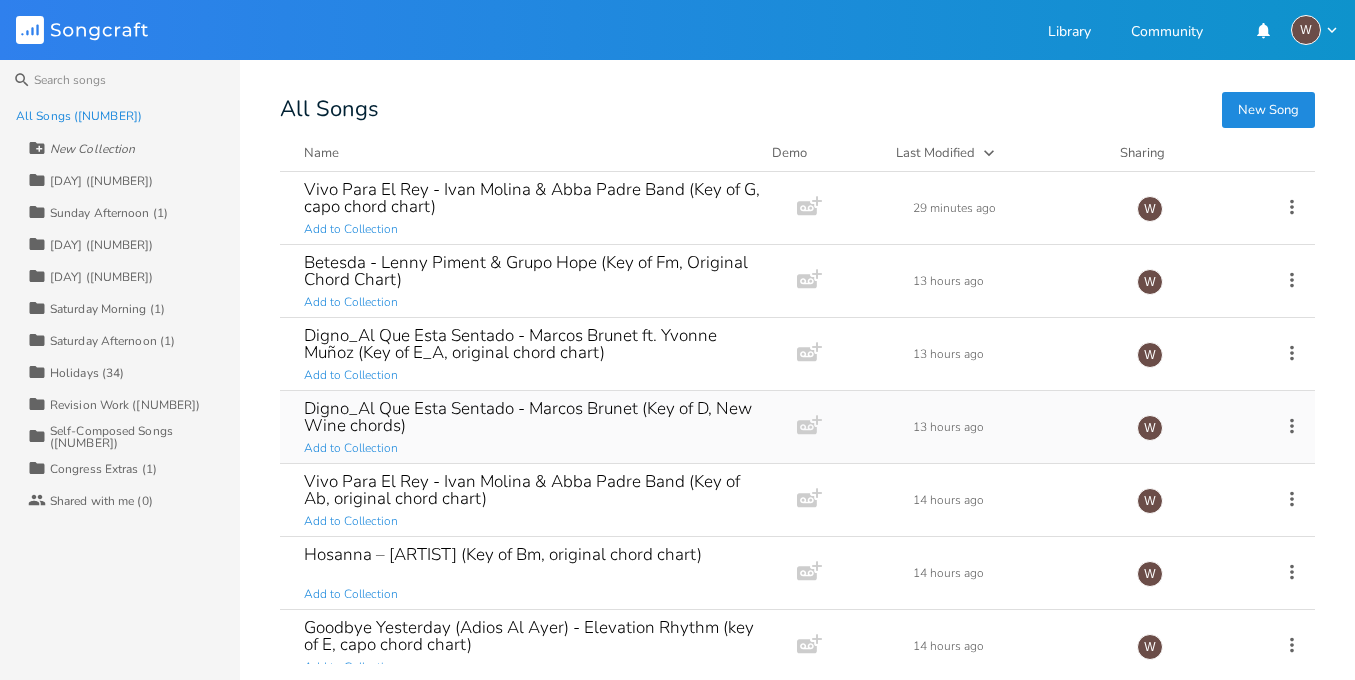 click on "Digno_Al Que Esta Sentado - Marcos Brunet (Key of D, New Wine chords)" at bounding box center [534, 417] 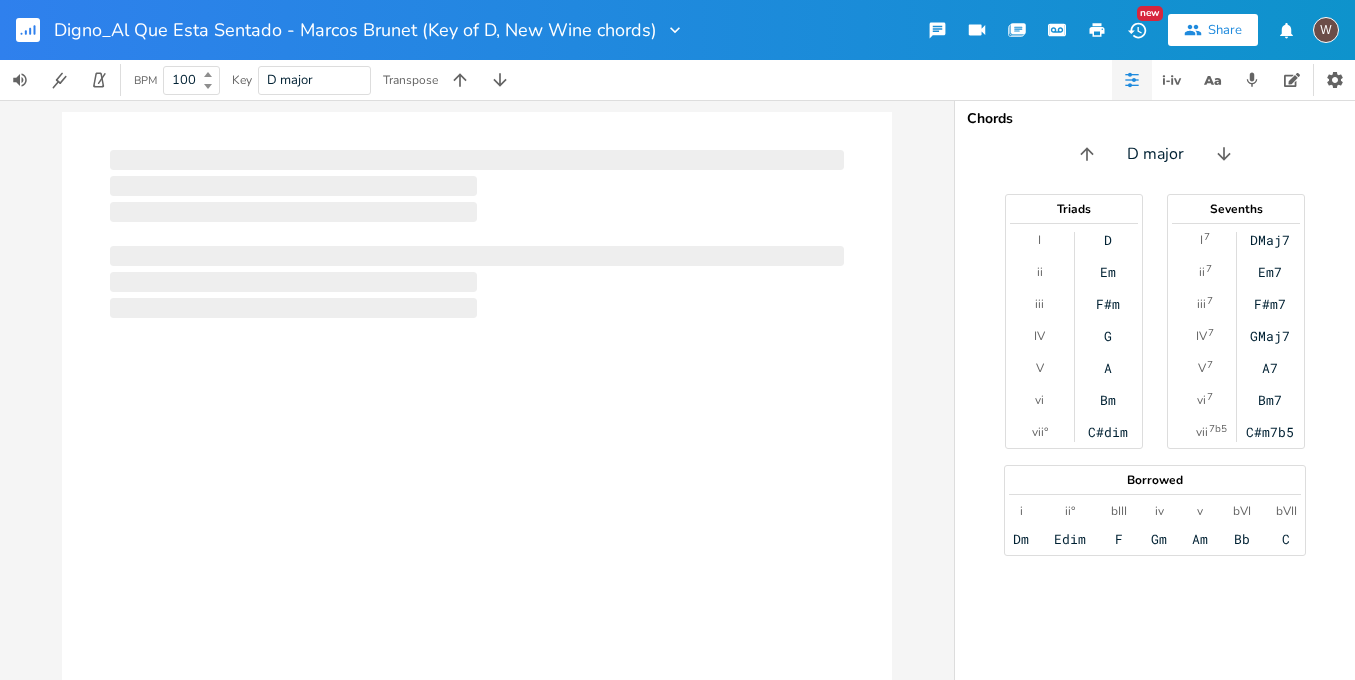 scroll, scrollTop: 0, scrollLeft: 0, axis: both 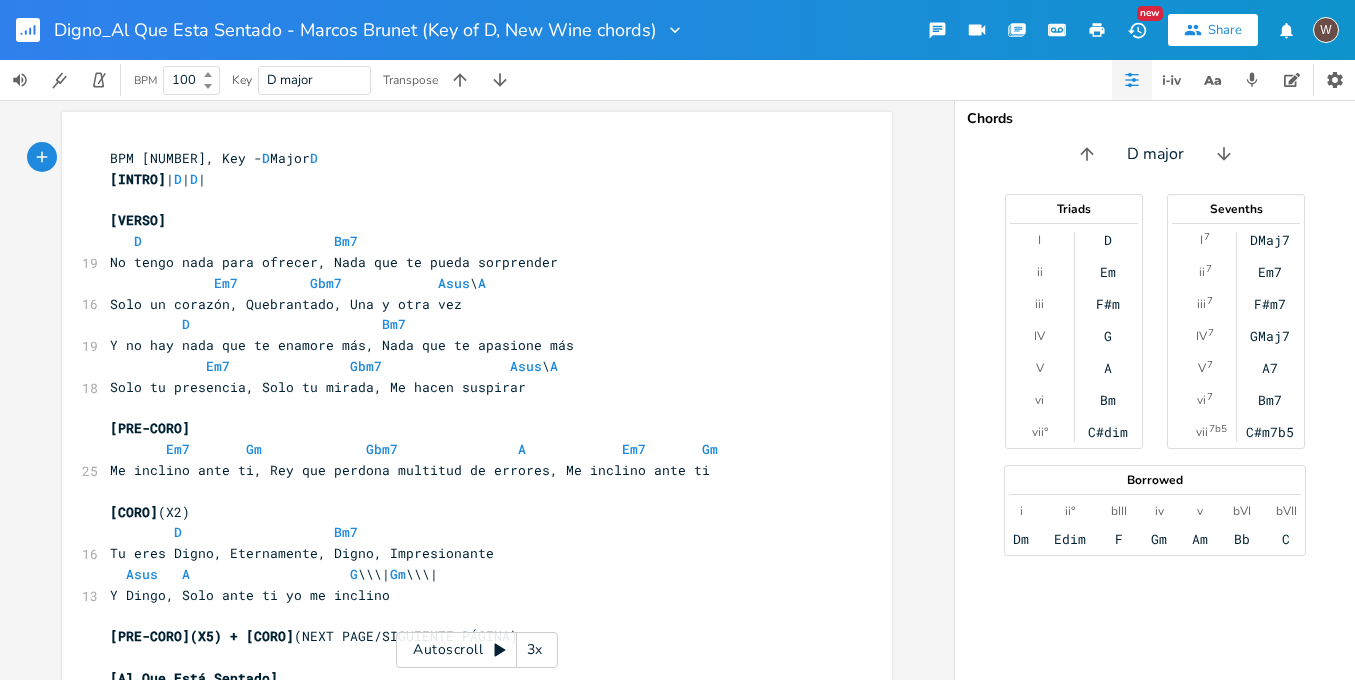 click 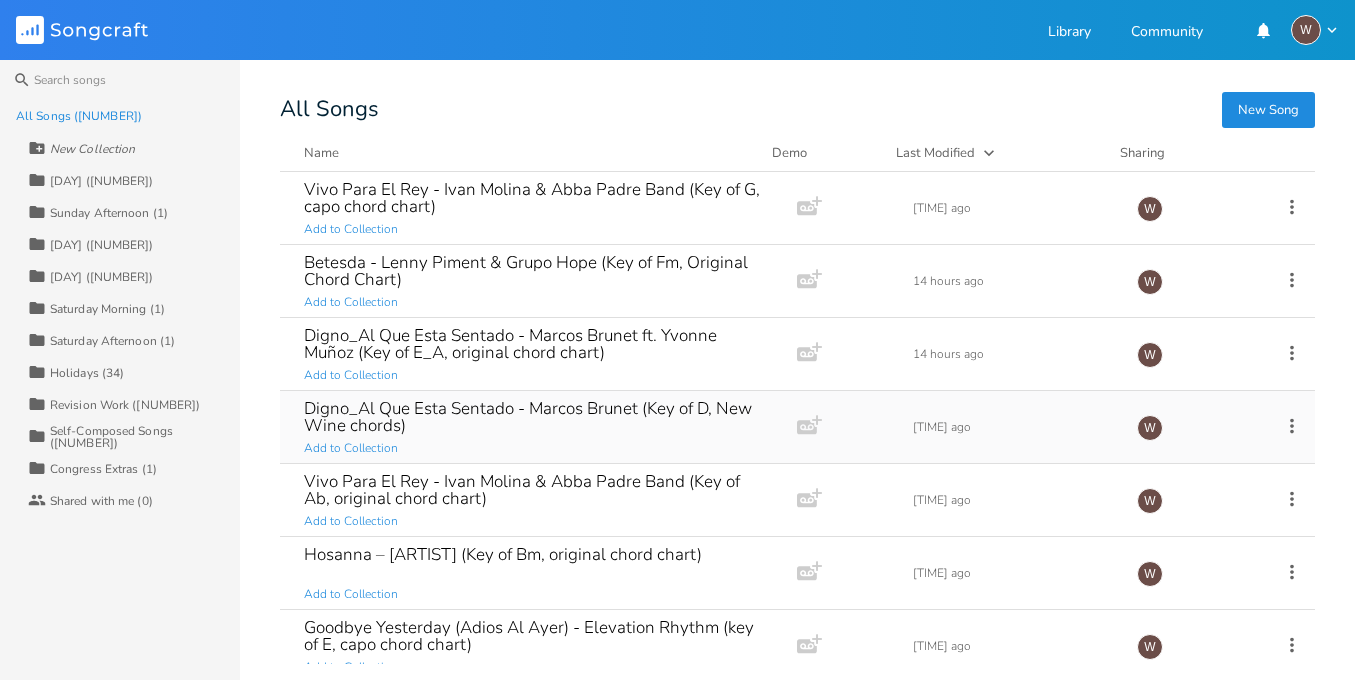 click 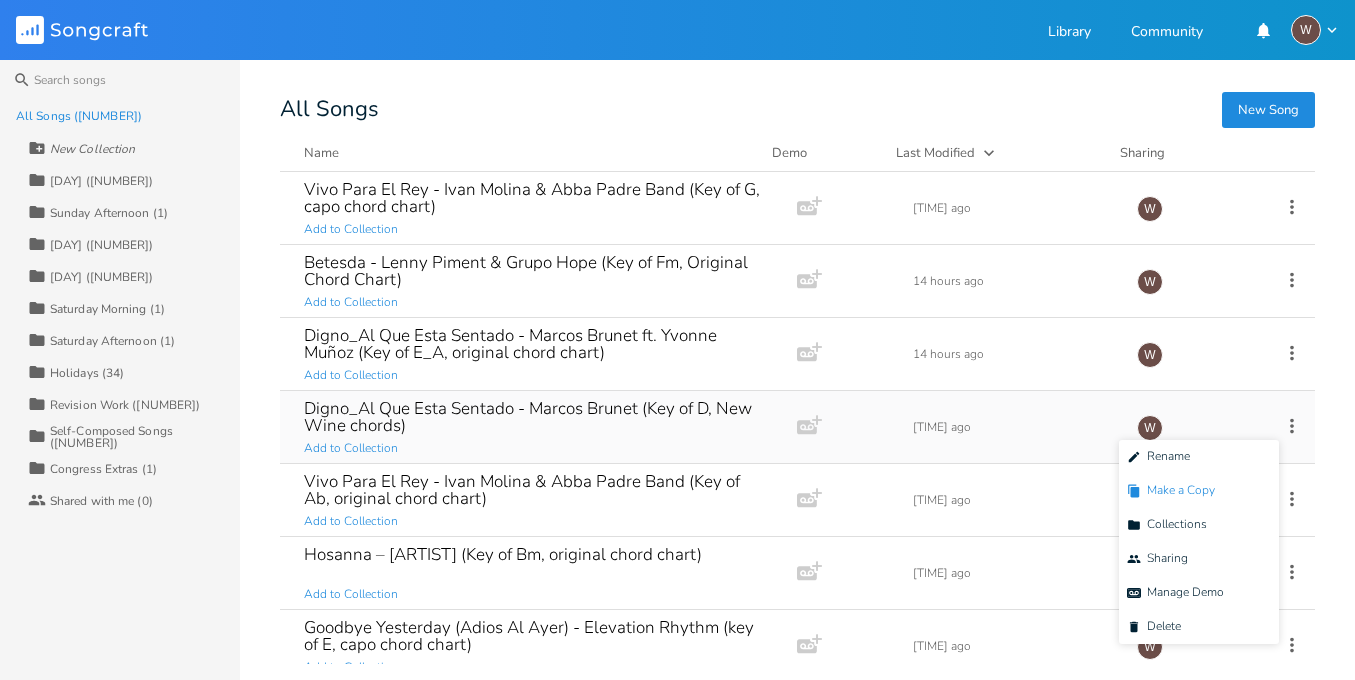 click on "Duplicate Make a Copy" at bounding box center (1199, 491) 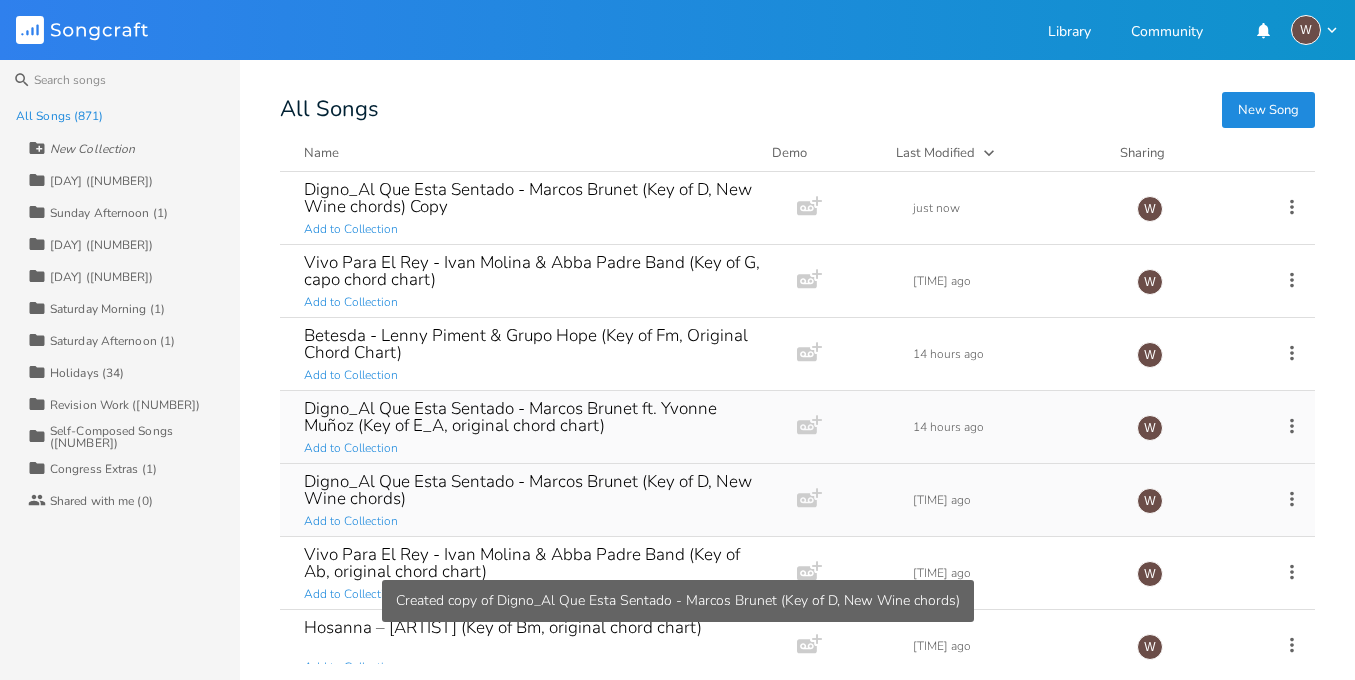 click 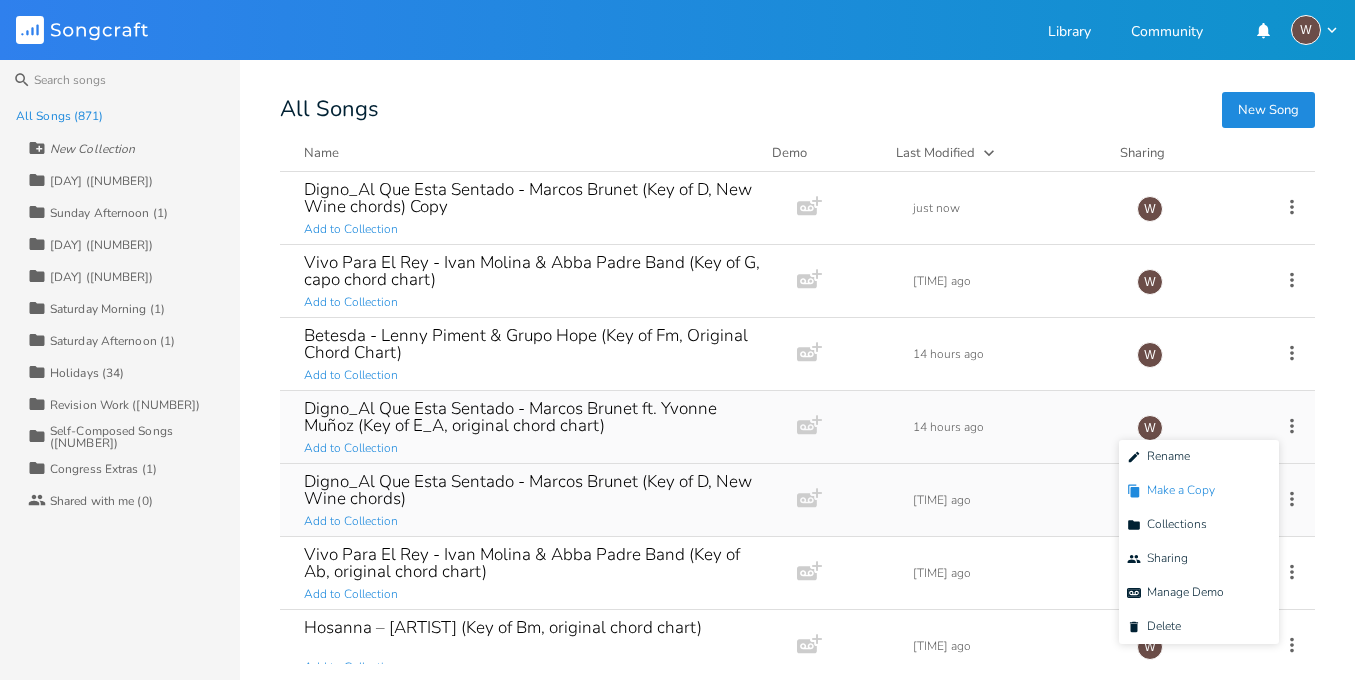 click on "Duplicate Make a Copy" at bounding box center [1199, 491] 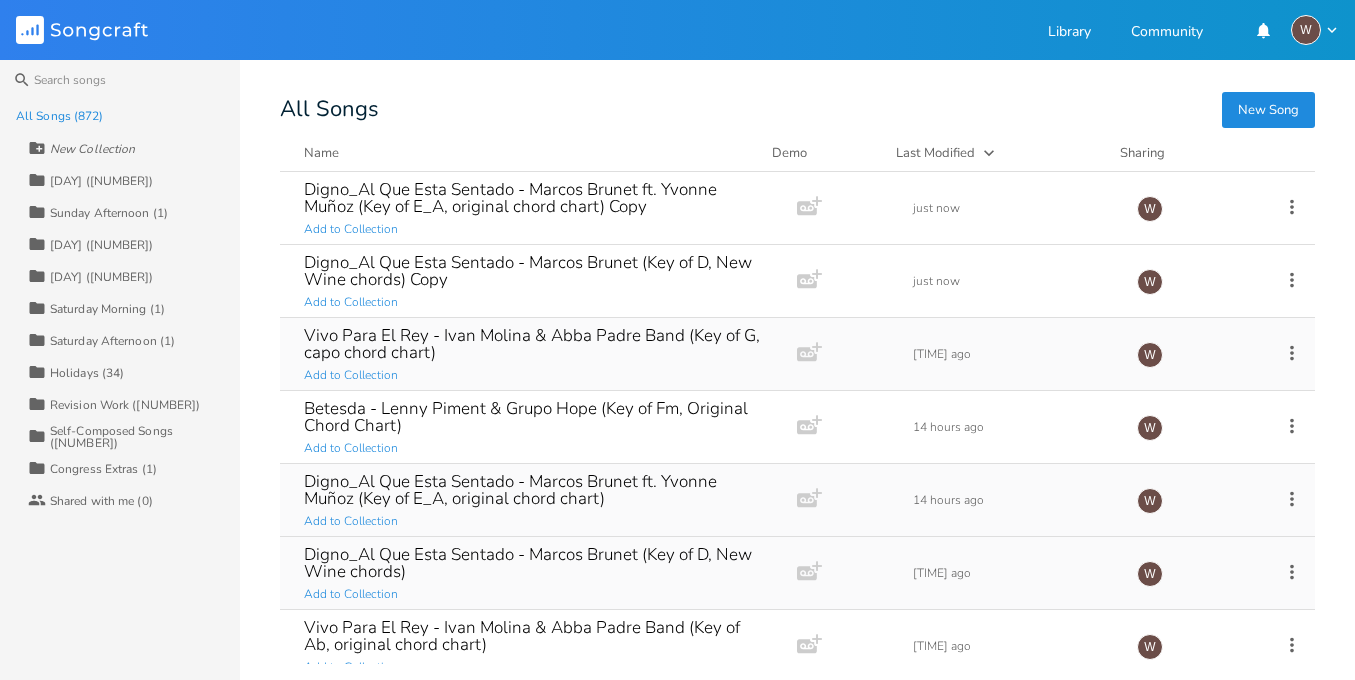 click 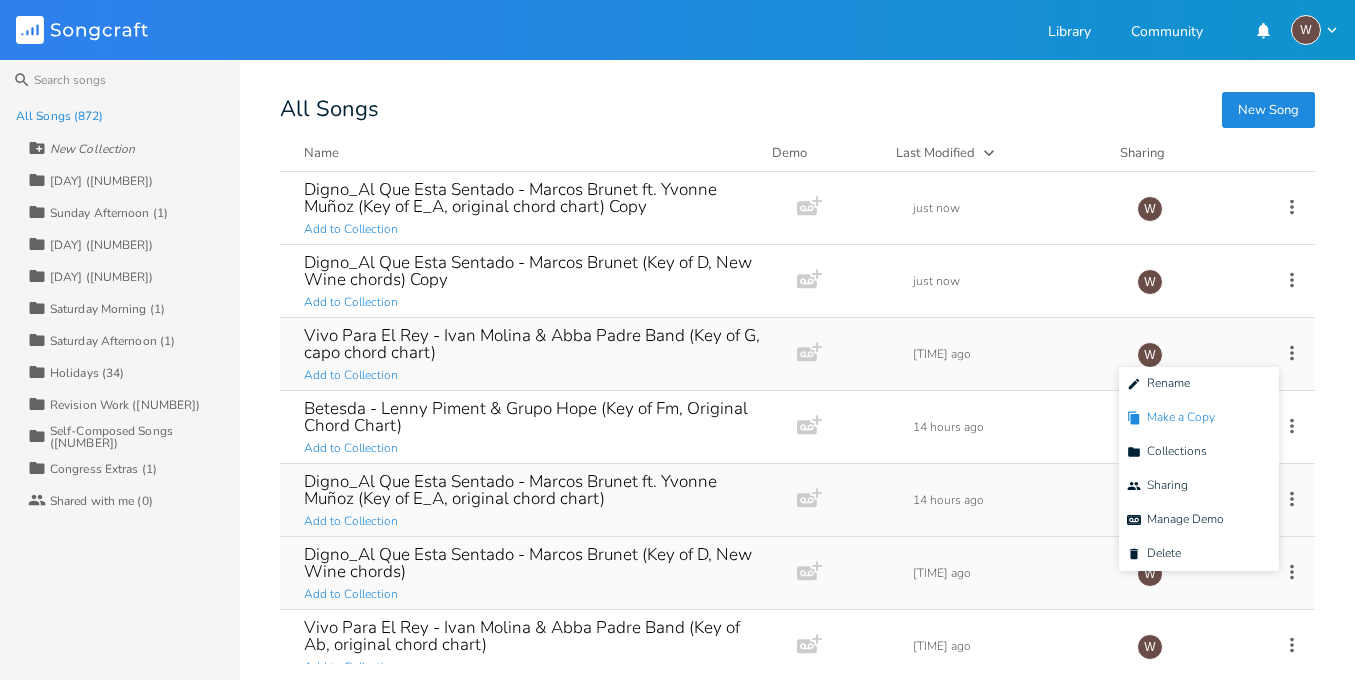 click on "Duplicate Make a Copy" at bounding box center (1199, 418) 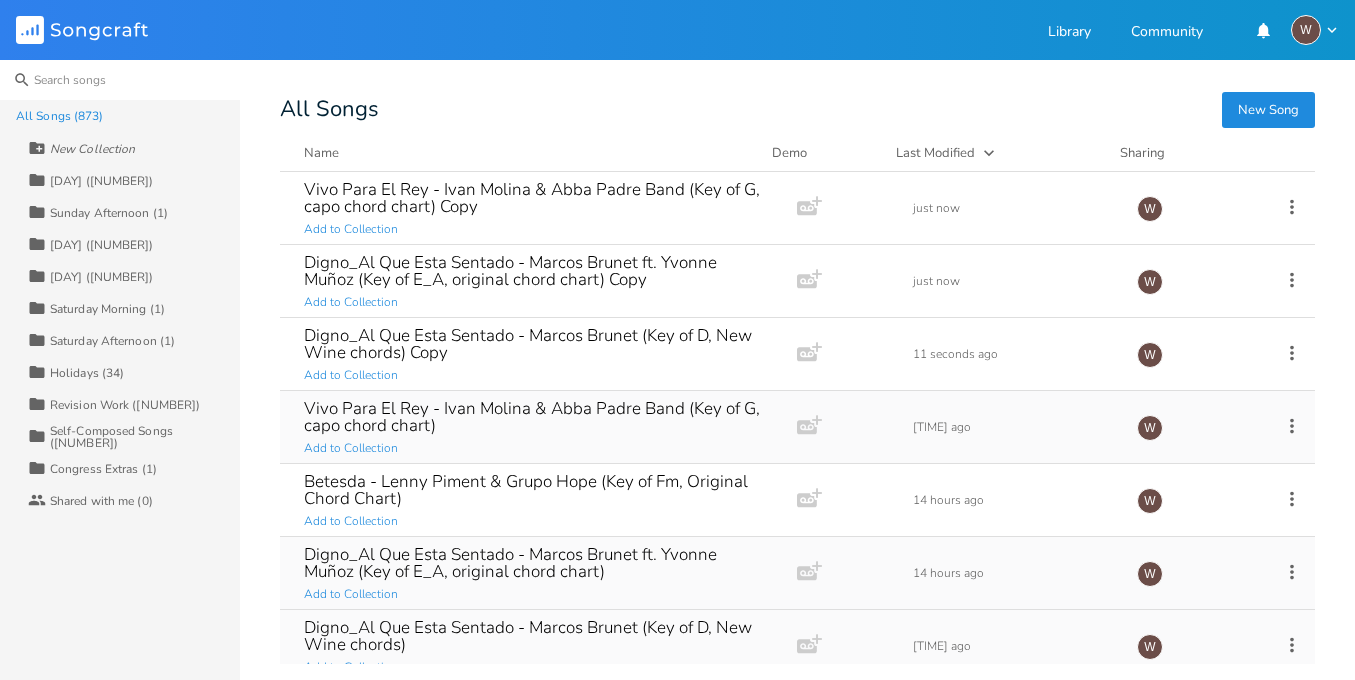 click at bounding box center [120, 80] 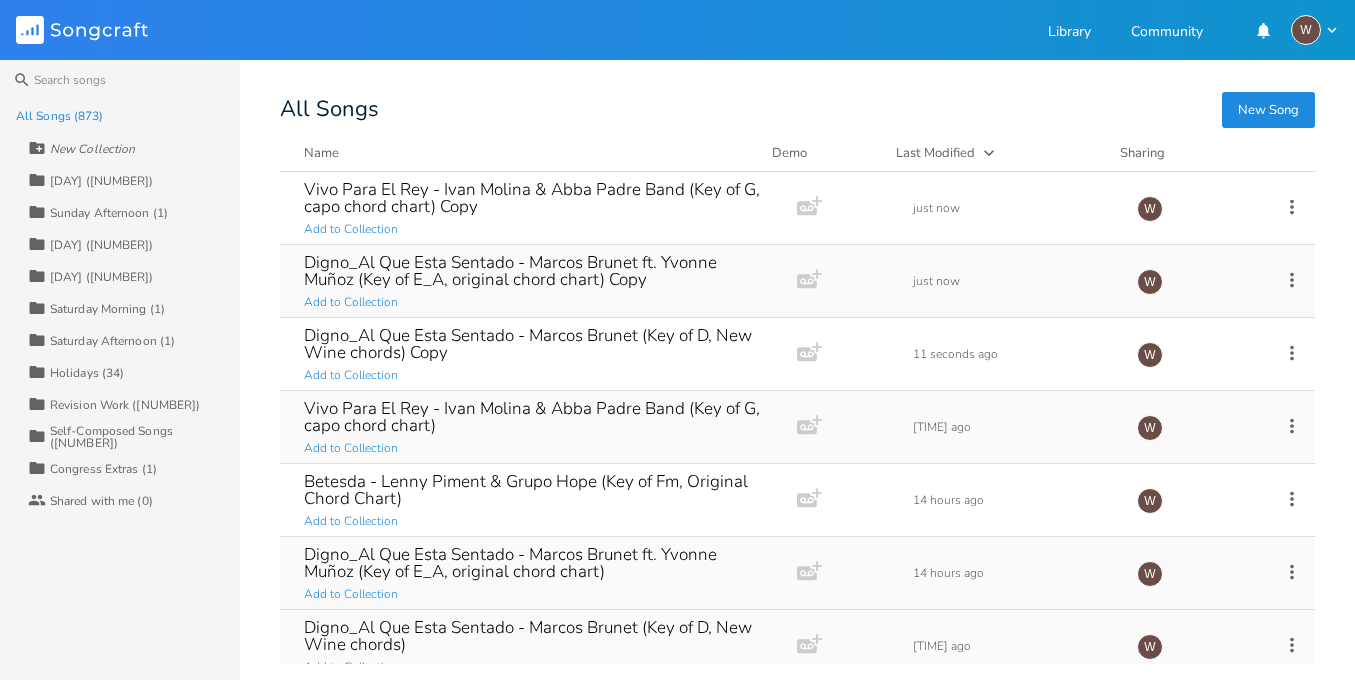 click on "Digno_Al Que Esta Sentado - Marcos Brunet ft. Yvonne Muñoz (Key of E_A, original chord chart) Copy Add to Collection" at bounding box center (534, 281) 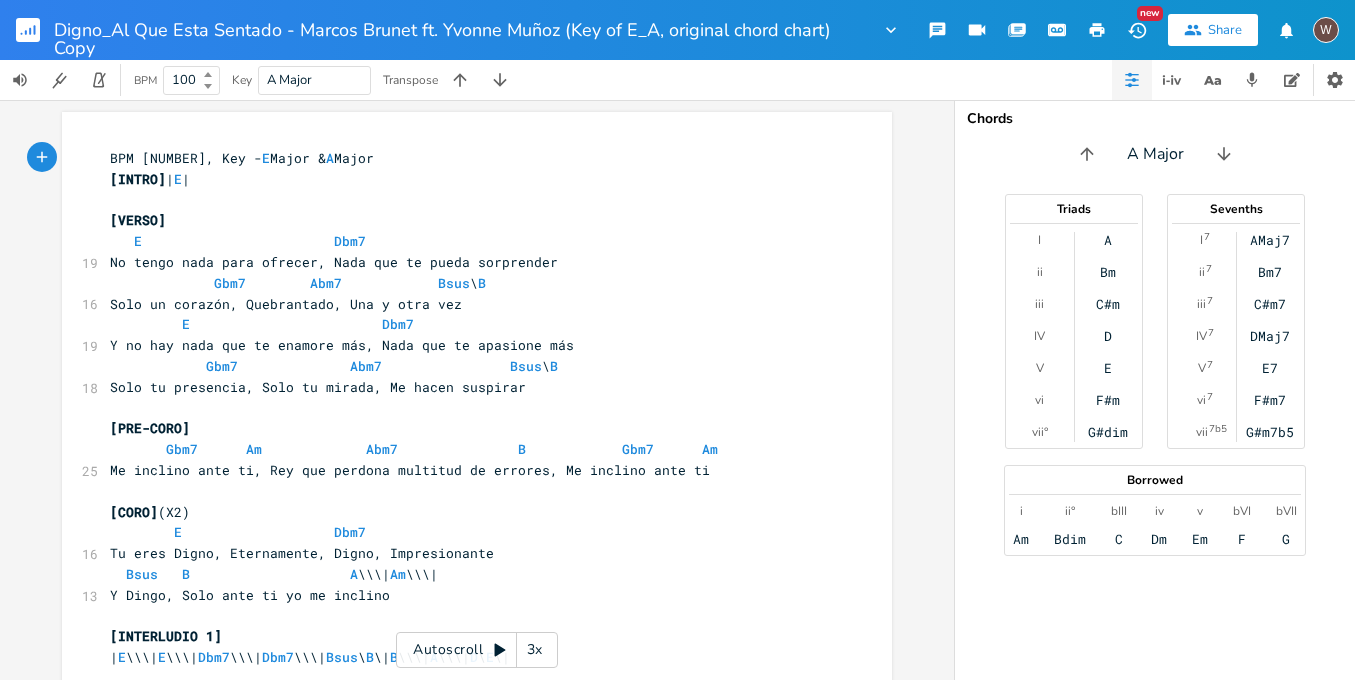 click 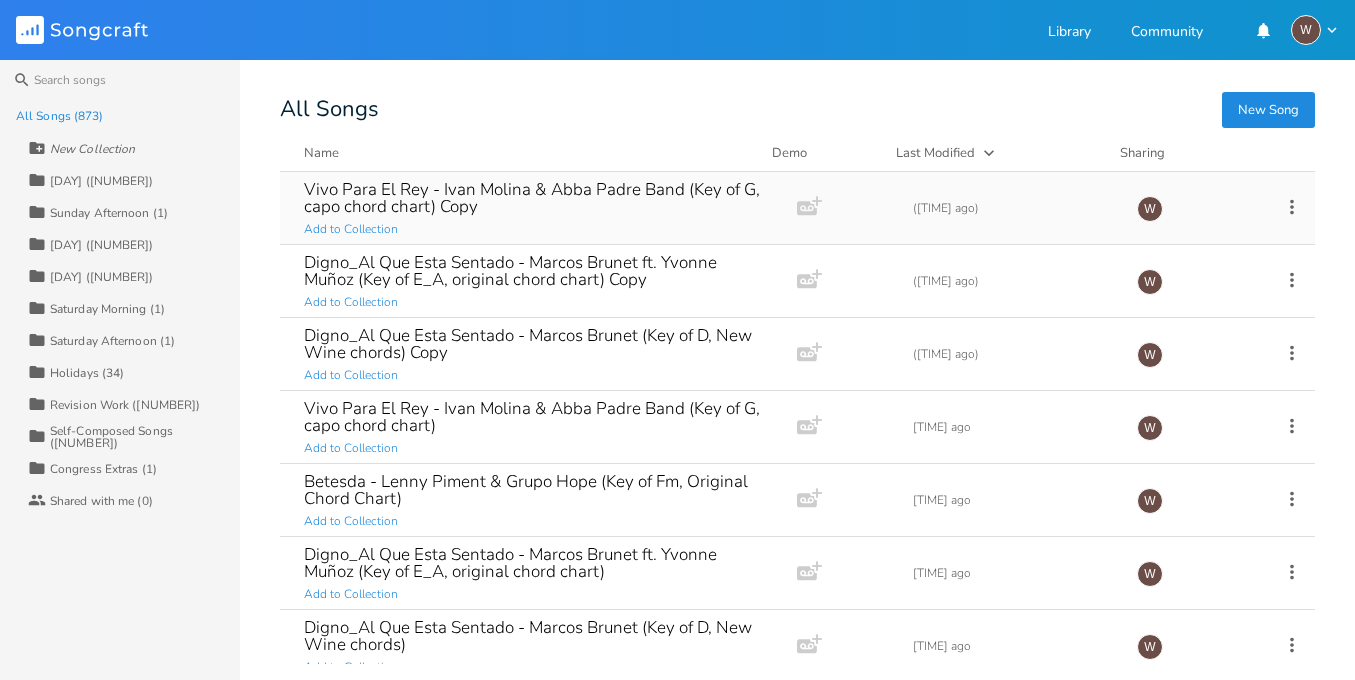 click on "Vivo Para El Rey - Ivan Molina & Abba Padre Band (Key of G, capo chord chart) Copy" at bounding box center [534, 198] 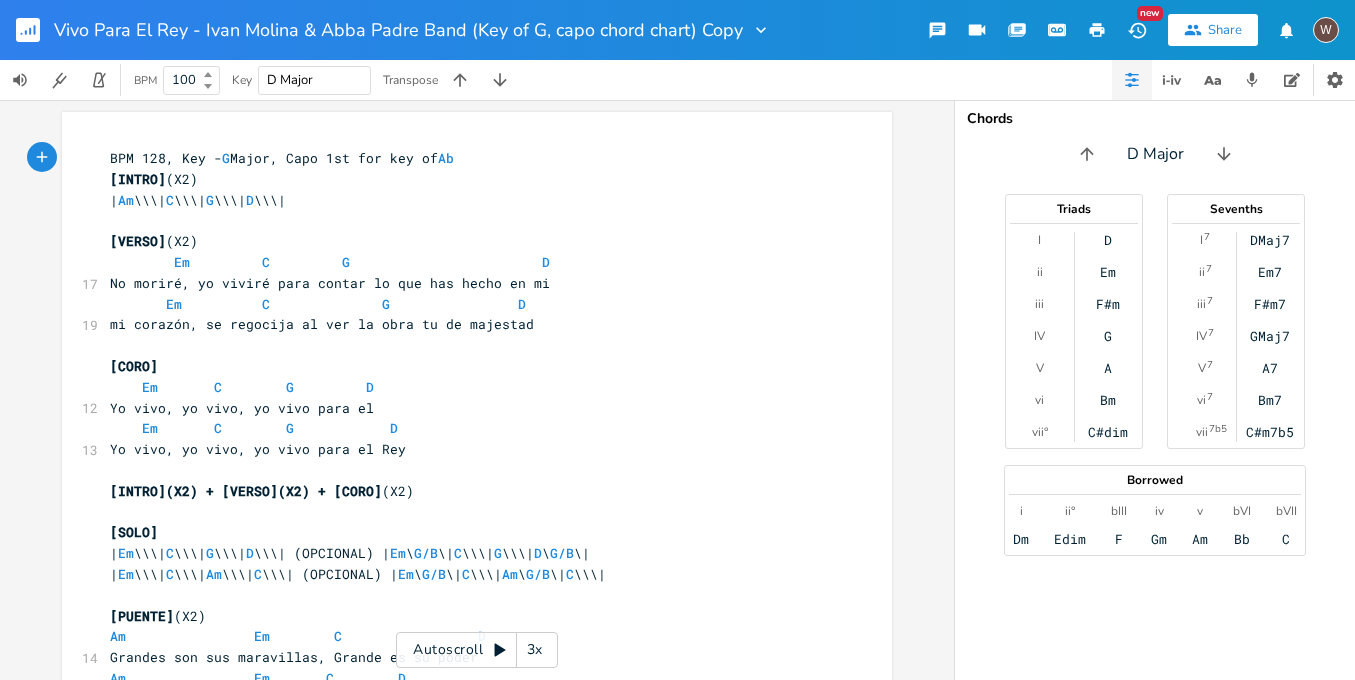 scroll, scrollTop: 0, scrollLeft: 1, axis: horizontal 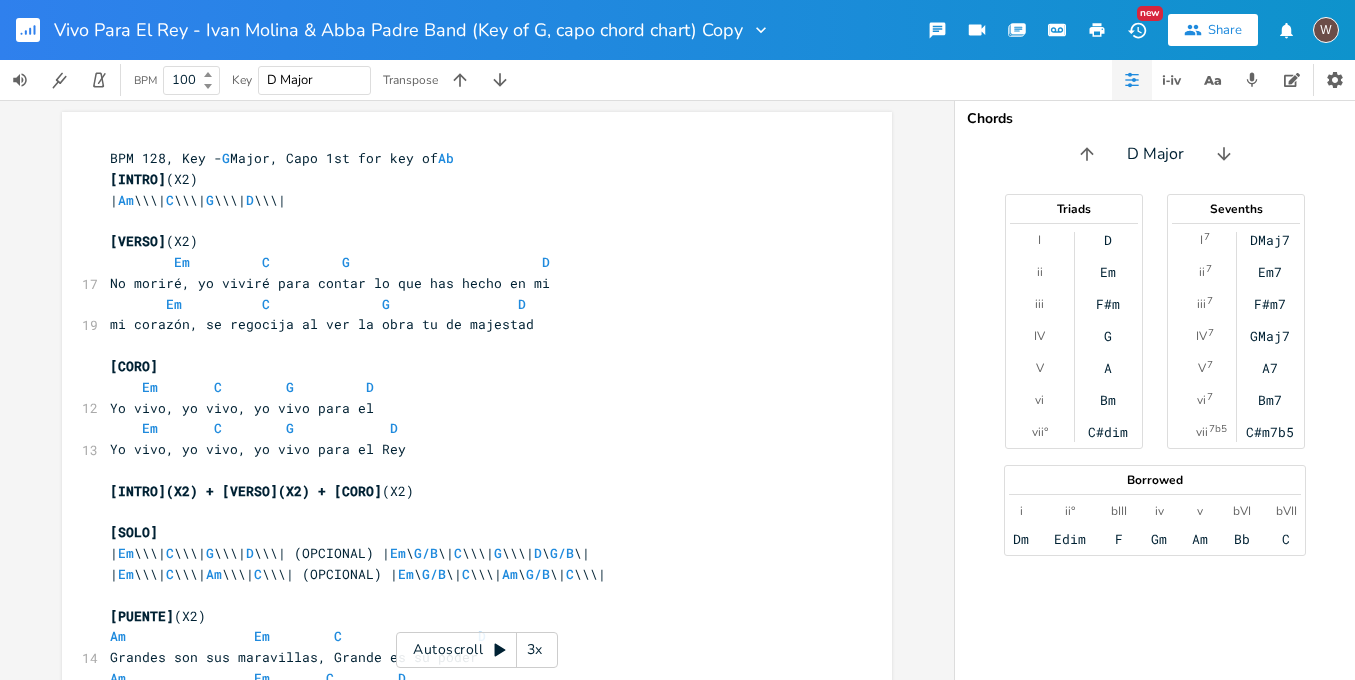click on "D Major" at bounding box center (290, 80) 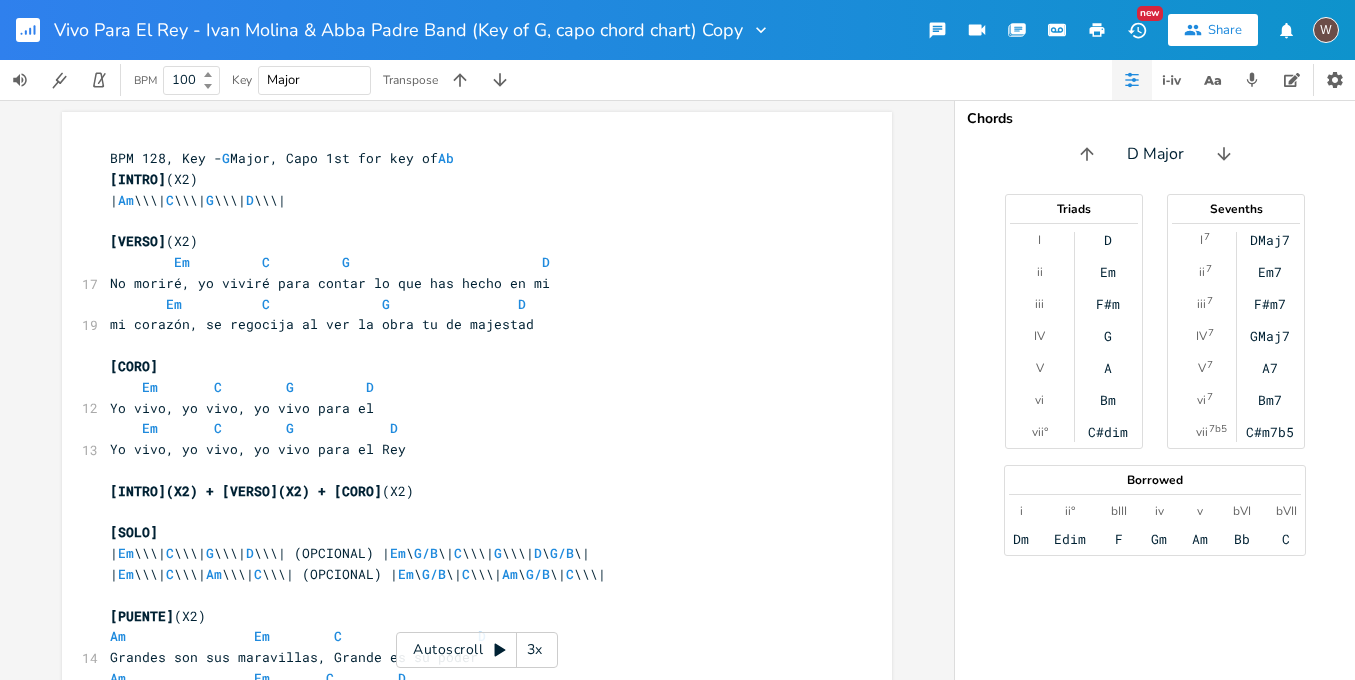 type on "G Major" 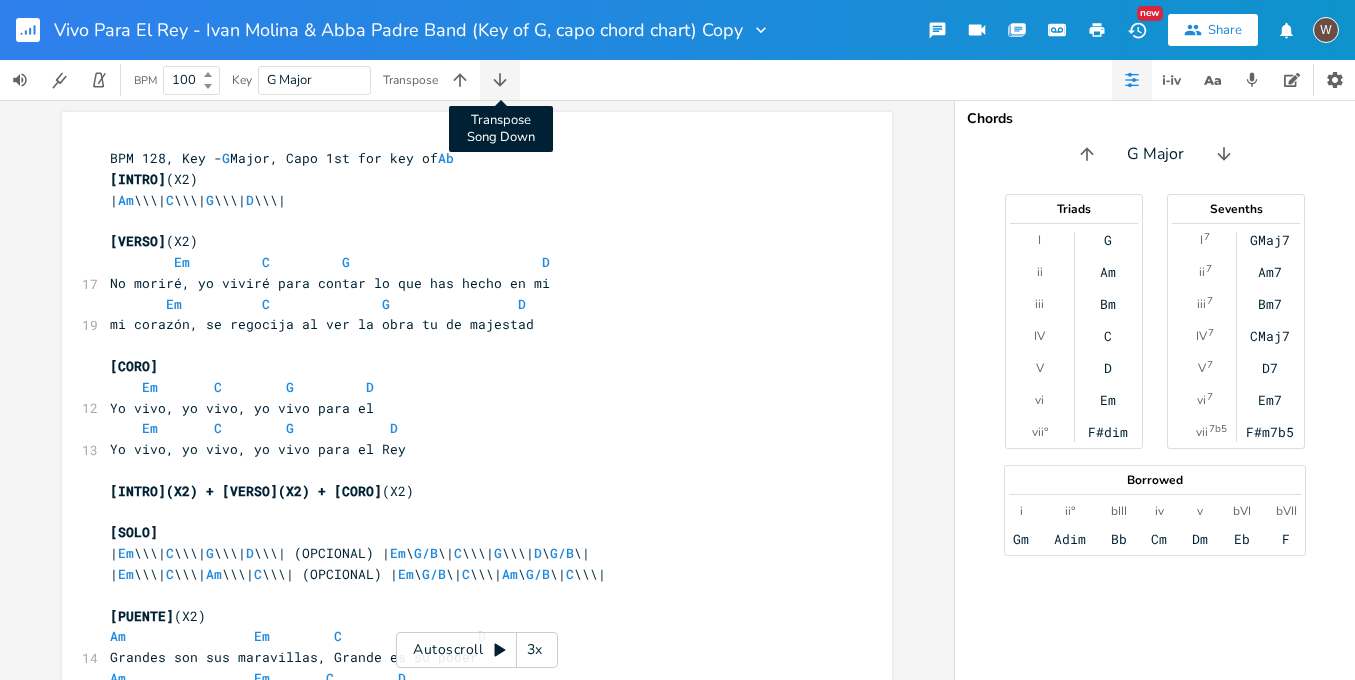 click 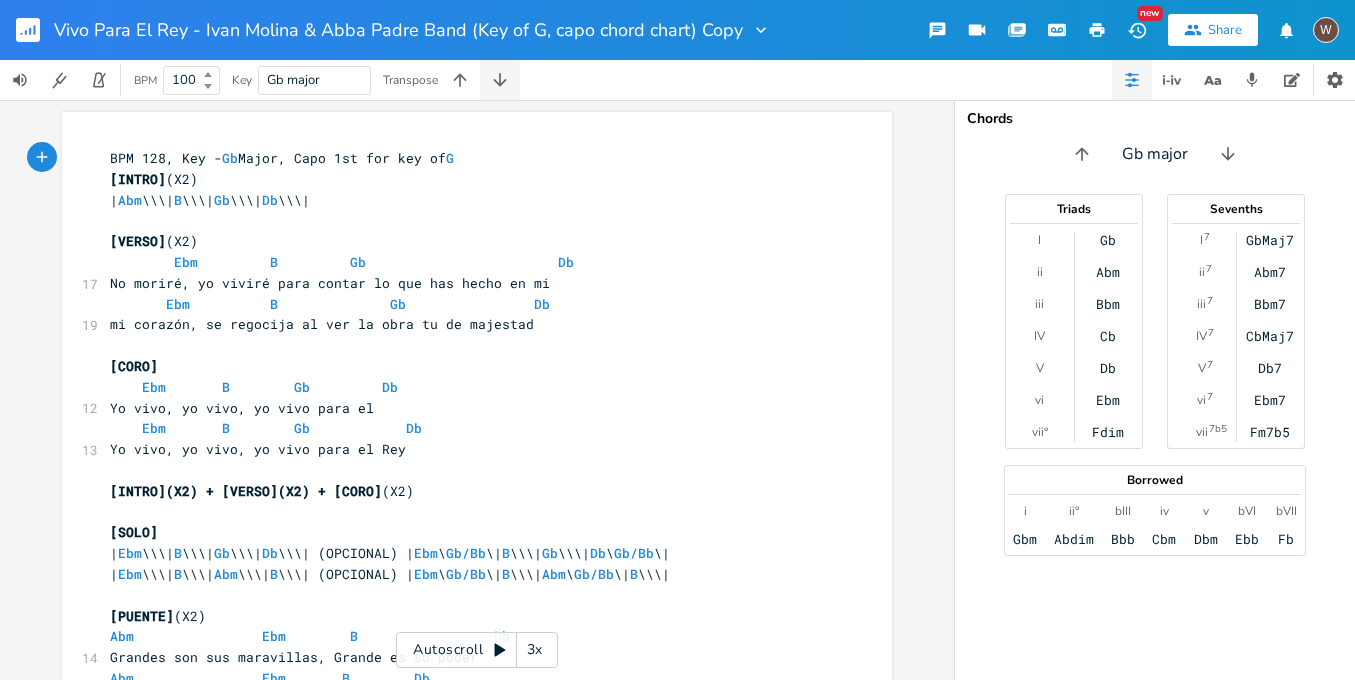click 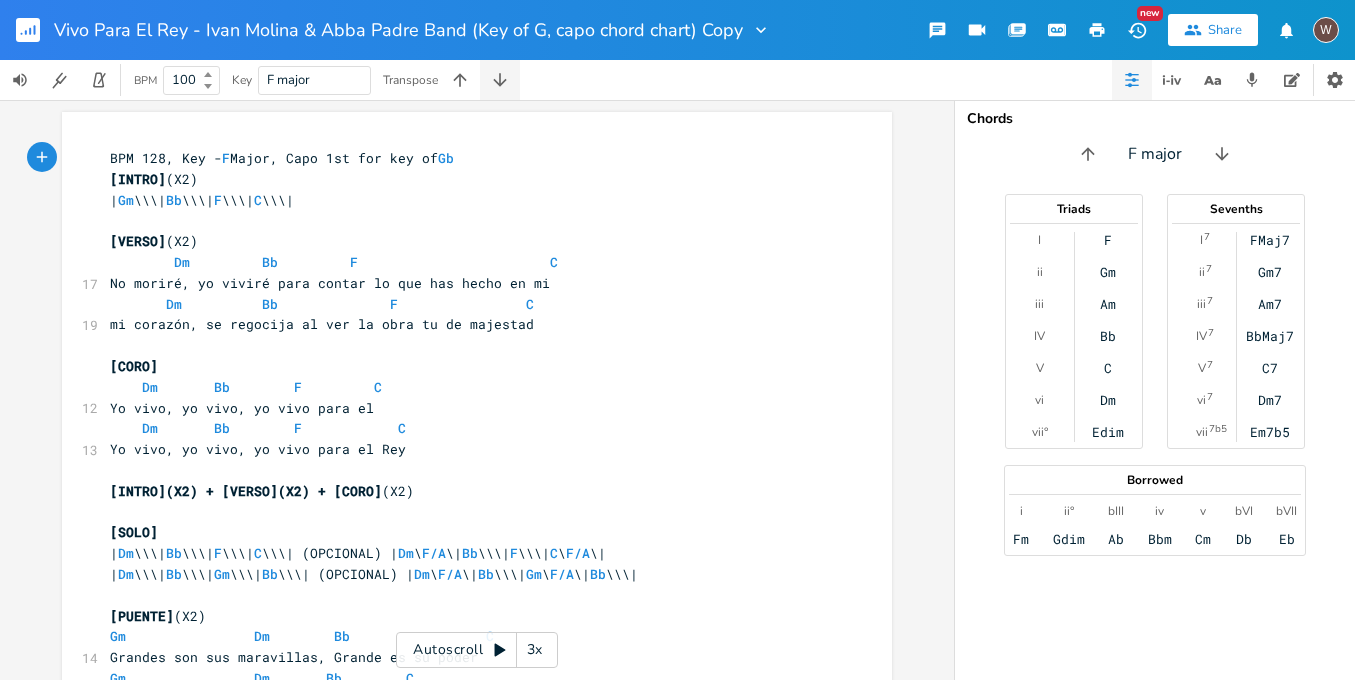 click 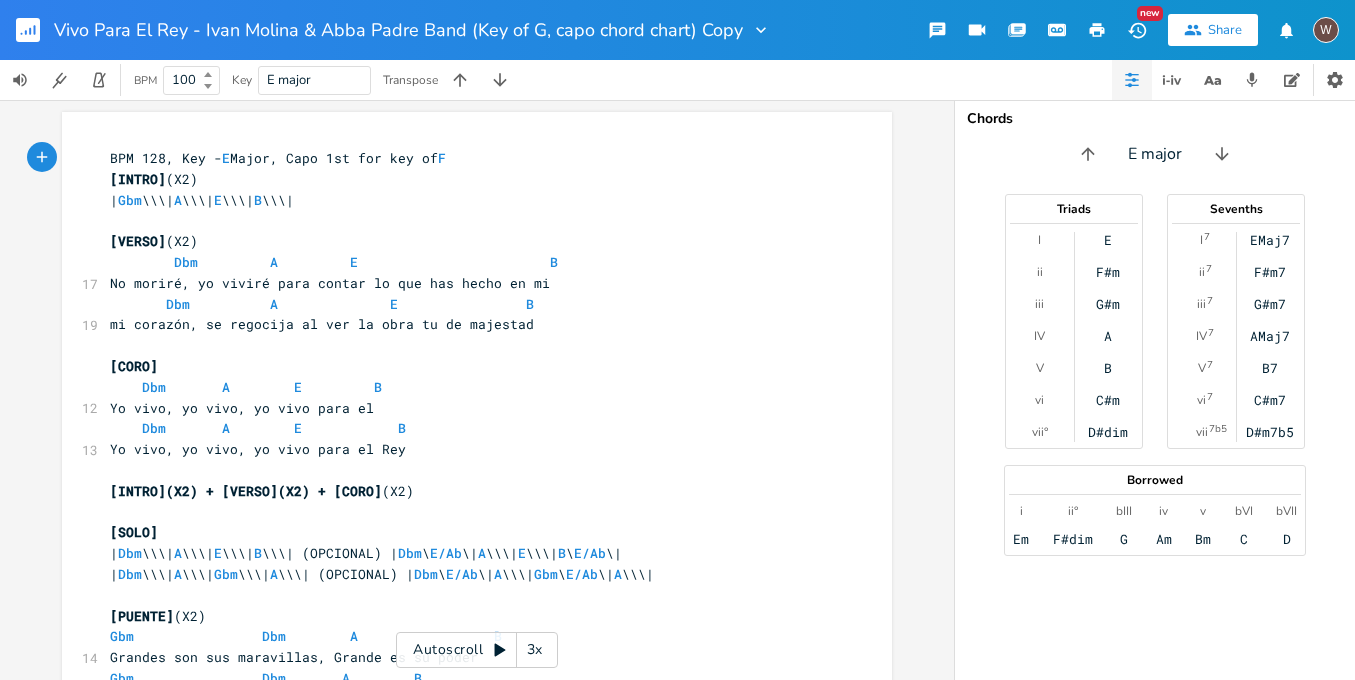 click on "BPM [NUMBER], Key - E Major, Capo [NUMBER]st for key of F" at bounding box center (467, 158) 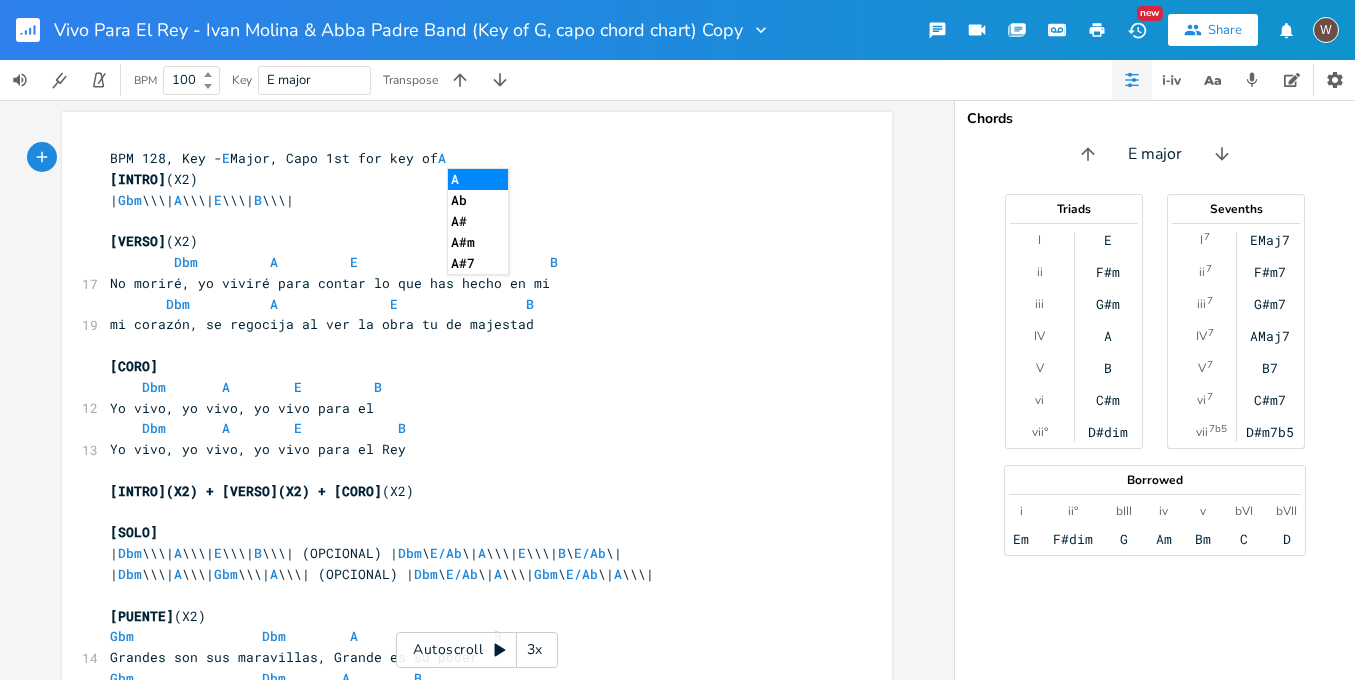 scroll, scrollTop: 0, scrollLeft: 14, axis: horizontal 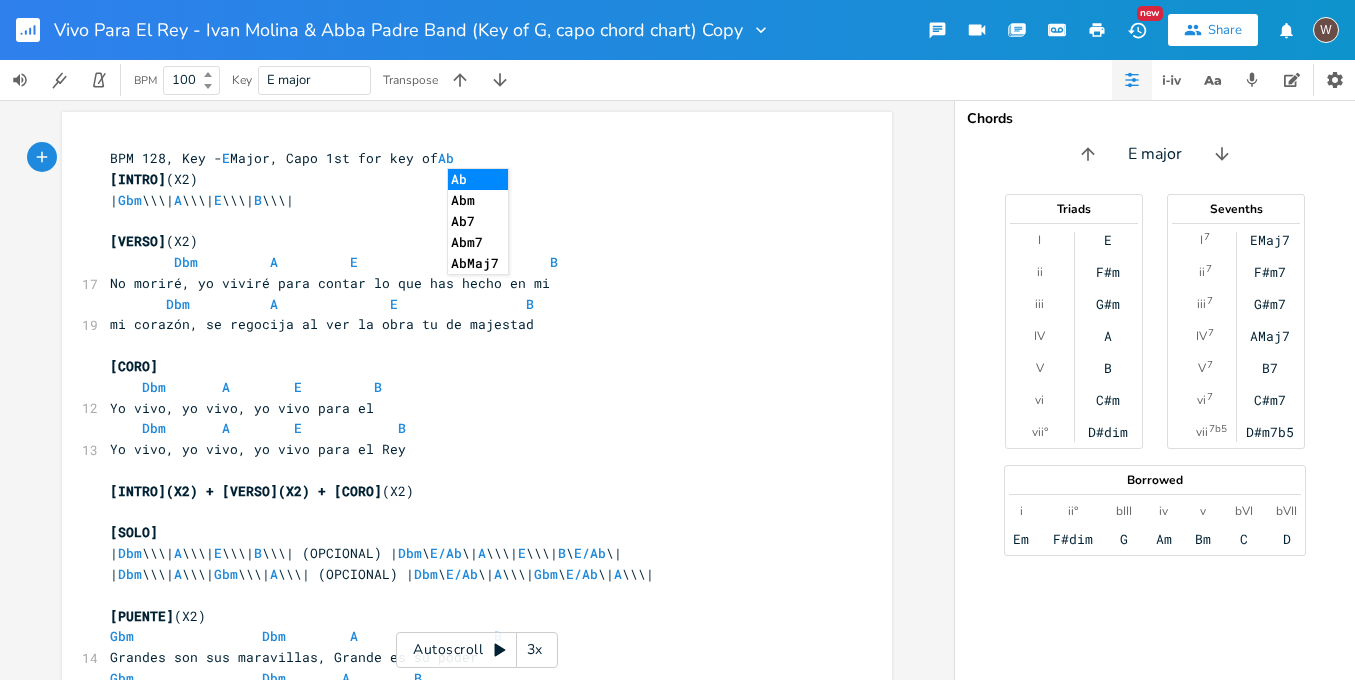 type on "Ab" 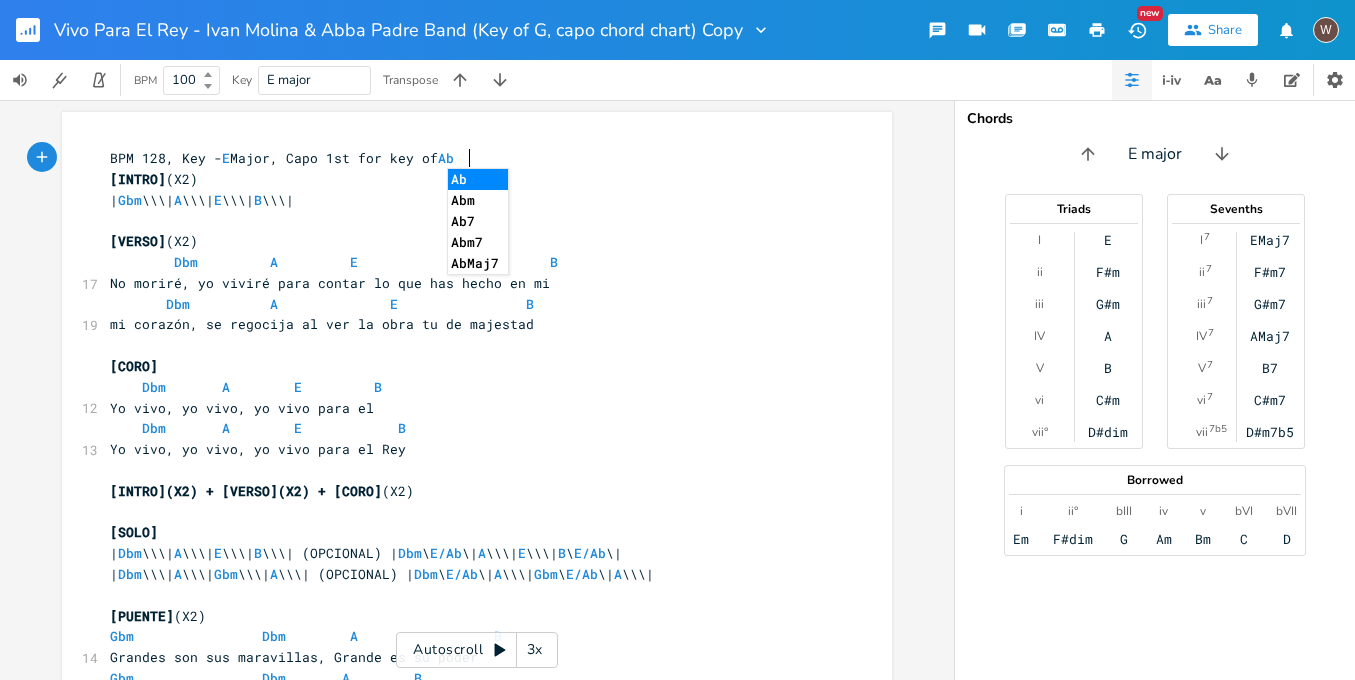 type 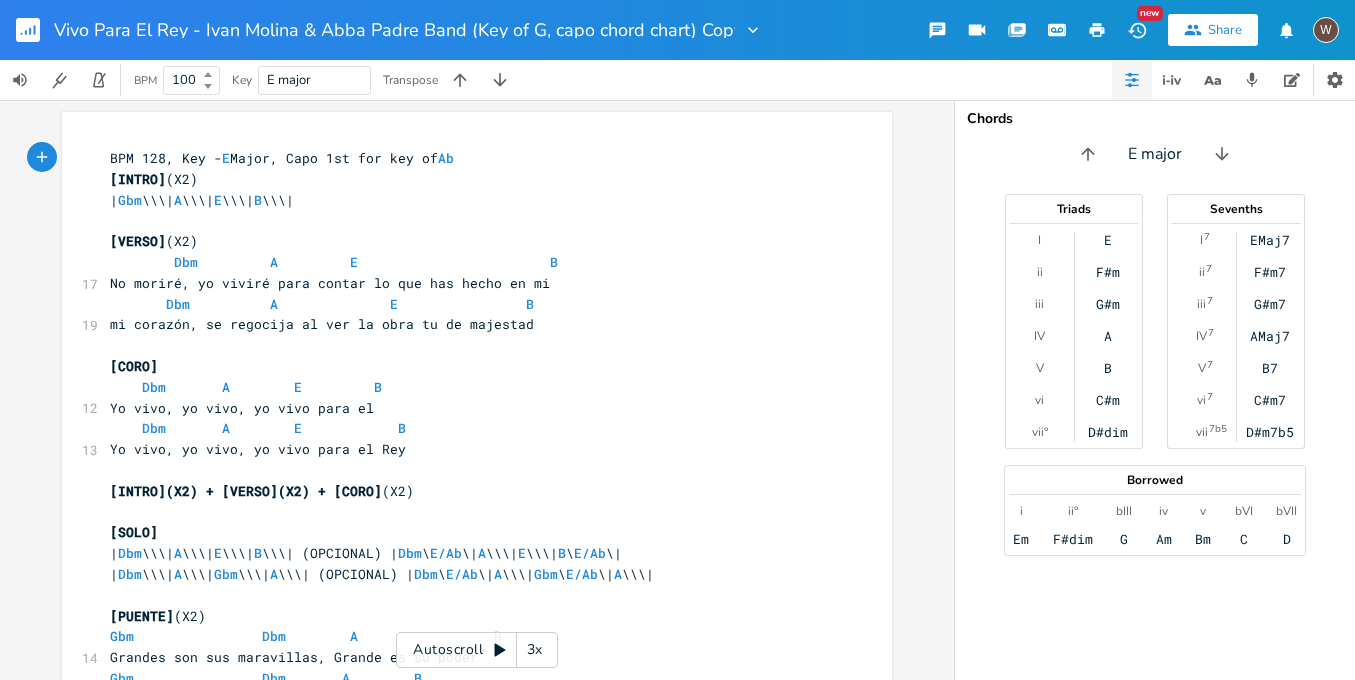 click on "Vivo Para El Rey - Ivan Molina & Abba Padre Band (Key of G, capo chord chart) Copy" at bounding box center [394, 30] 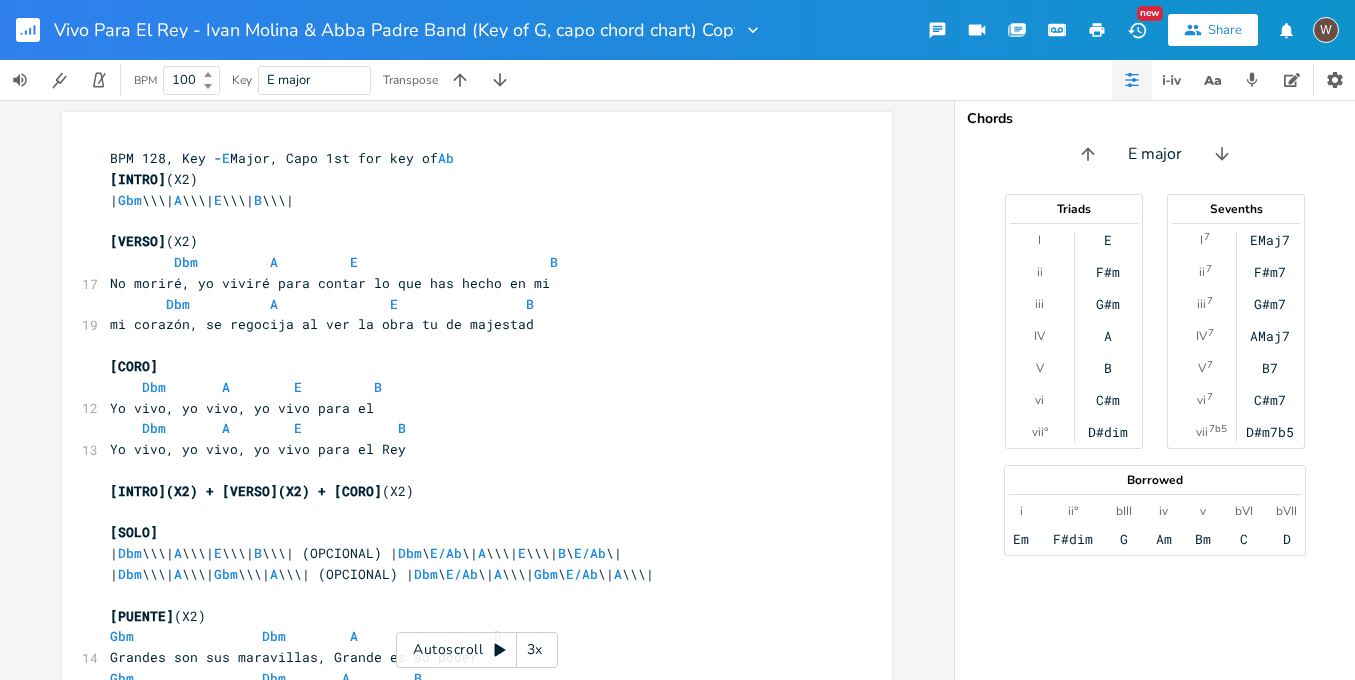 click on "Vivo Para El Rey - Ivan Molina & Abba Padre Band (Key of G, capo chord chart) Copy" at bounding box center (394, 30) 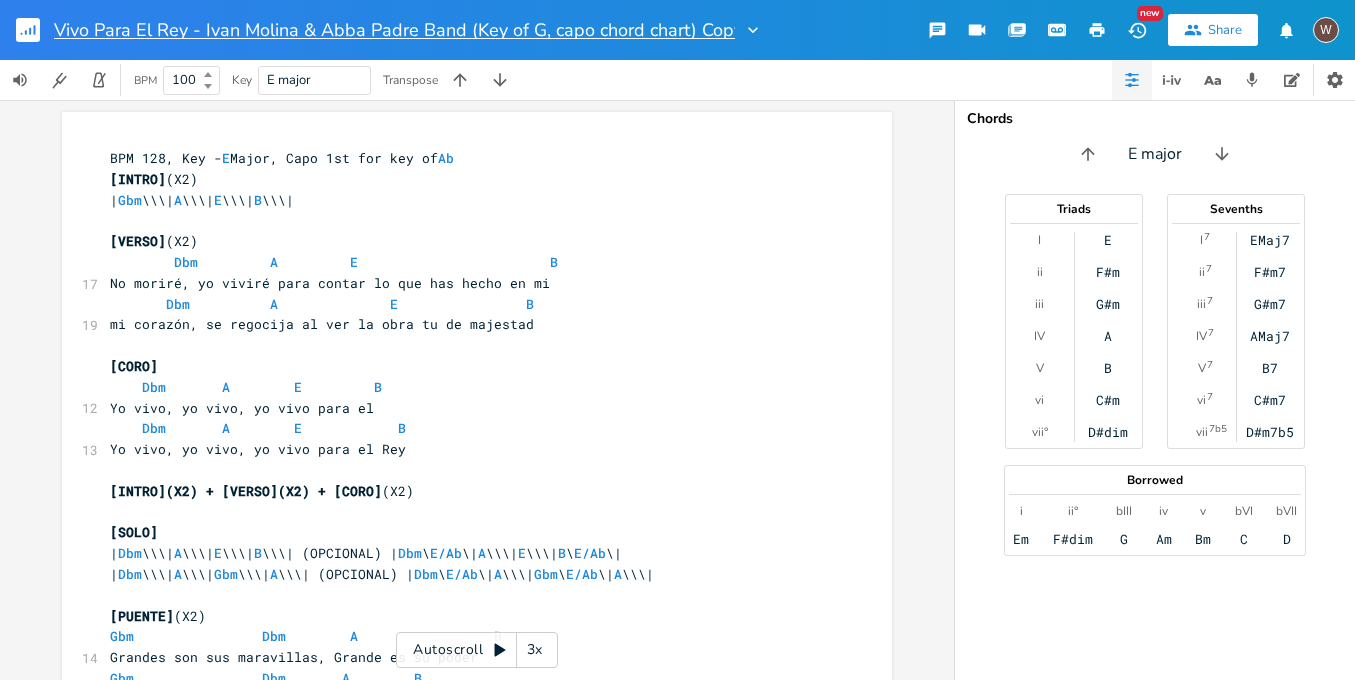click on "Vivo Para El Rey - Ivan Molina & Abba Padre Band (Key of G, capo chord chart) Copy" at bounding box center [394, 30] 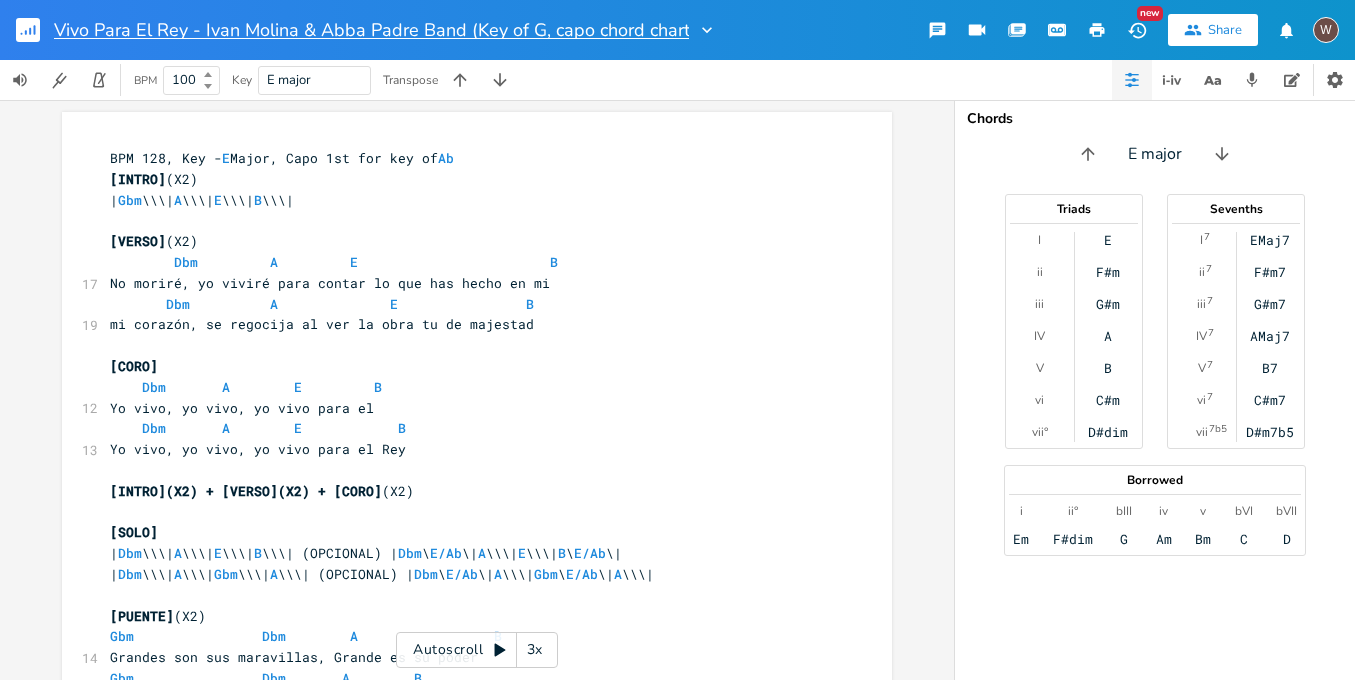 click on "Vivo Para El Rey - Ivan Molina & Abba Padre Band (Key of G, capo chord chart)" at bounding box center (371, 30) 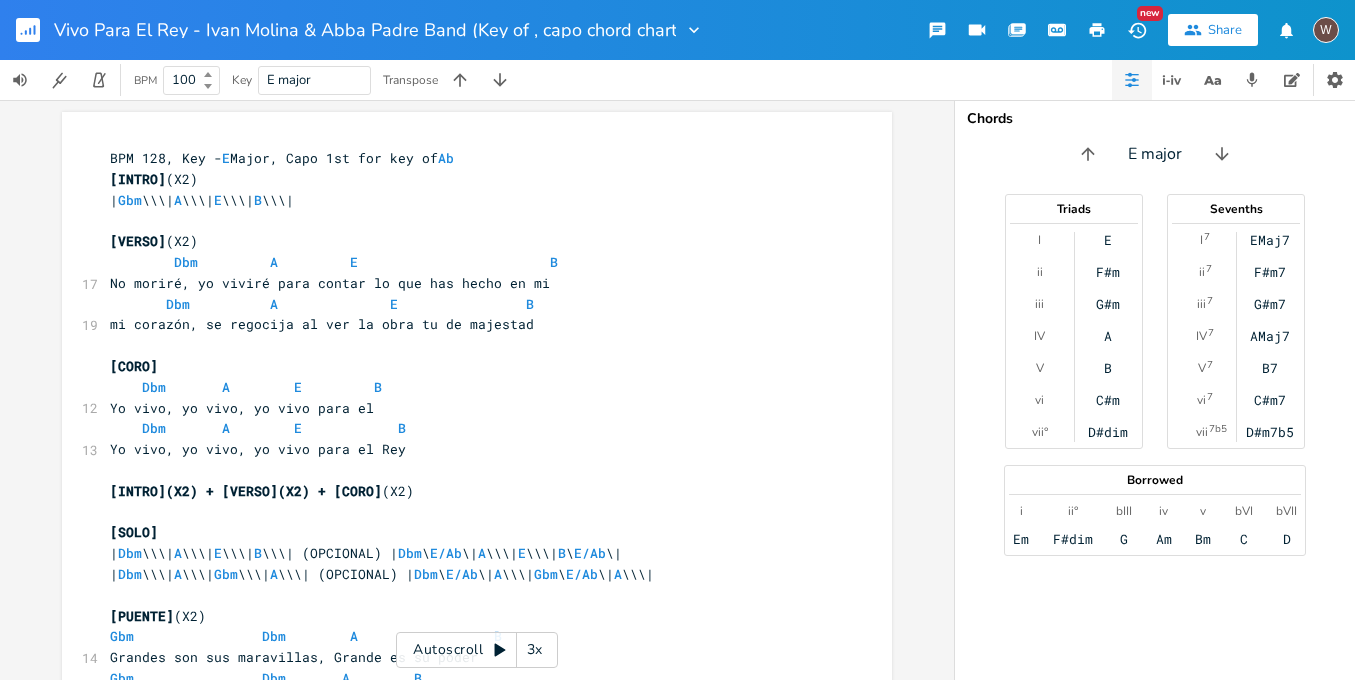 type on "Vivo Para El Rey - Ivan Molina & Abba Padre Band (Key of E, capo chord chart)" 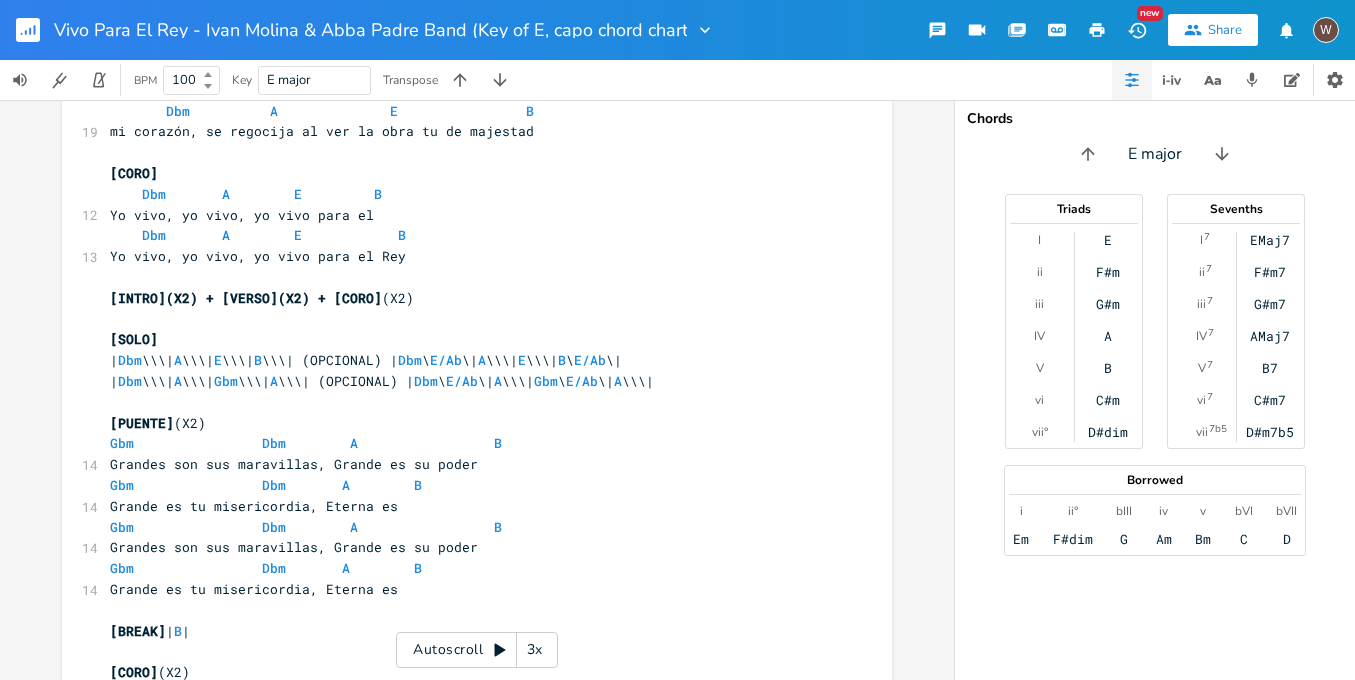 scroll, scrollTop: 328, scrollLeft: 0, axis: vertical 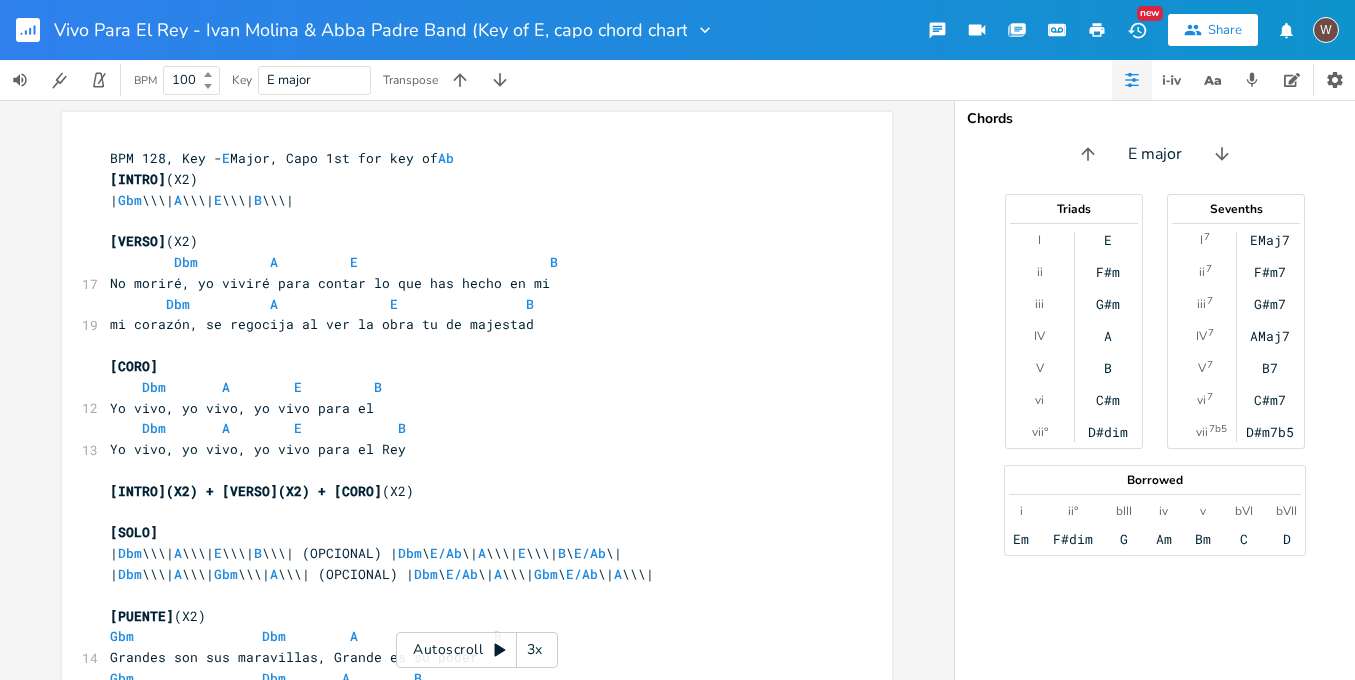 click on "BPM [NUMBER], Key - [KEY] Major, Capo [NUMBER]st for key of [KEY]" at bounding box center (282, 158) 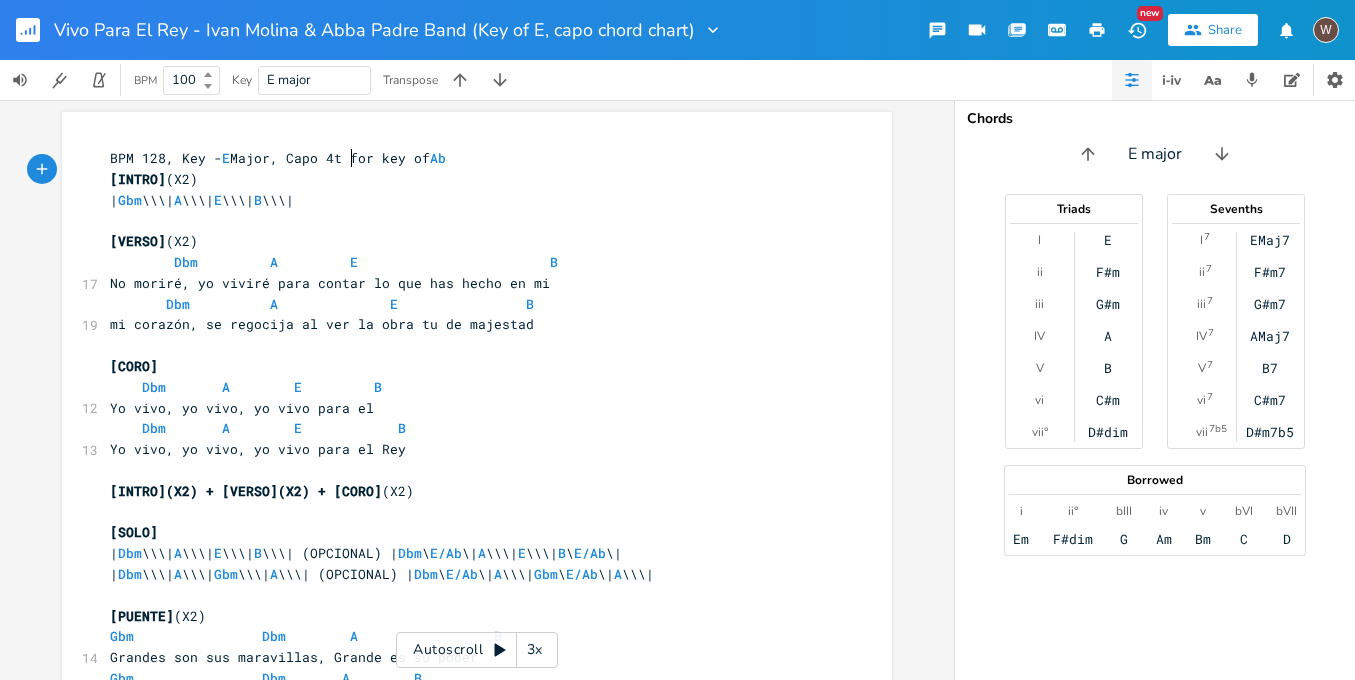 scroll, scrollTop: 0, scrollLeft: 17, axis: horizontal 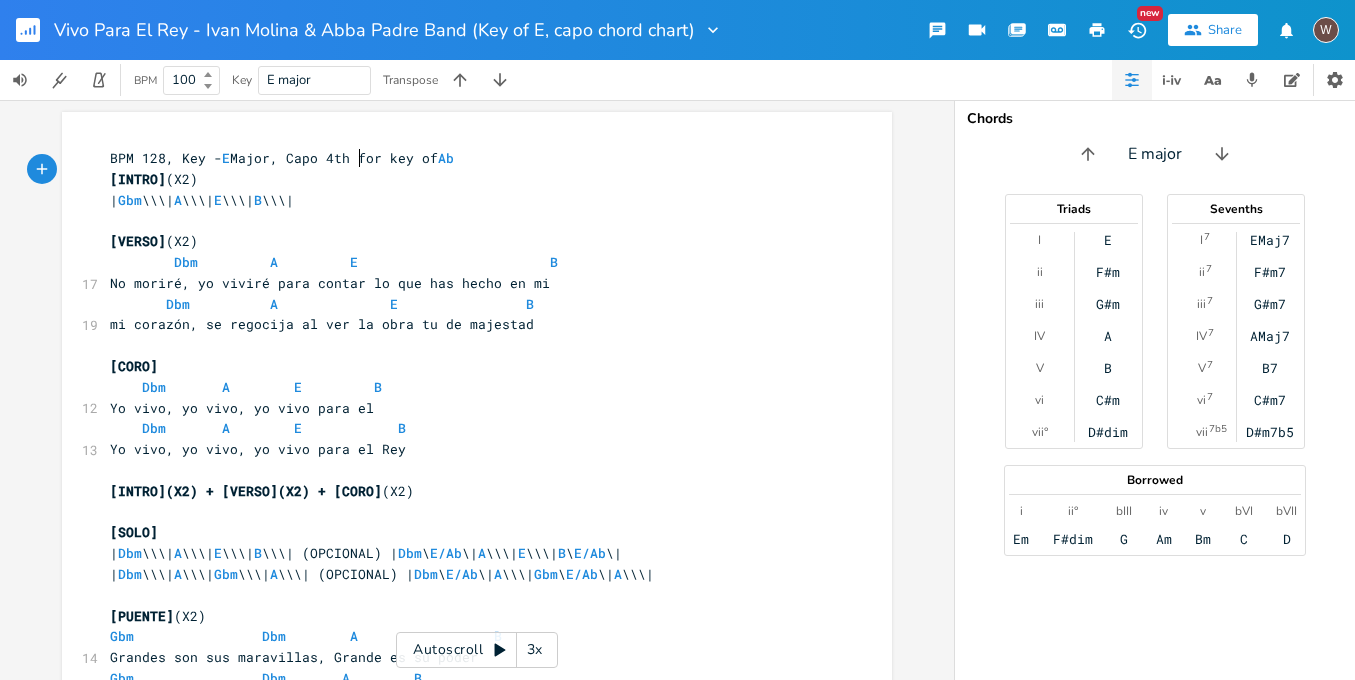 type on "4th" 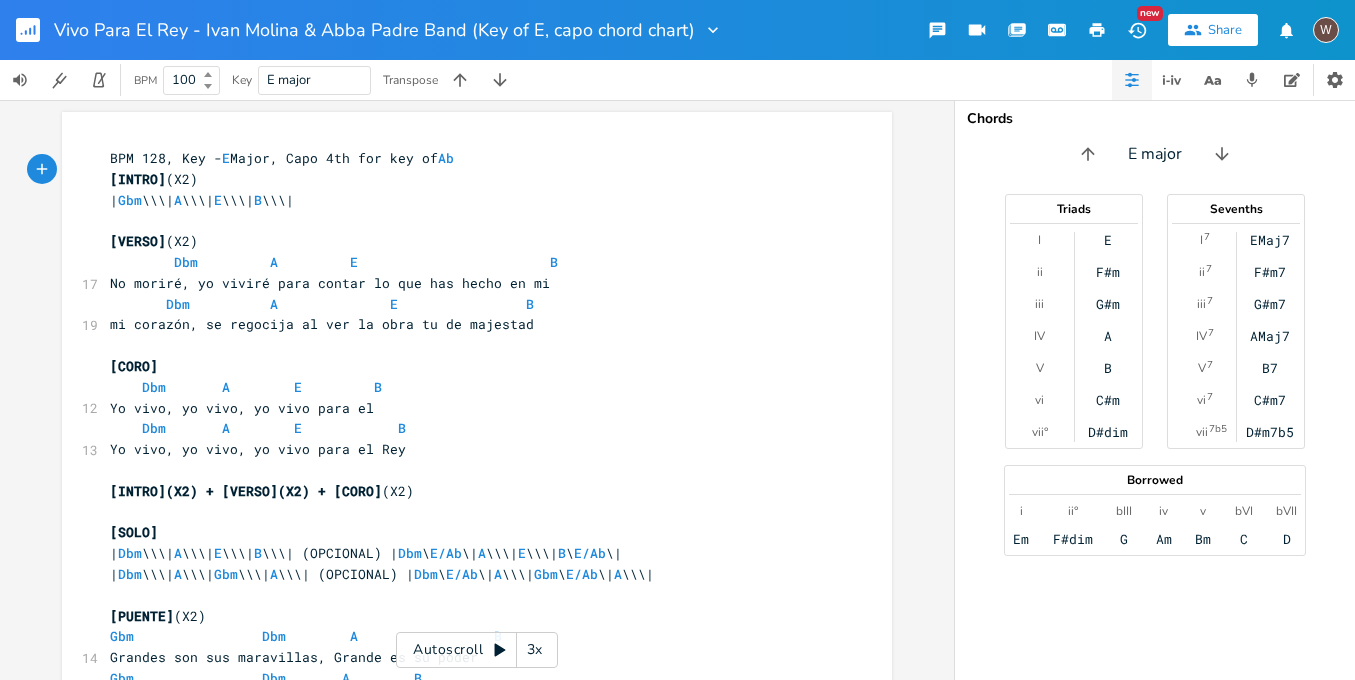 click at bounding box center (1097, 30) 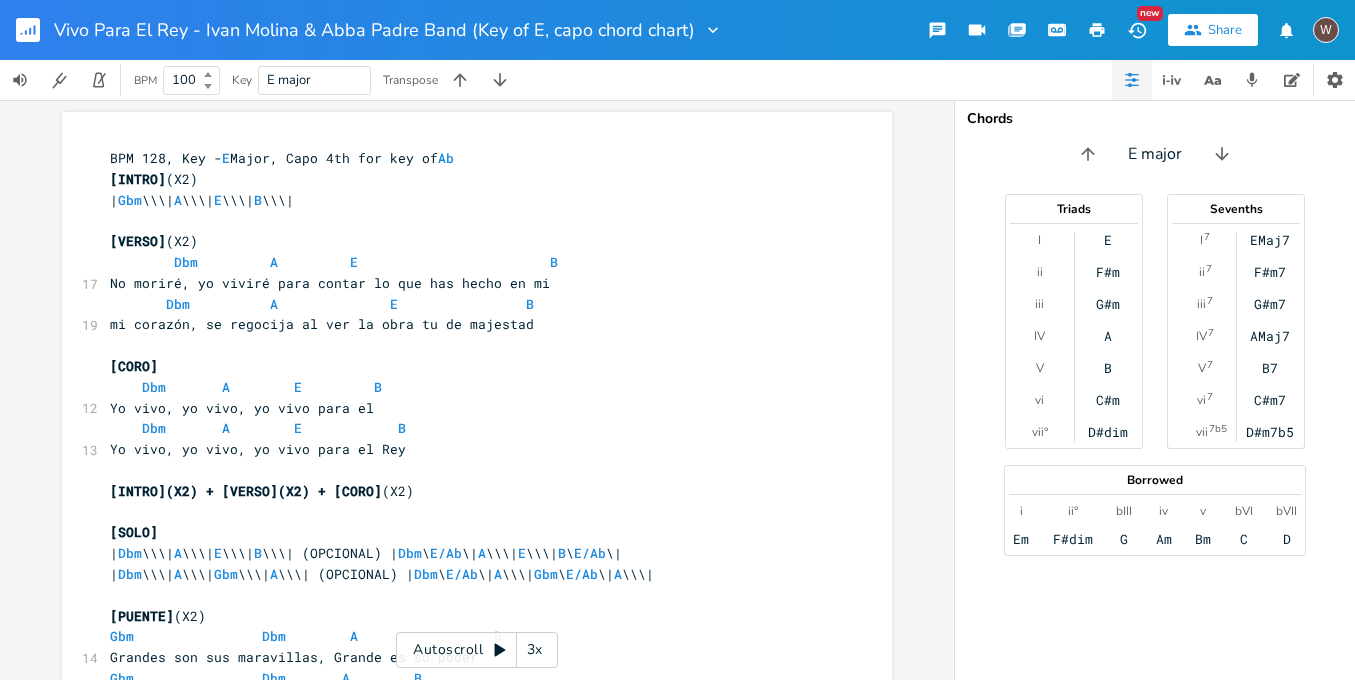 click 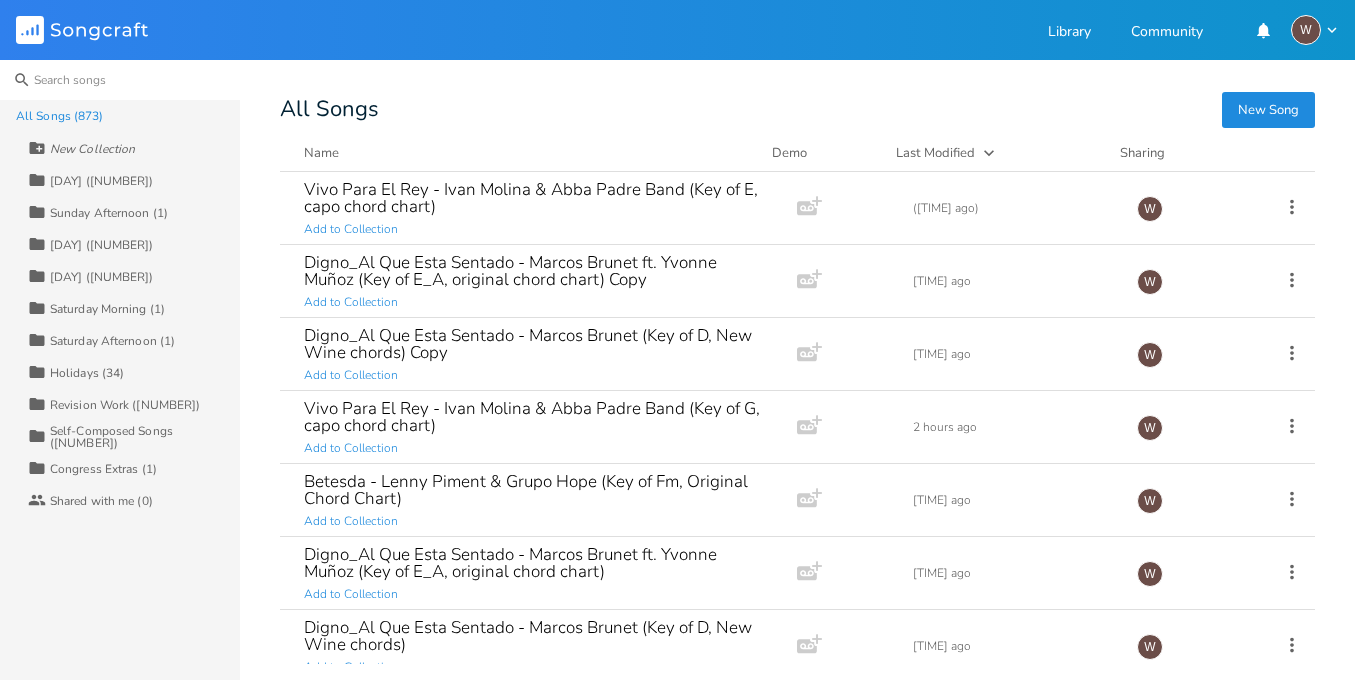 click at bounding box center [120, 80] 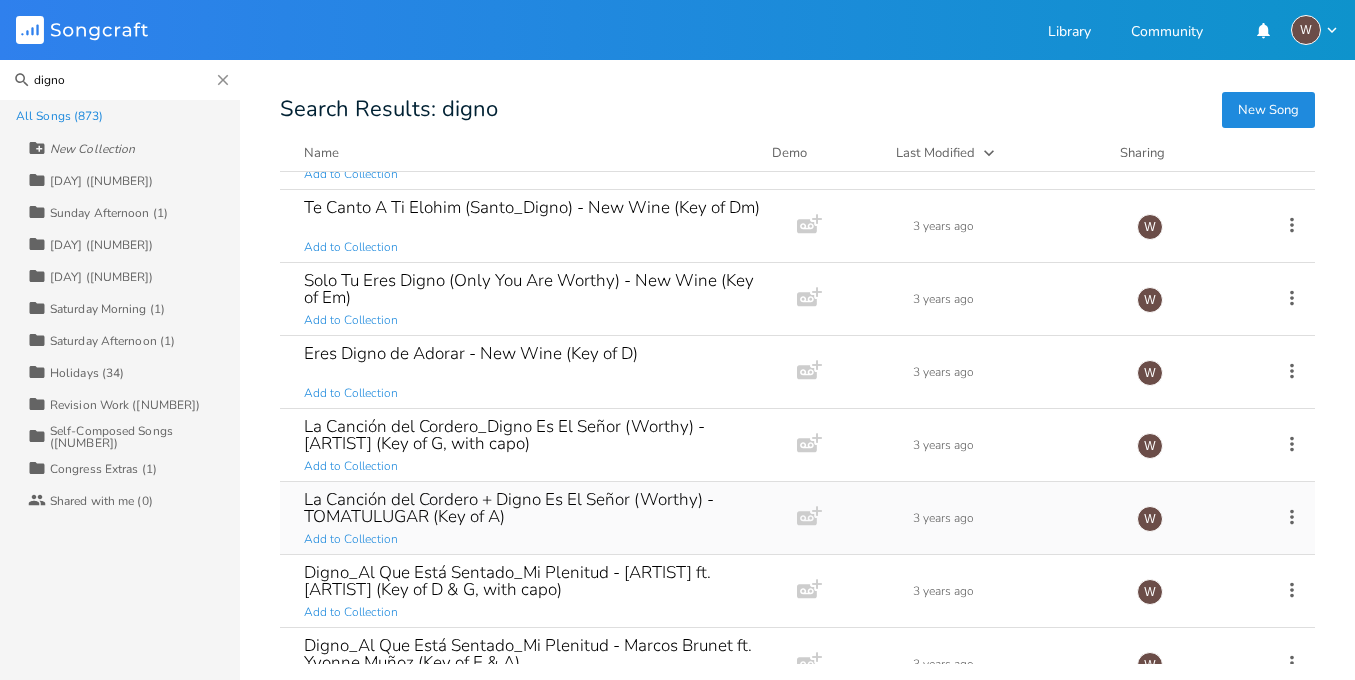 scroll, scrollTop: 680, scrollLeft: 0, axis: vertical 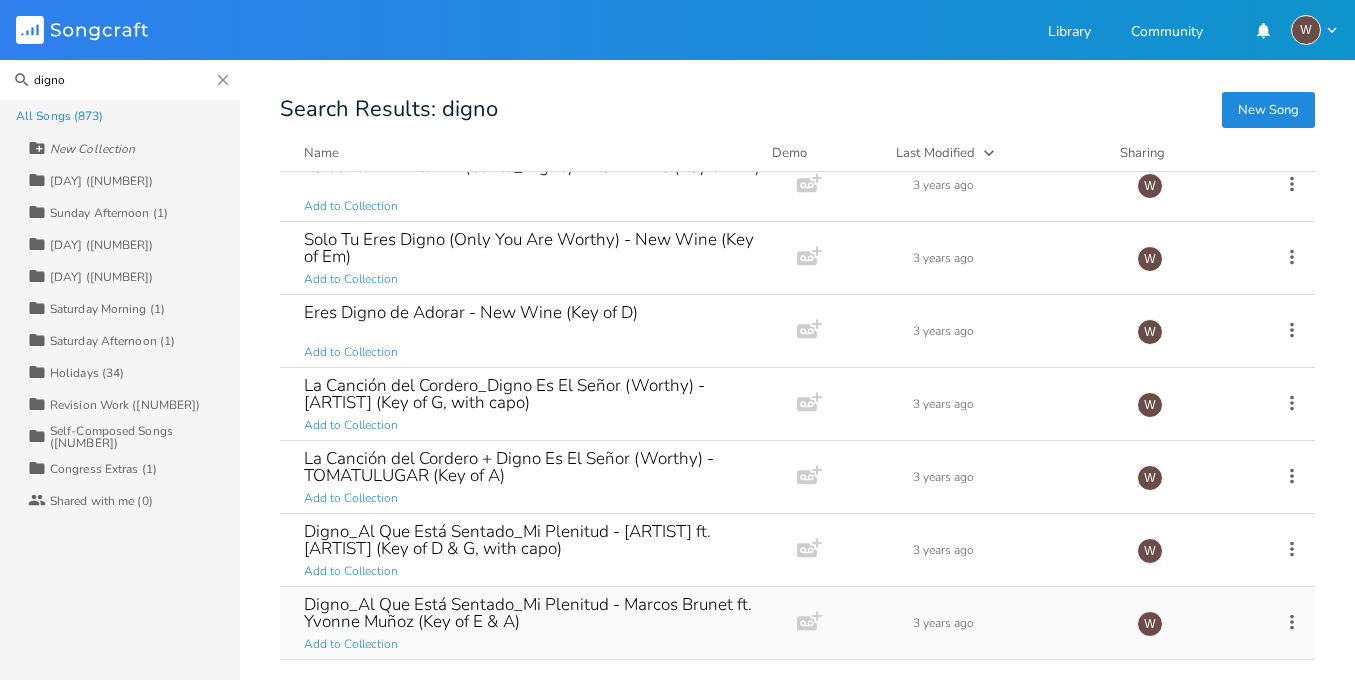type on "digno" 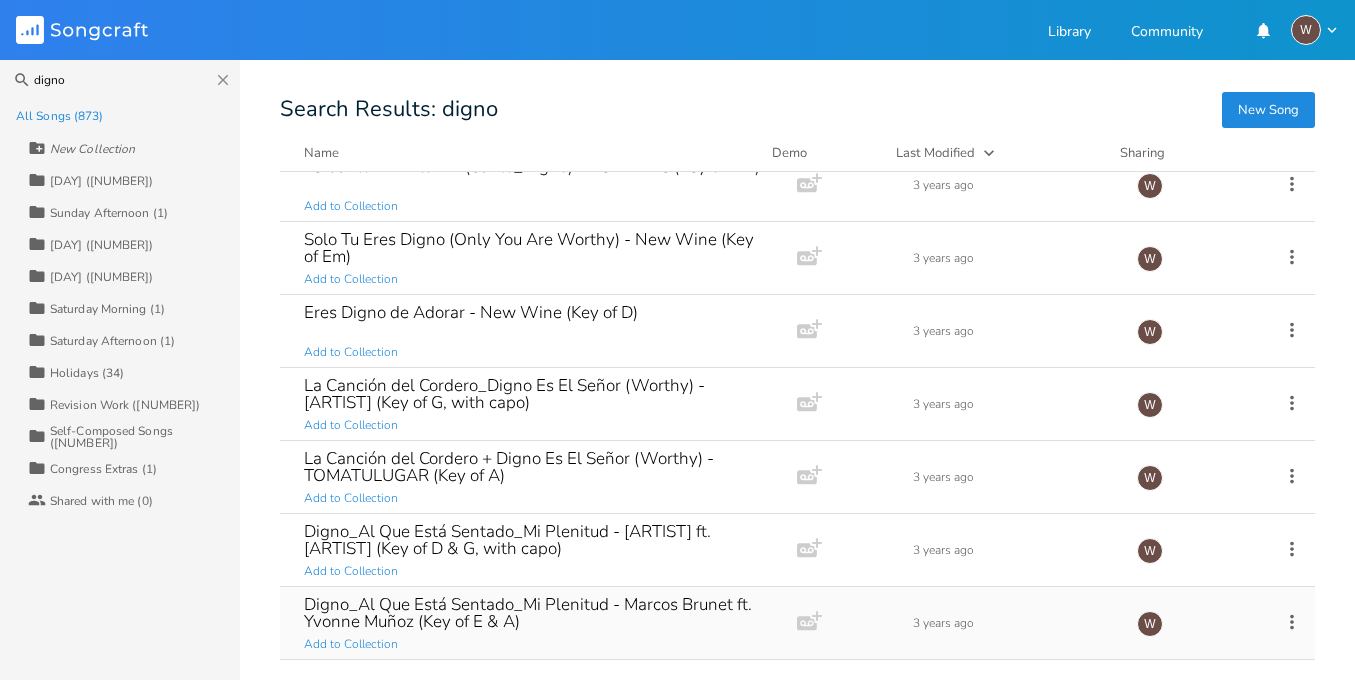 click on "Digno_Al Que Está Sentado_Mi Plenitud - Marcos Brunet ft. Yvonne Muñoz (Key of E & A)" at bounding box center [534, 613] 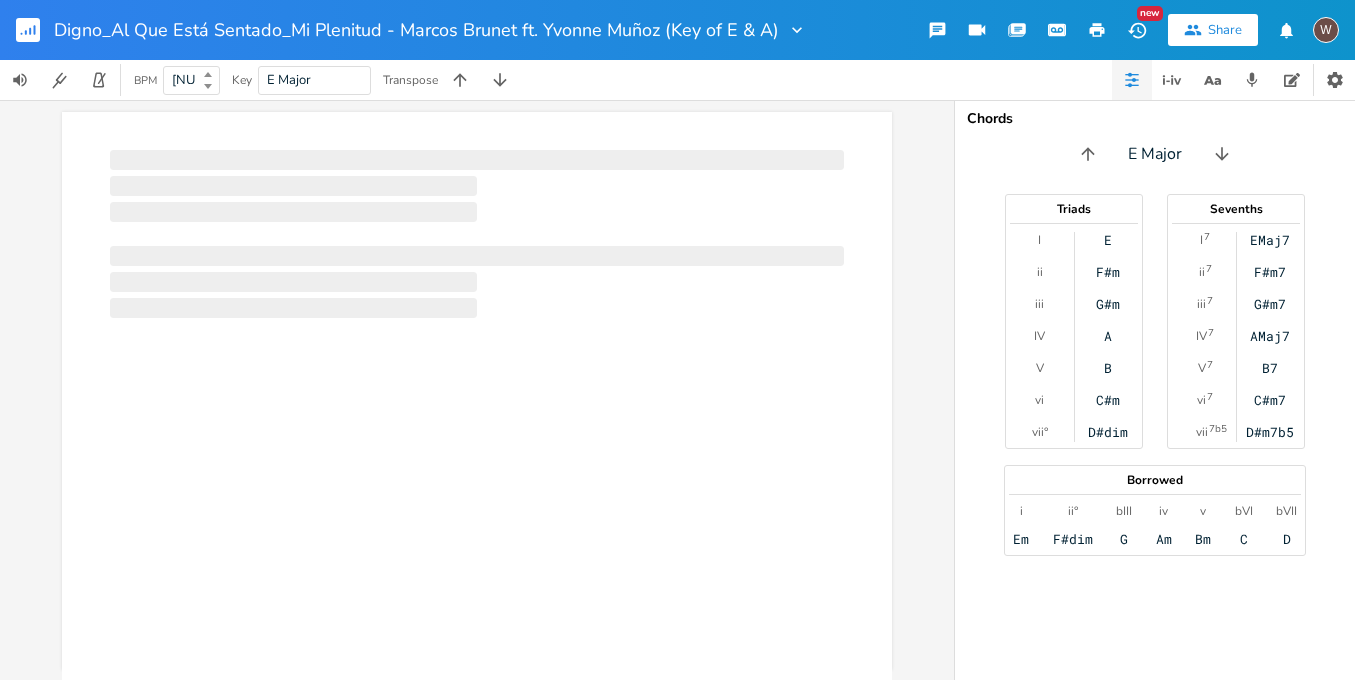 scroll, scrollTop: 0, scrollLeft: 0, axis: both 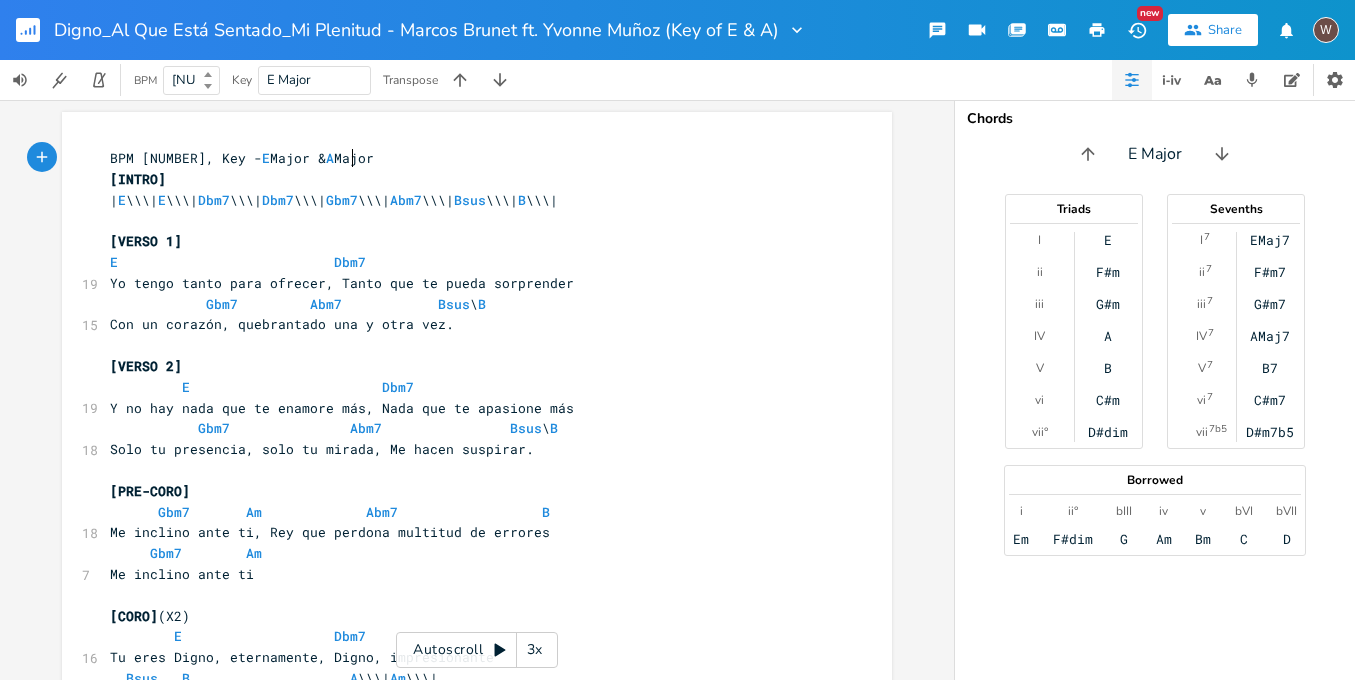 type 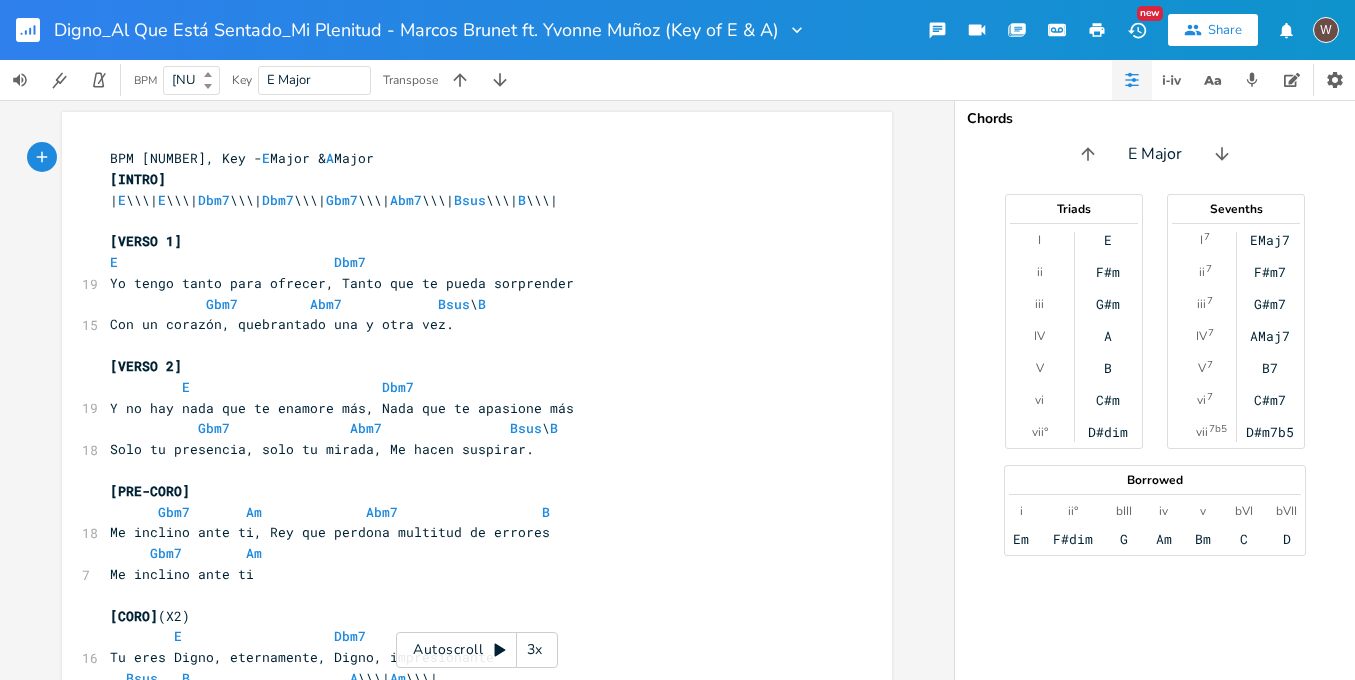 click 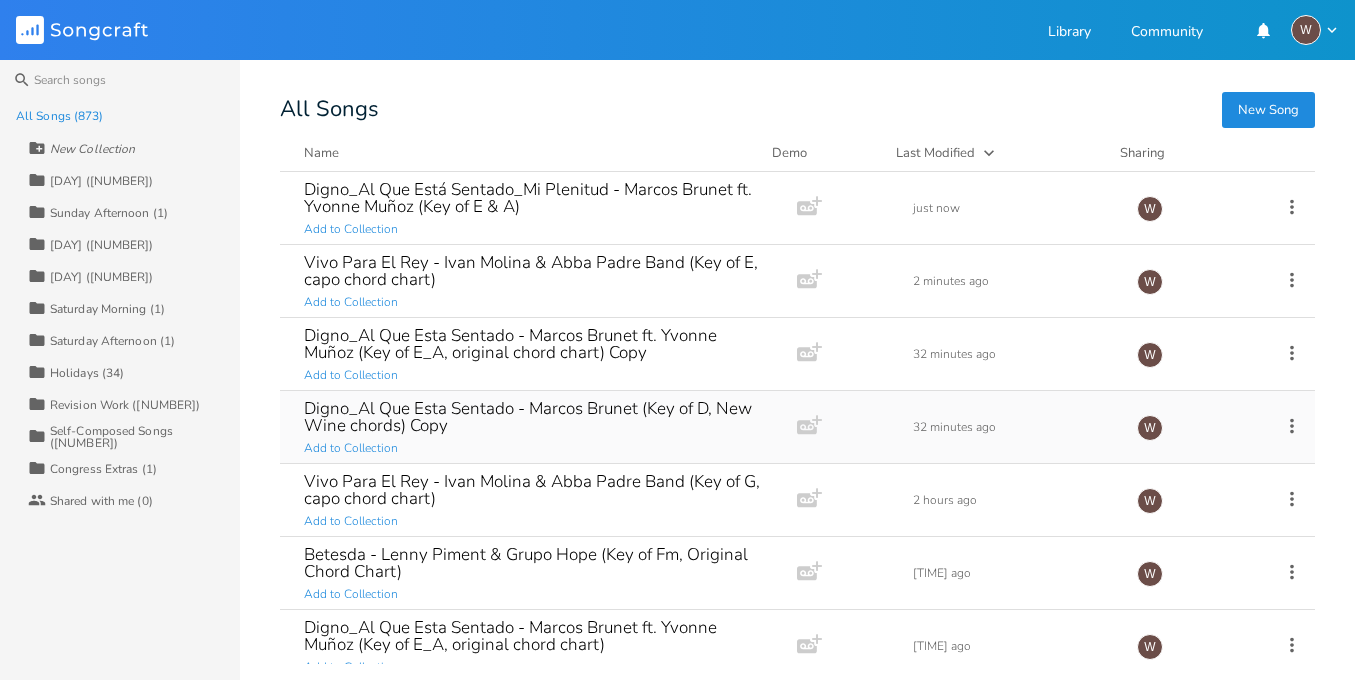 click on "Digno_Al Que Esta Sentado - Marcos Brunet (Key of D, New Wine chords) Copy" at bounding box center (534, 417) 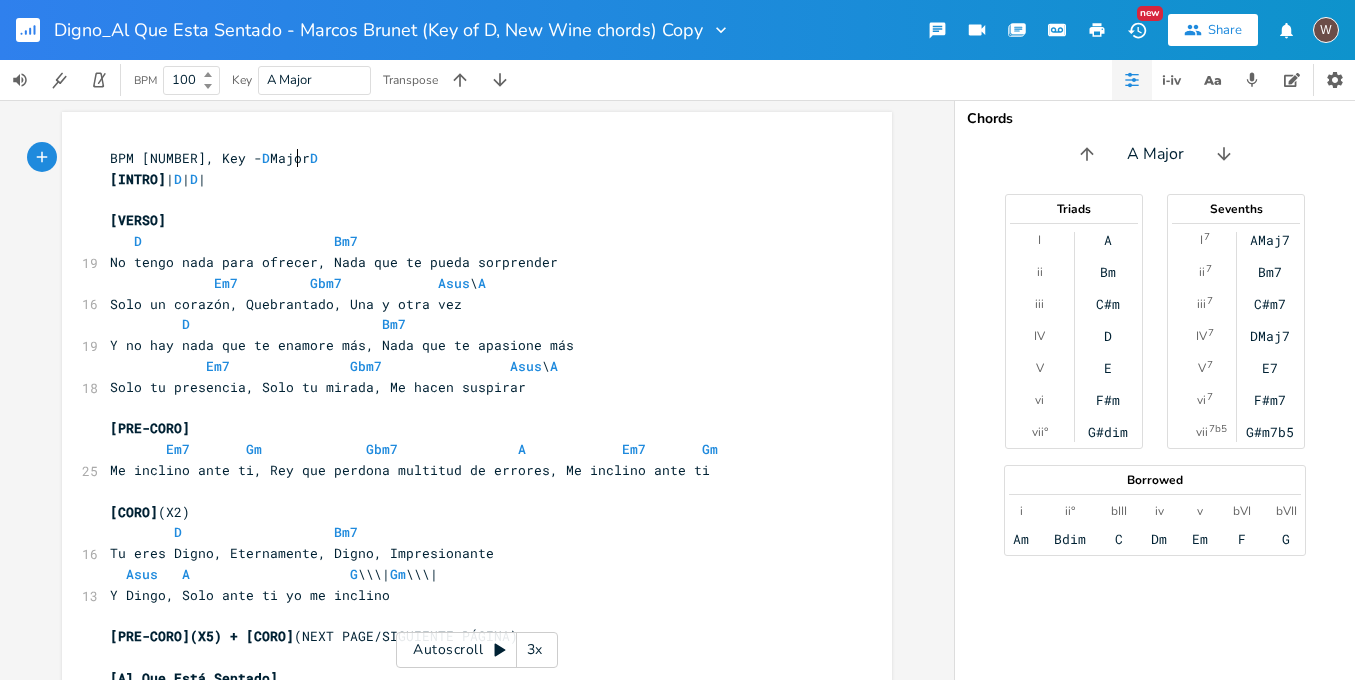 scroll, scrollTop: 0, scrollLeft: 1, axis: horizontal 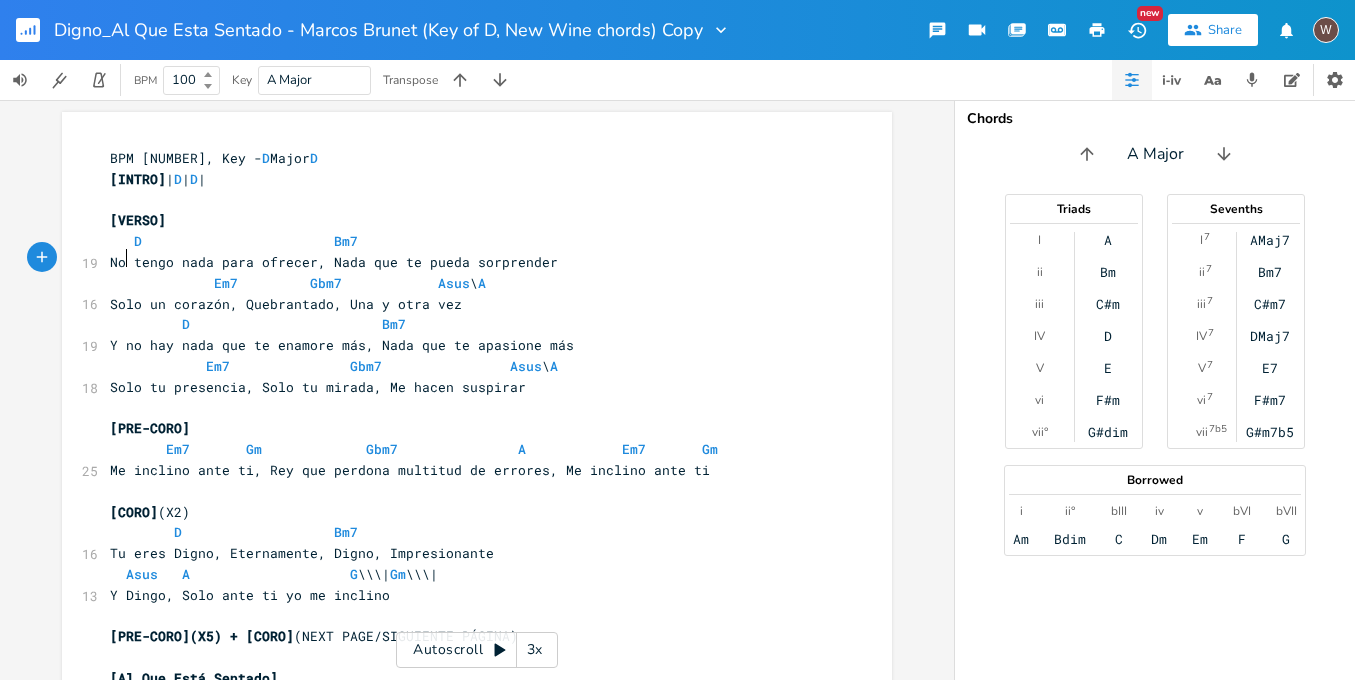 click on "No tengo nada para ofrecer, Nada que te pueda sorprender" at bounding box center [334, 262] 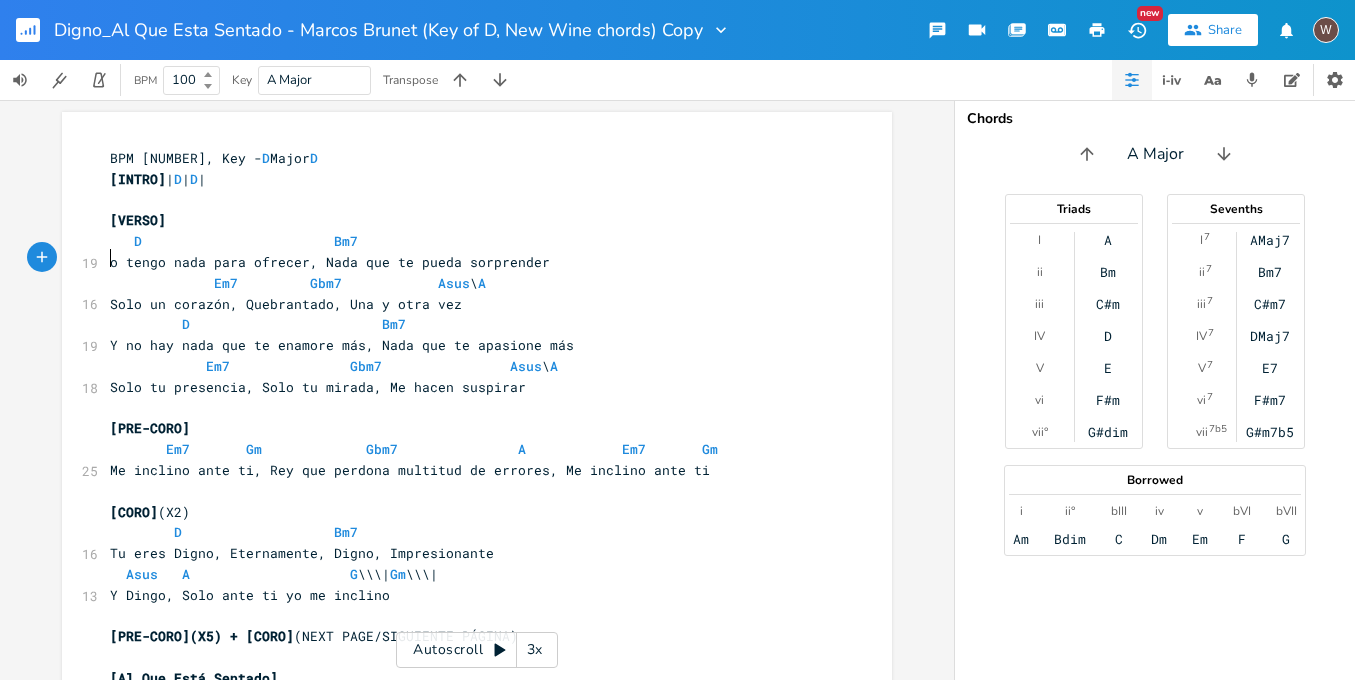 type on "y" 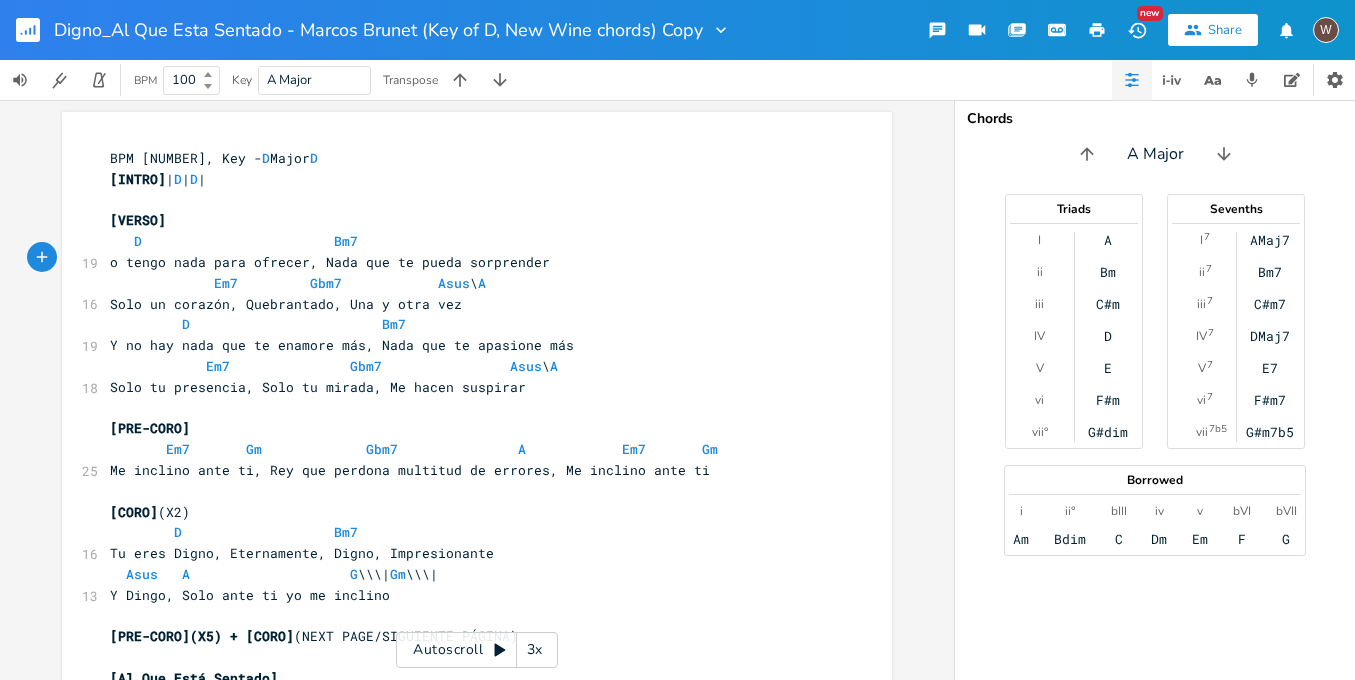 type on "Y" 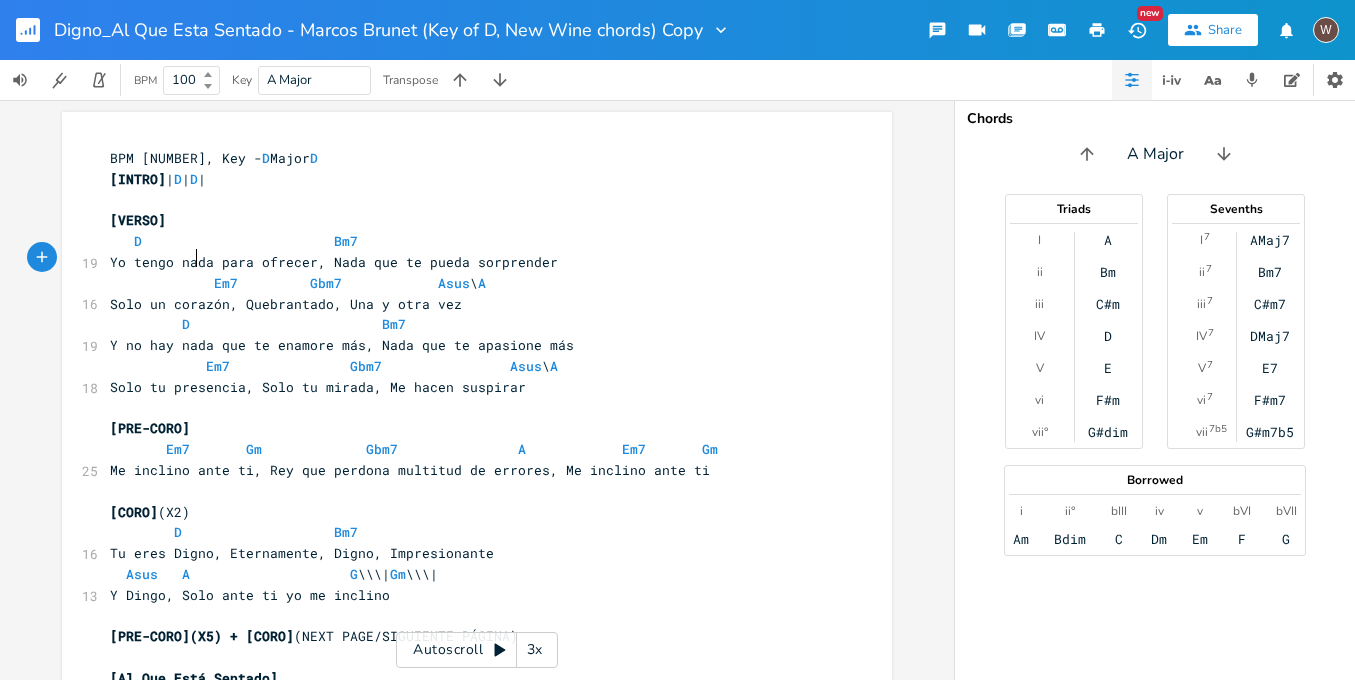 click on "Yo tengo nada para ofrecer, Nada que te pueda sorprender" at bounding box center [334, 262] 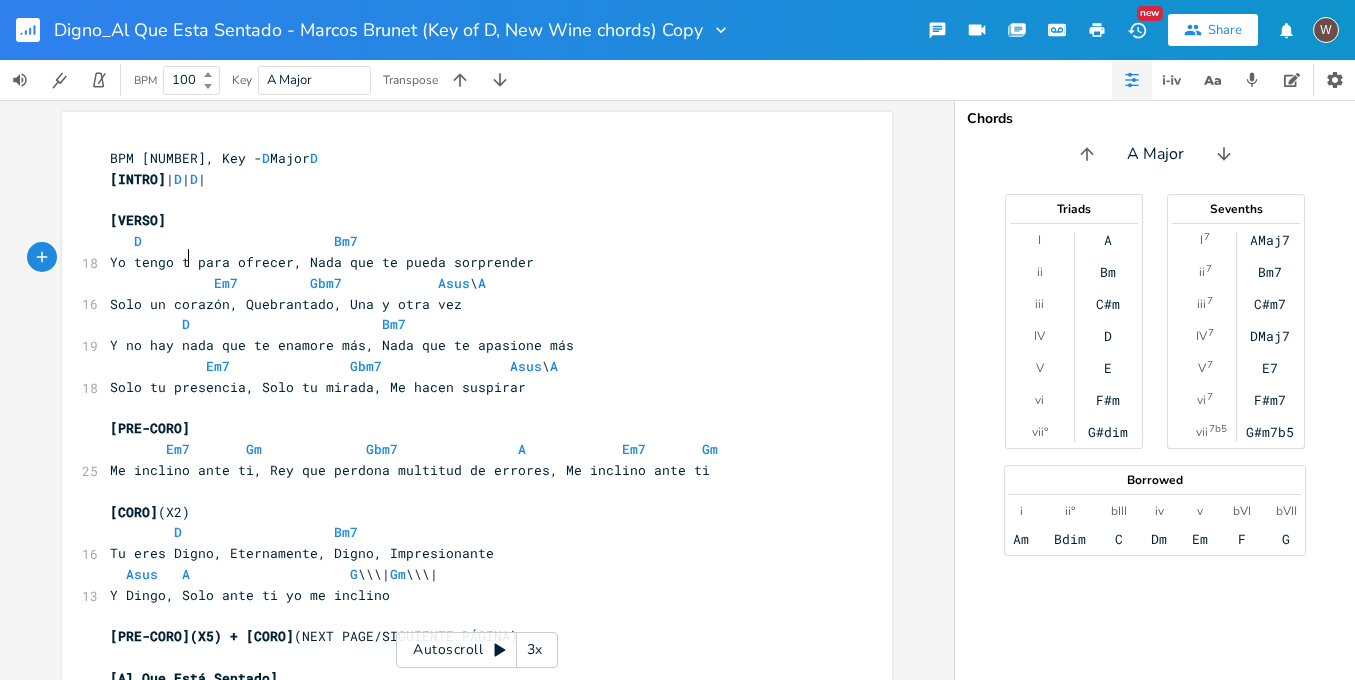 scroll, scrollTop: 0, scrollLeft: 3, axis: horizontal 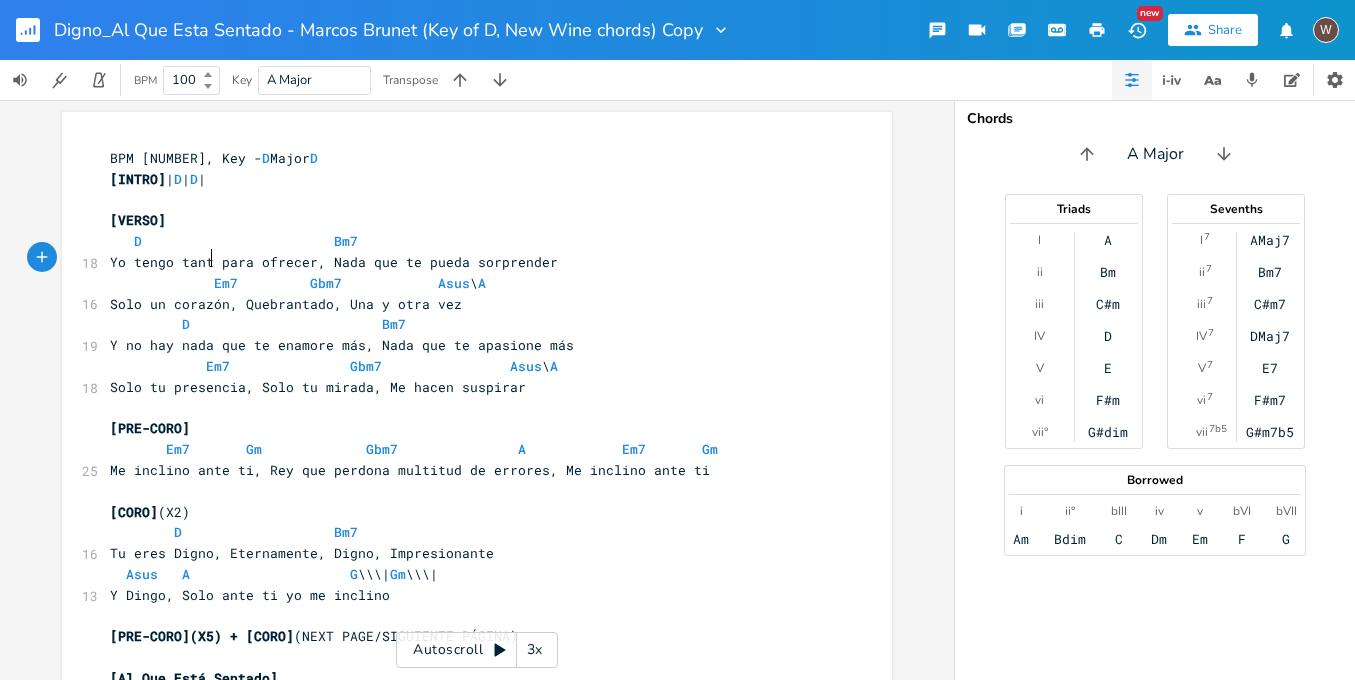 type on "tanto" 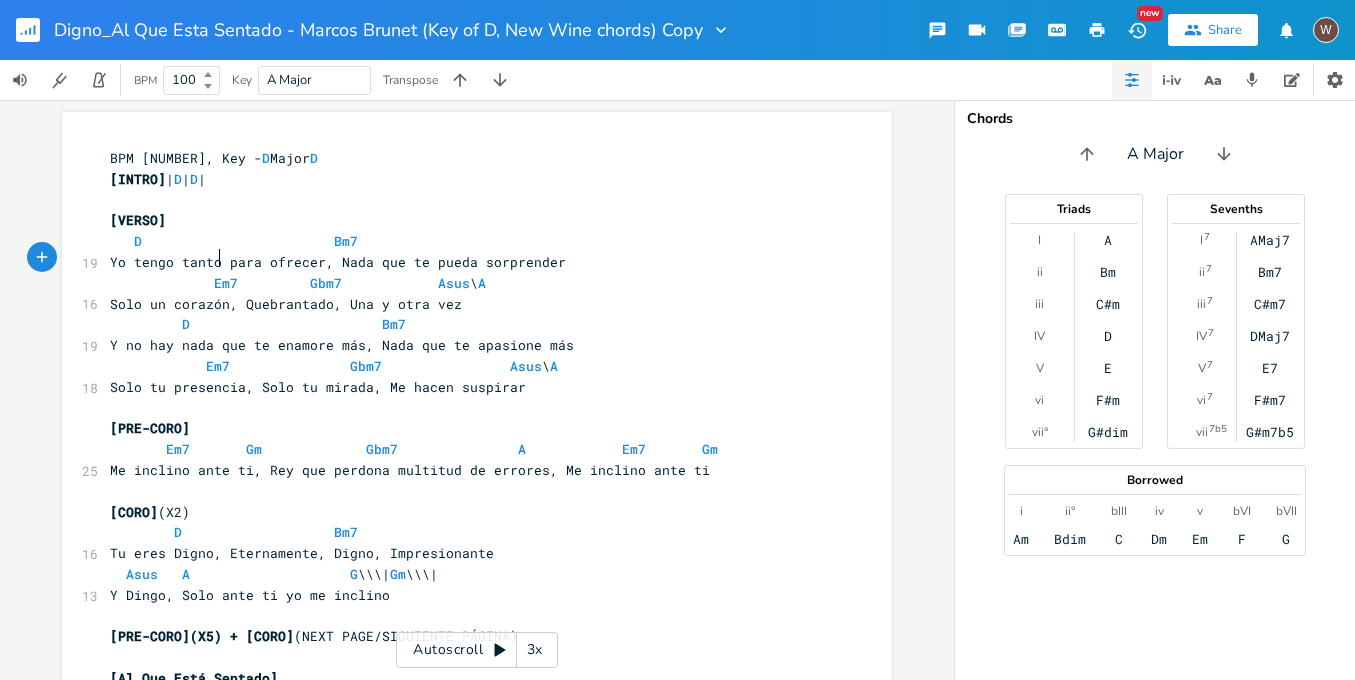 scroll, scrollTop: 0, scrollLeft: 26, axis: horizontal 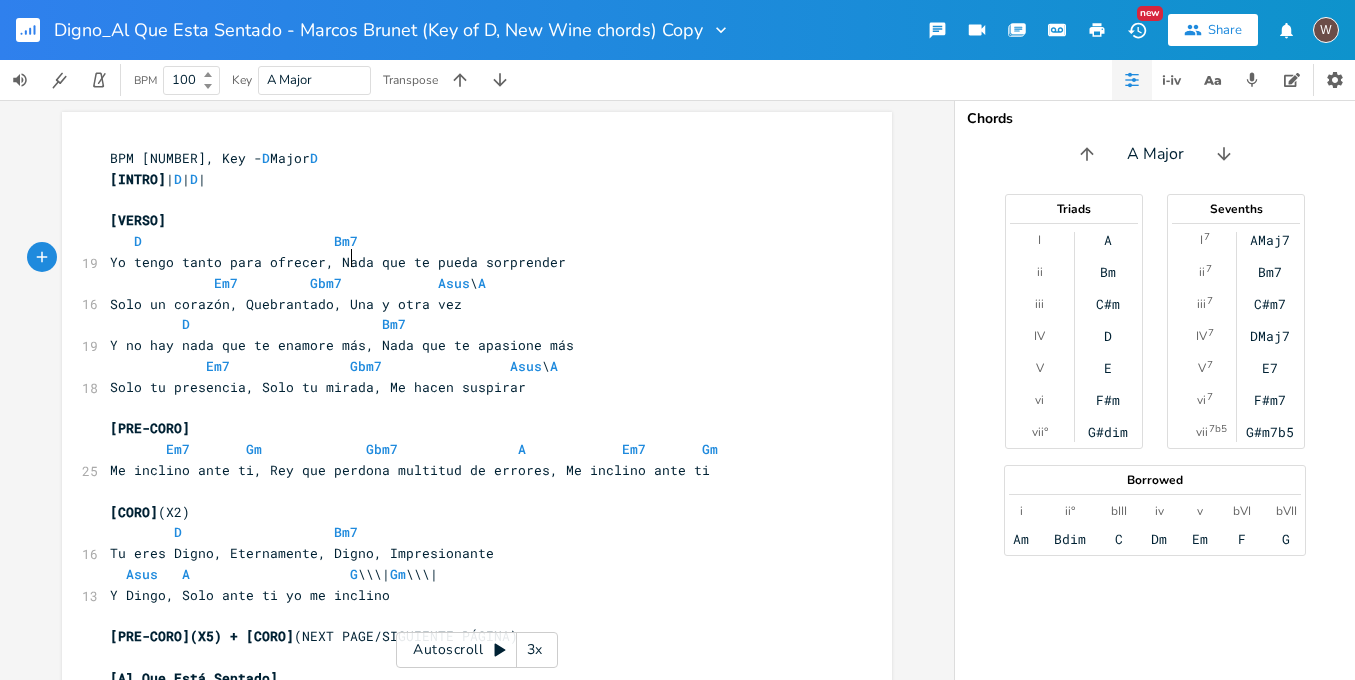 click on "Yo tengo tanto para ofrecer, Nada que te pueda sorprender" at bounding box center [338, 262] 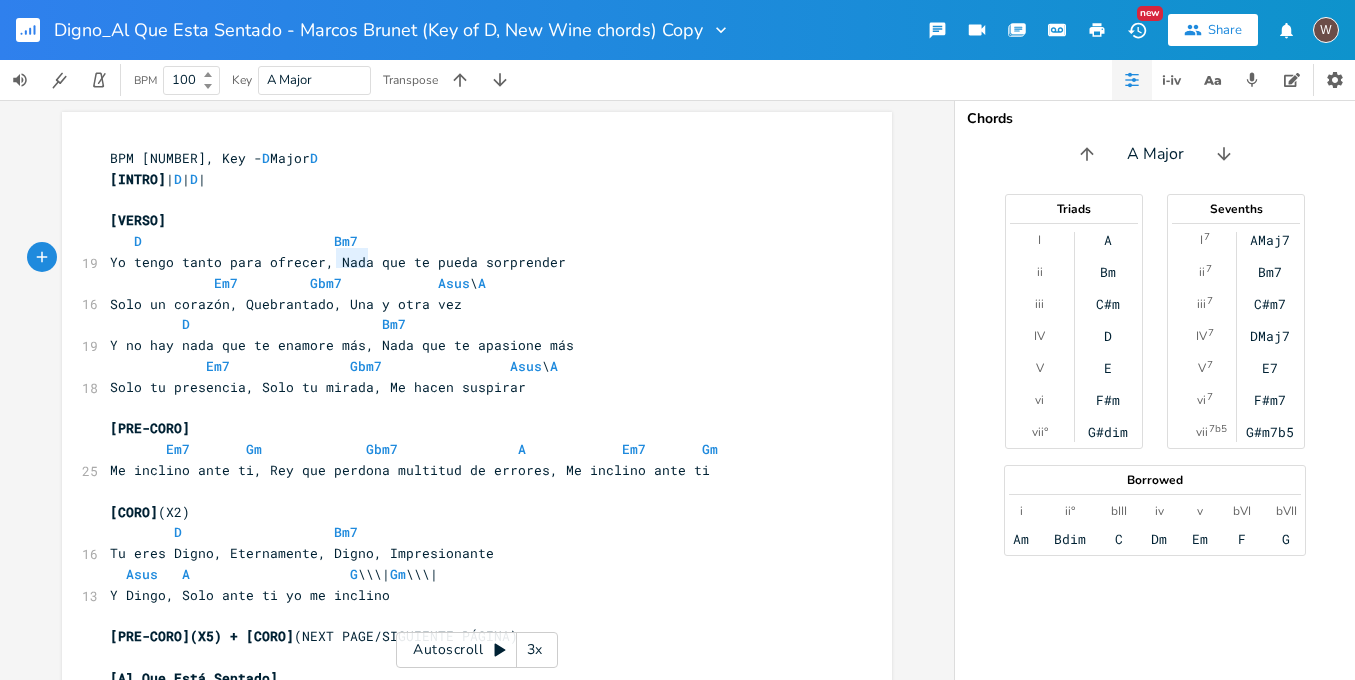 click on "Yo tengo tanto para ofrecer, Nada que te pueda sorprender" at bounding box center (338, 262) 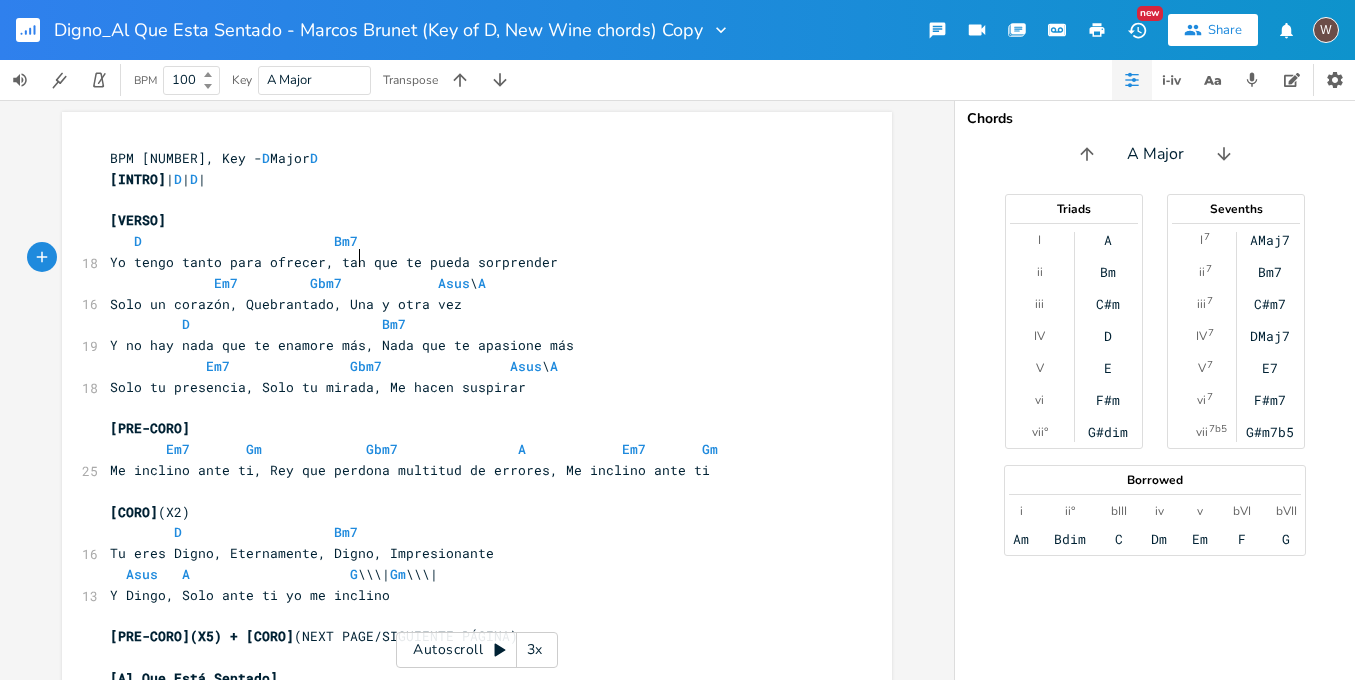 type on "tanto" 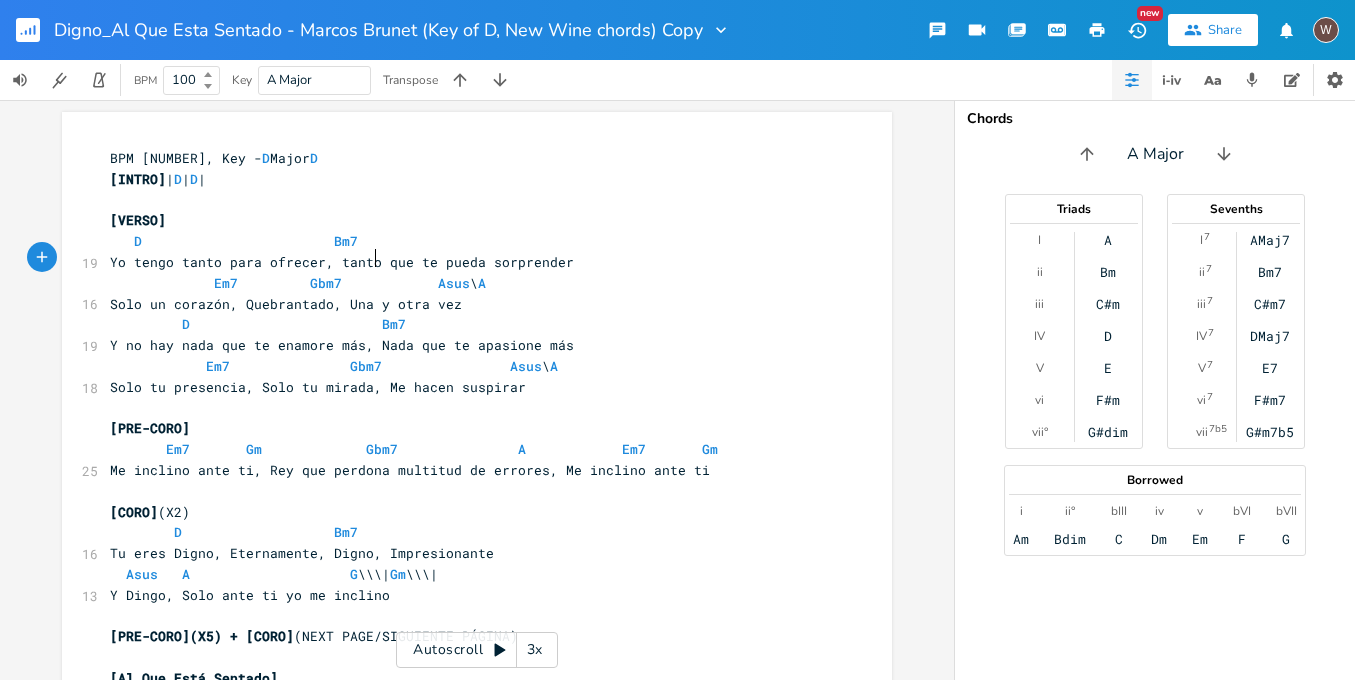 scroll, scrollTop: 0, scrollLeft: 26, axis: horizontal 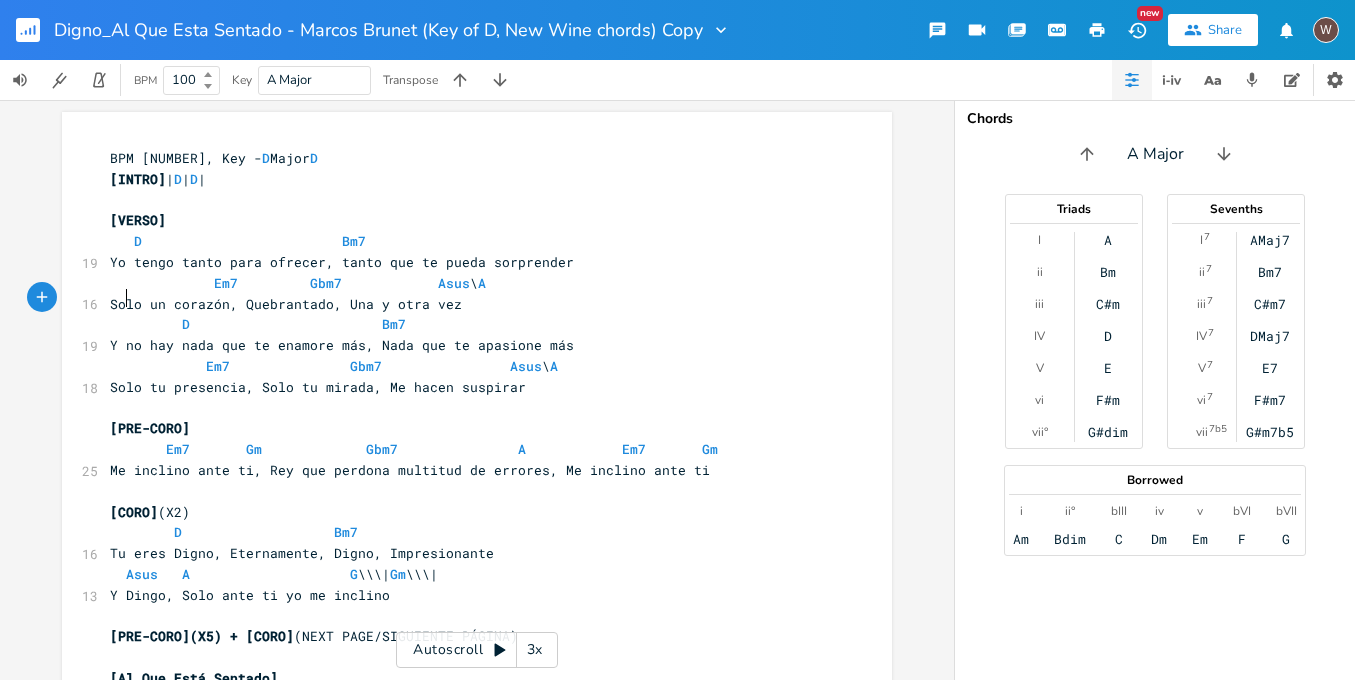 click on "Solo un corazón, Quebrantado, Una y otra vez" at bounding box center (286, 304) 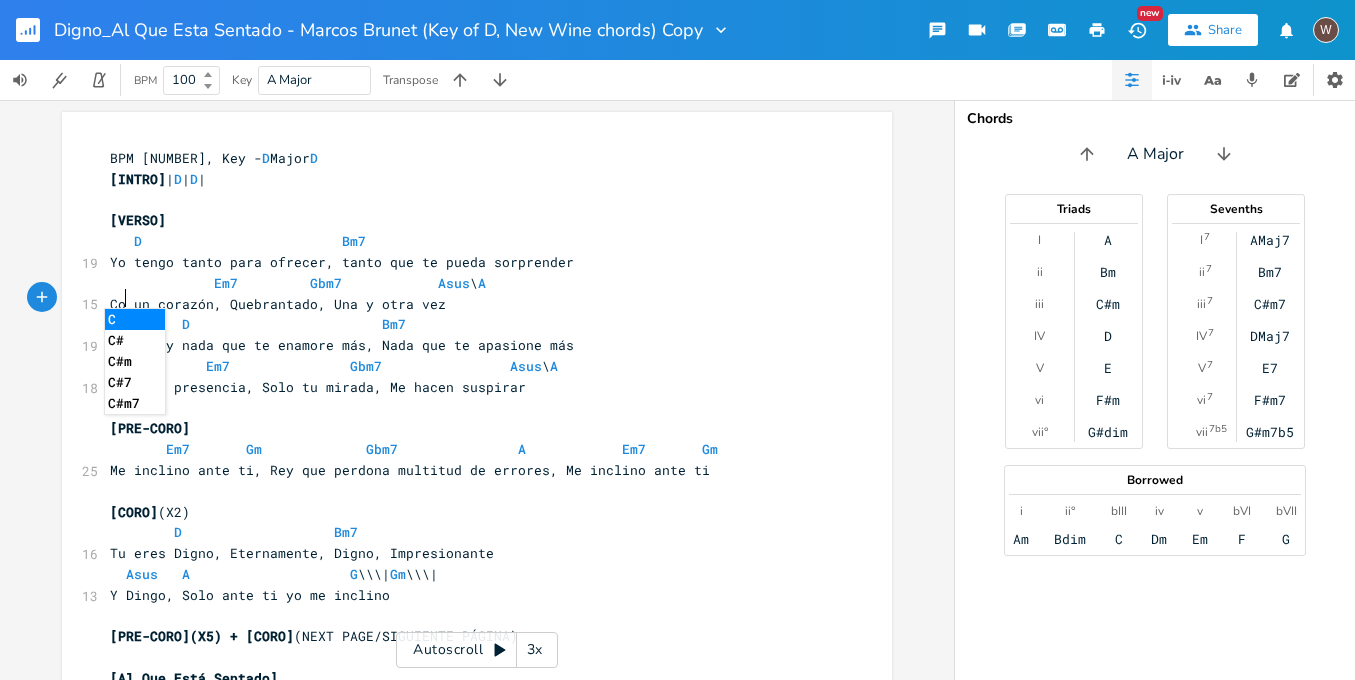 type on "Con" 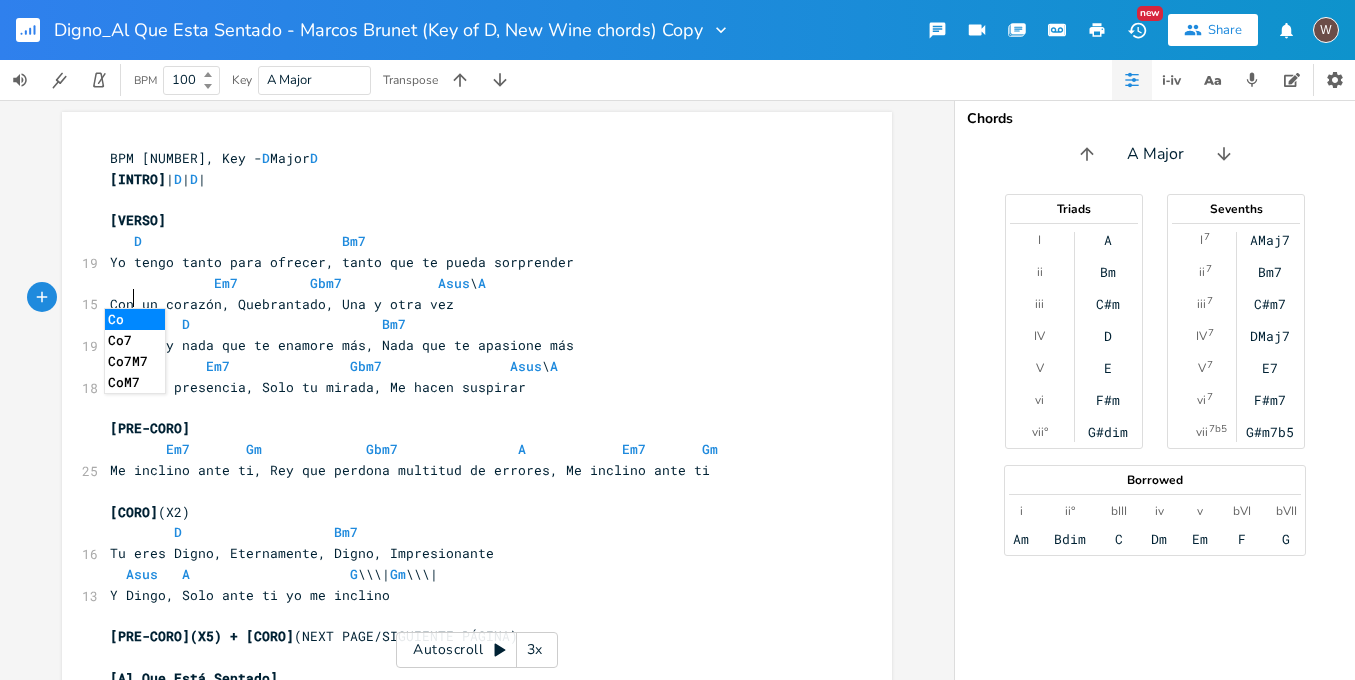 scroll, scrollTop: 0, scrollLeft: 20, axis: horizontal 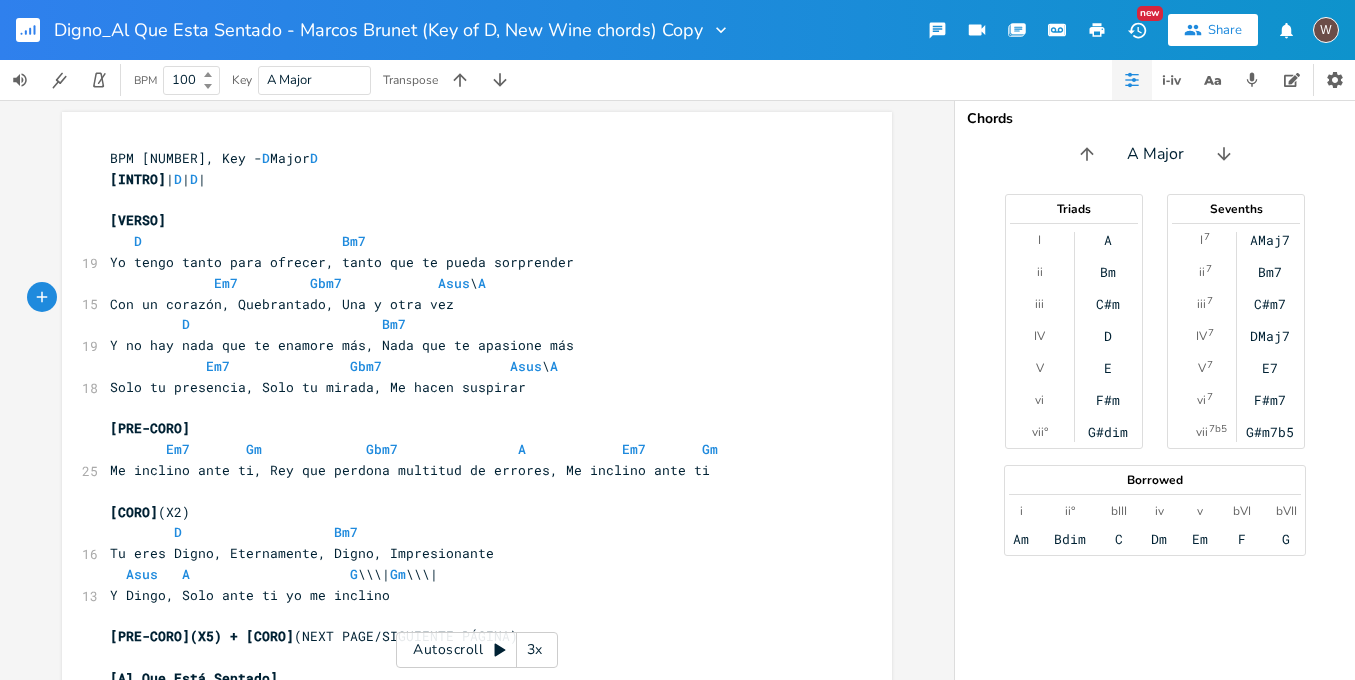 type 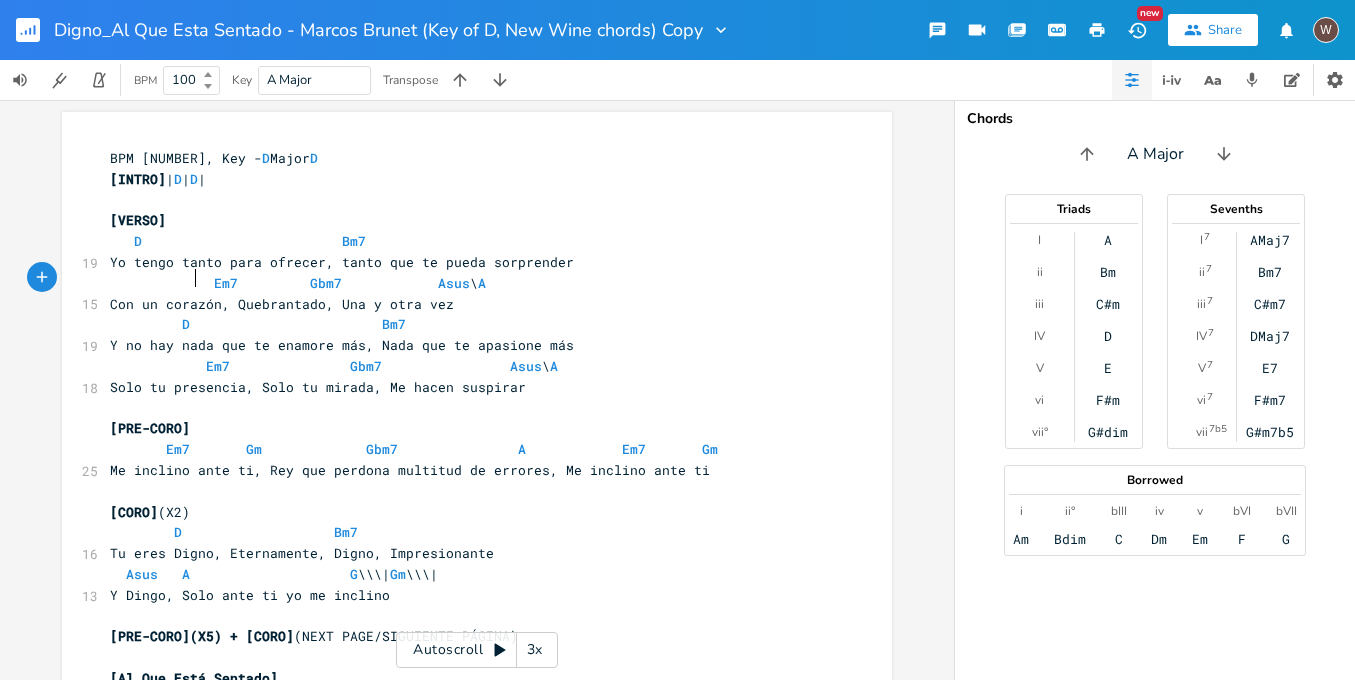click on "Em7           Gbm7              Asus  \  A" at bounding box center (298, 283) 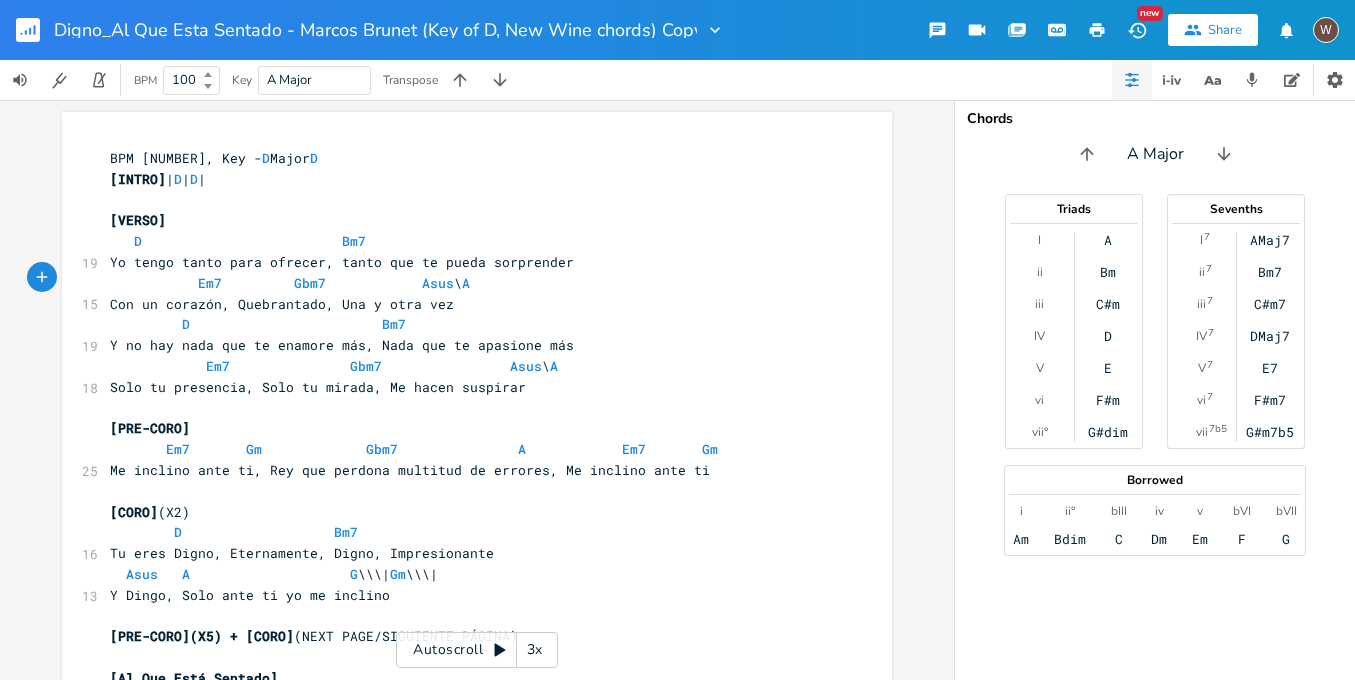 scroll, scrollTop: 0, scrollLeft: 1, axis: horizontal 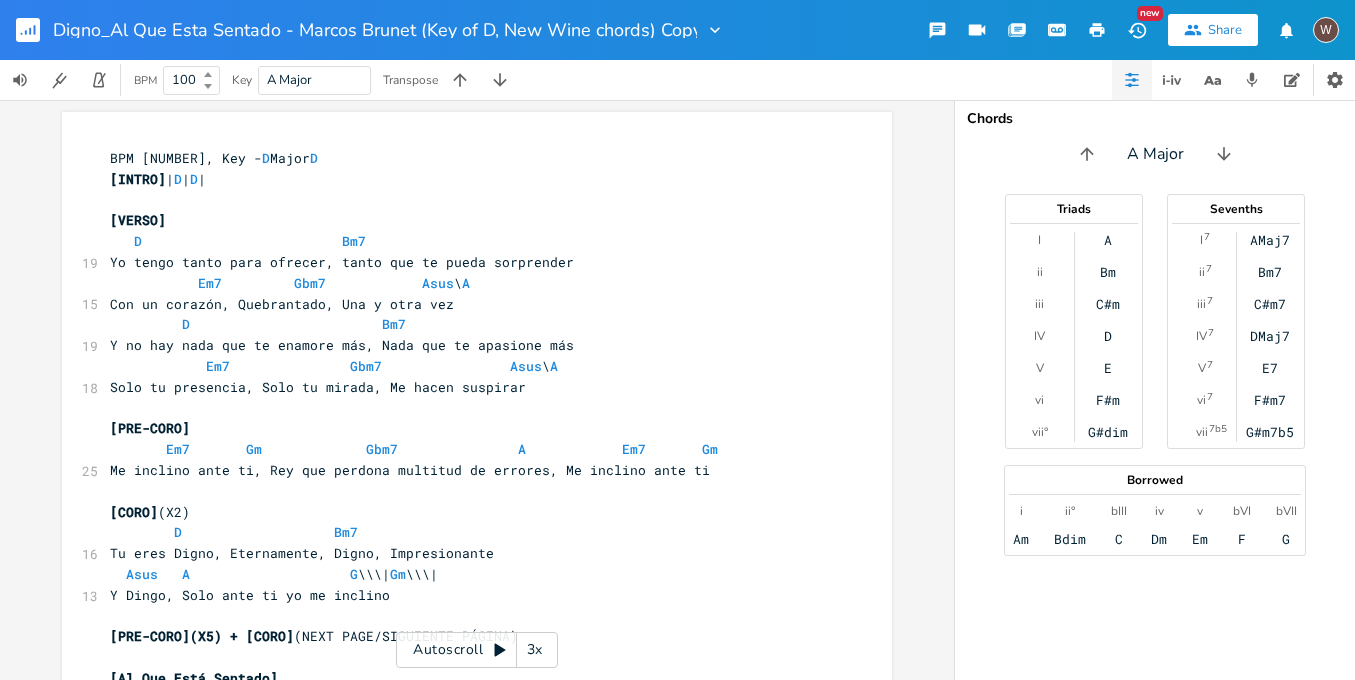 click on "Digno_Al Que Esta Sentado - Marcos Brunet (Key of D, New Wine chords) Copy" at bounding box center [375, 30] 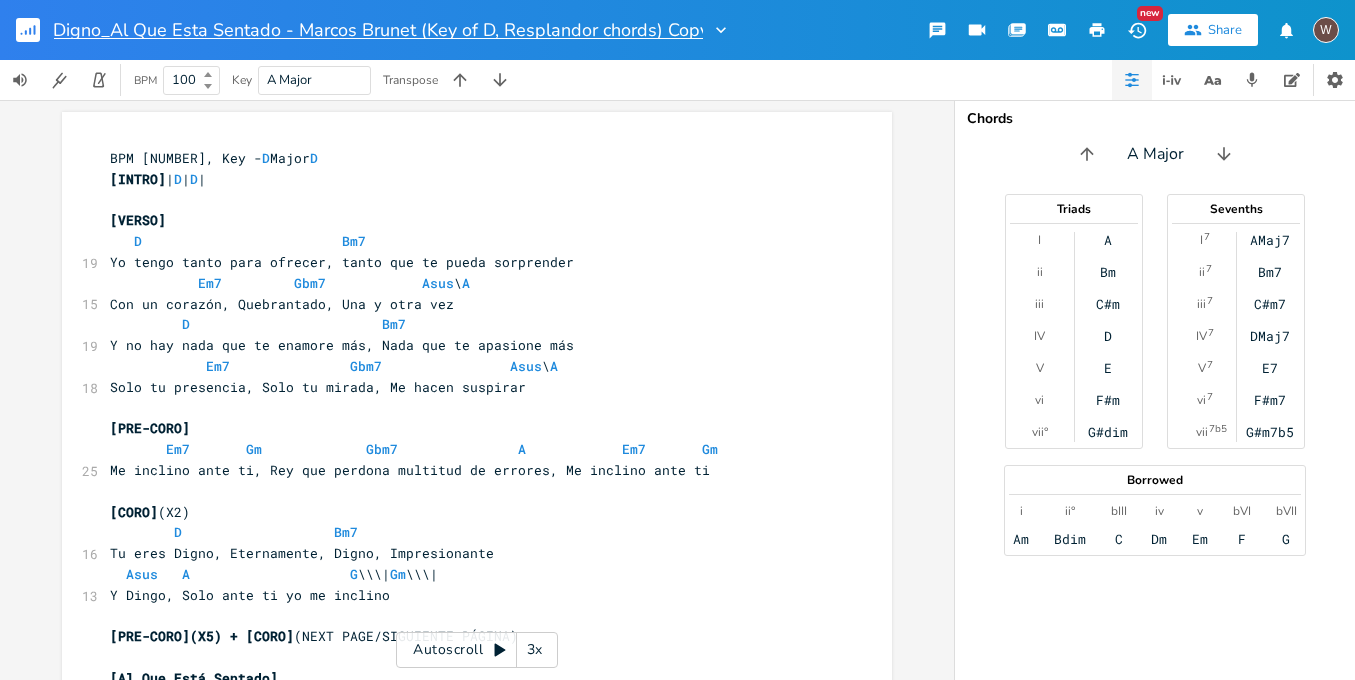 click on "Digno_Al Que Esta Sentado - Marcos Brunet (Key of D, Resplandor chords) Copy" at bounding box center (378, 30) 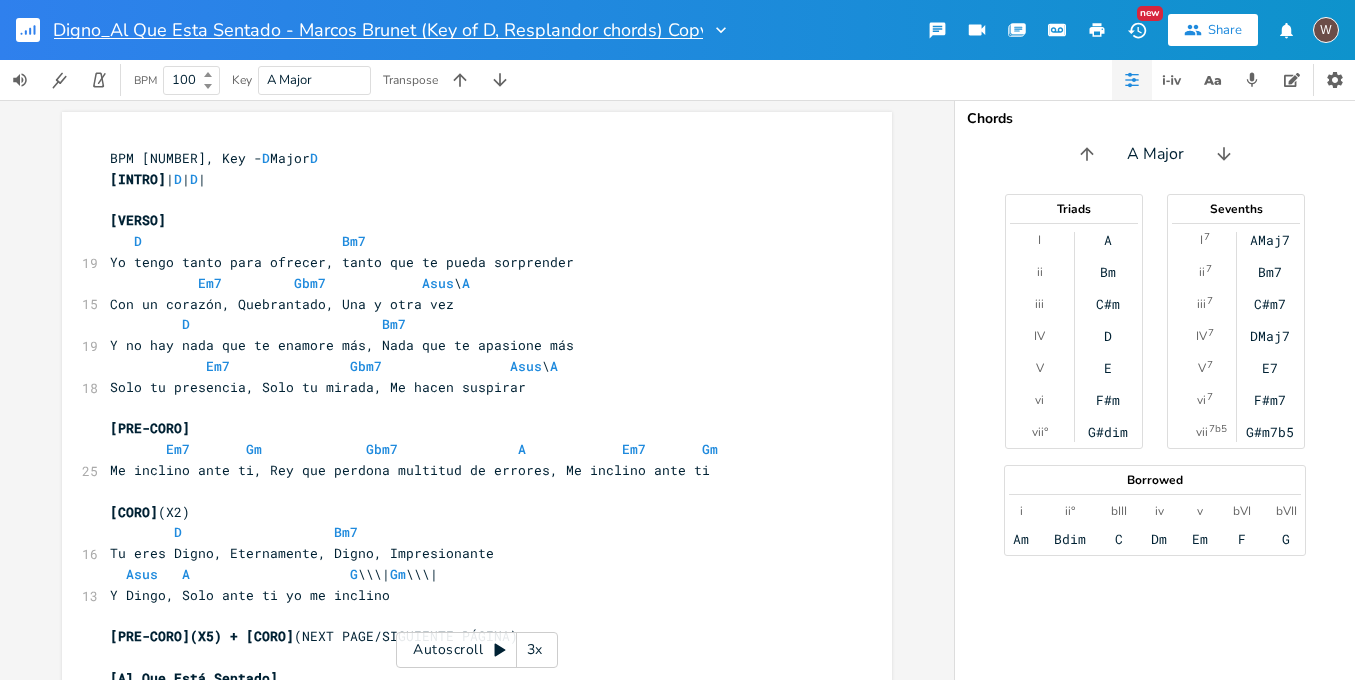 type on "Digno_Al Que Esta Sentado - Marcos Brunet (Key of D, Resplandor chords)" 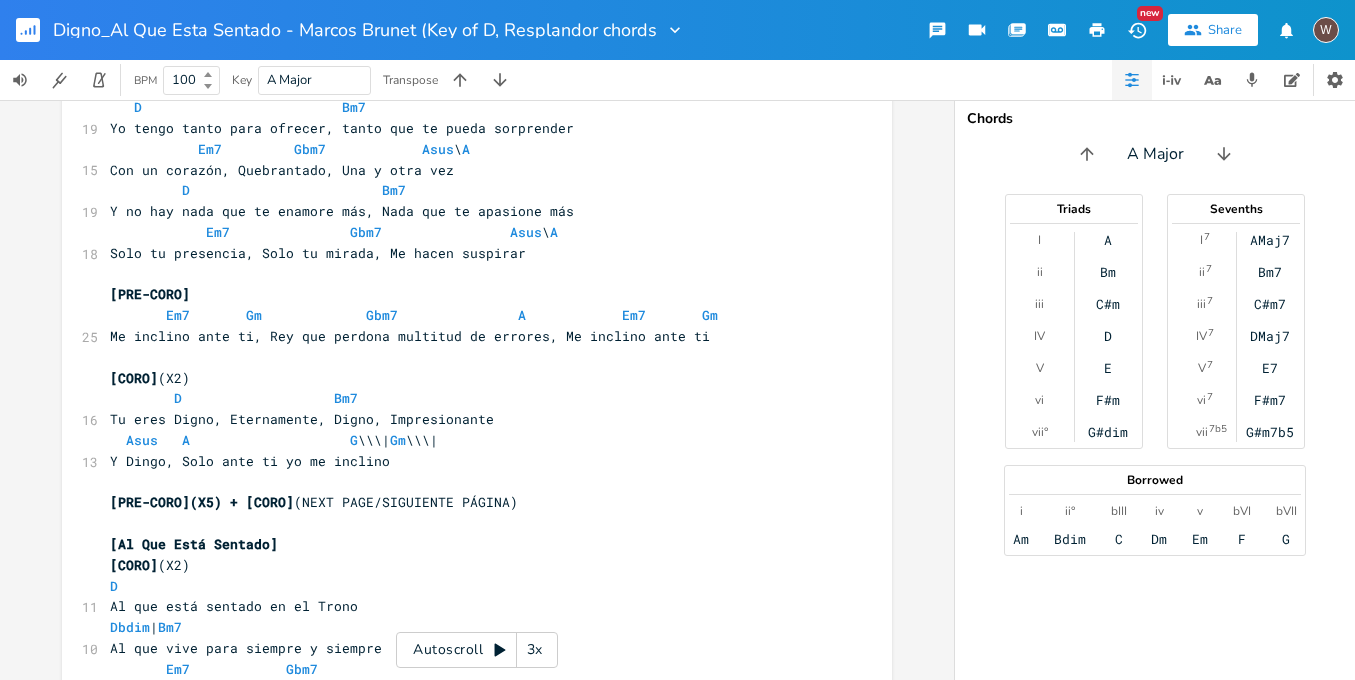 scroll, scrollTop: 0, scrollLeft: 0, axis: both 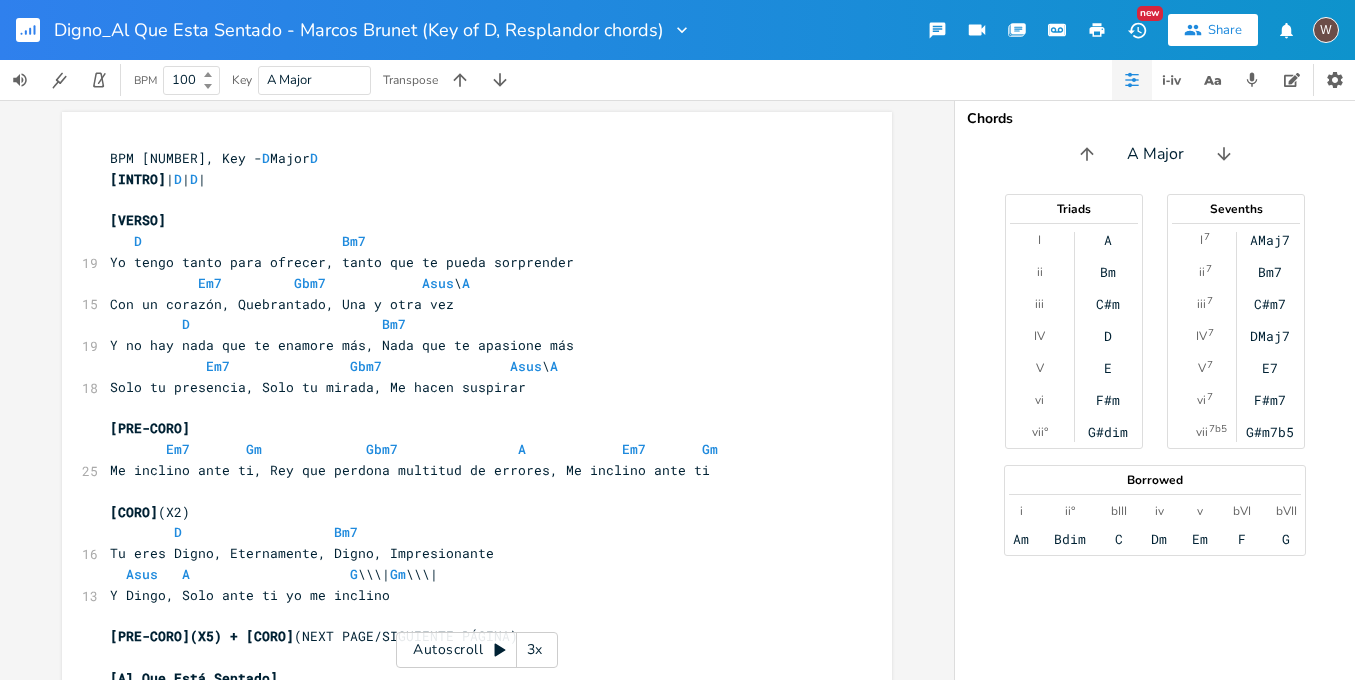 click 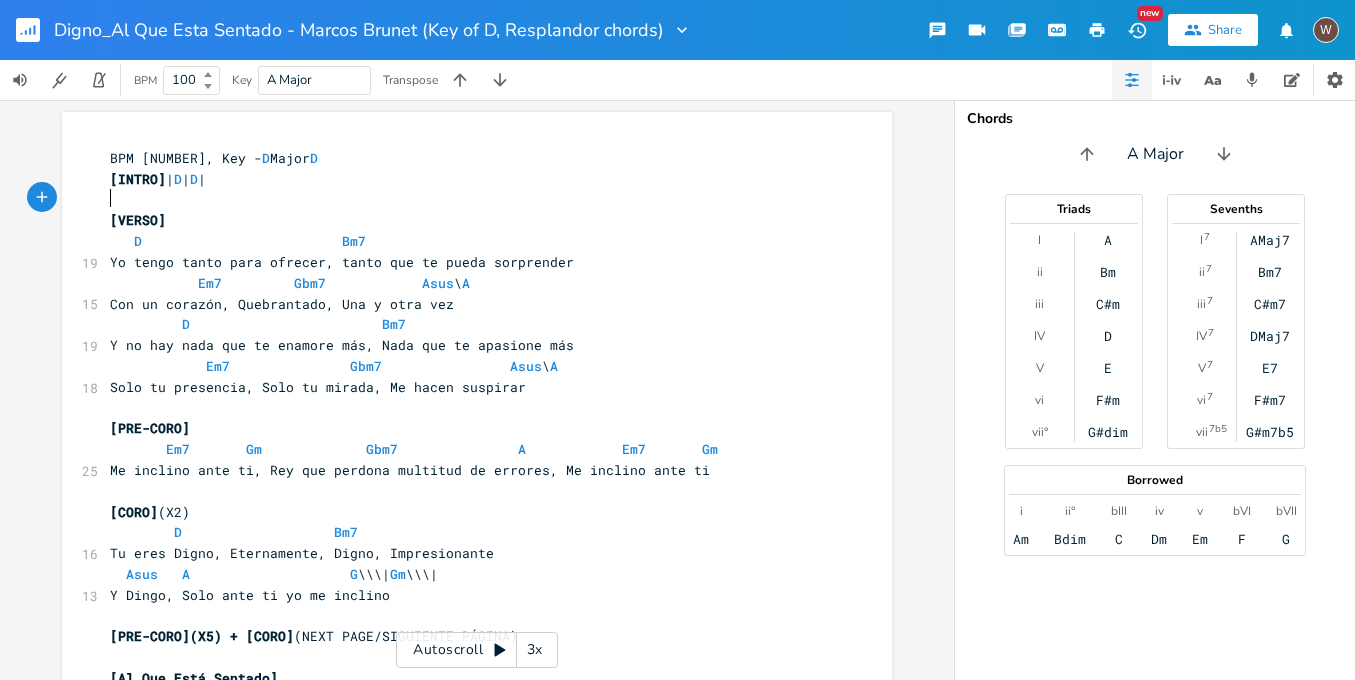 click on "​" at bounding box center [467, 200] 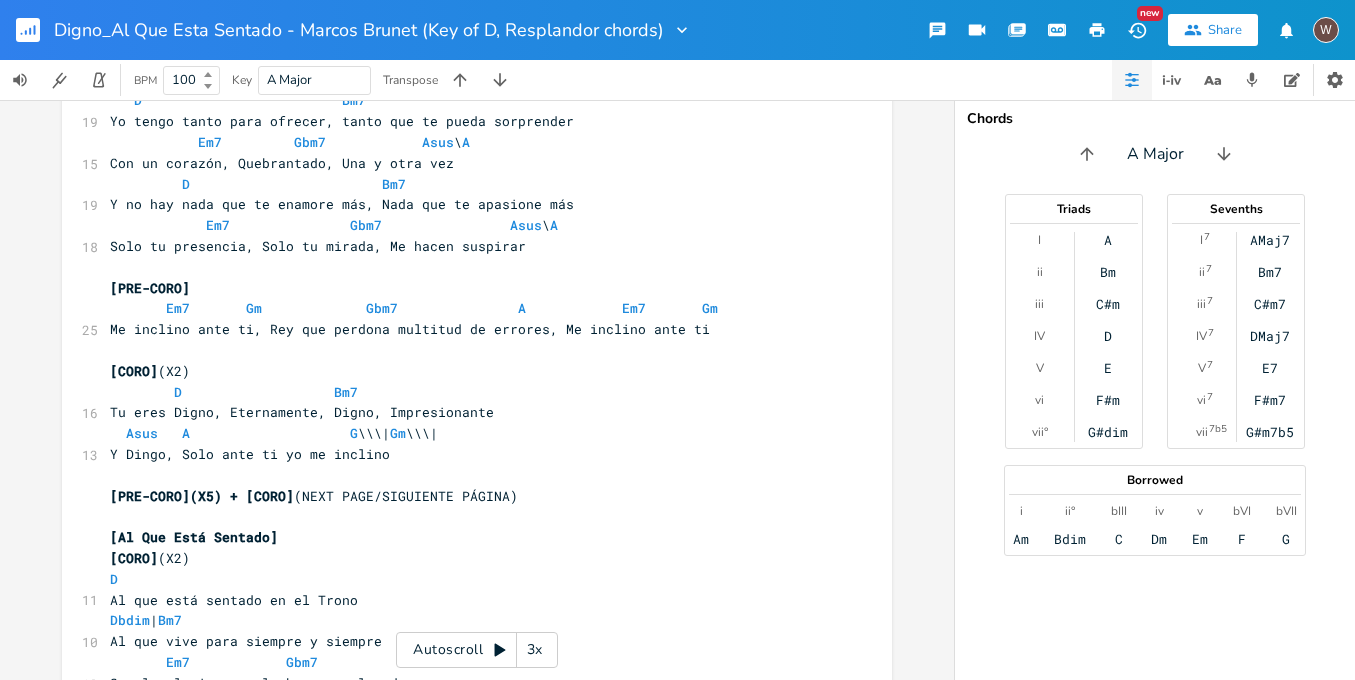 scroll, scrollTop: 172, scrollLeft: 0, axis: vertical 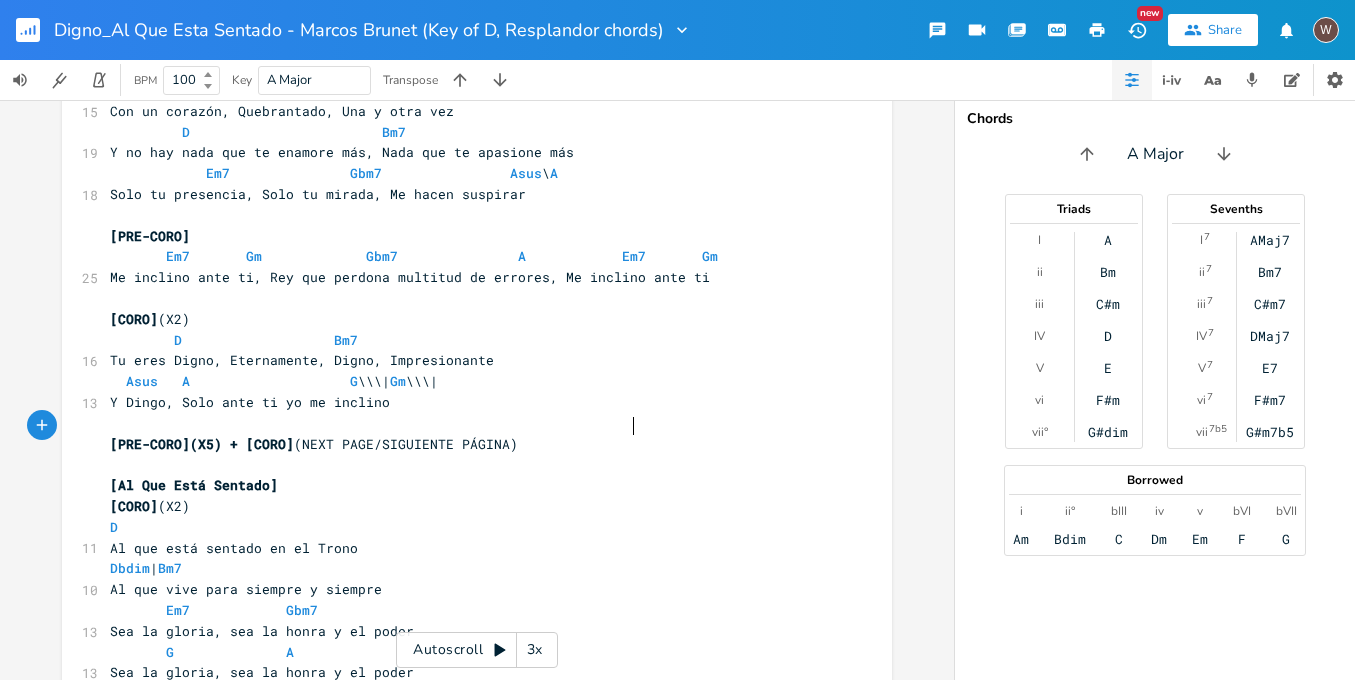 type on "INA)" 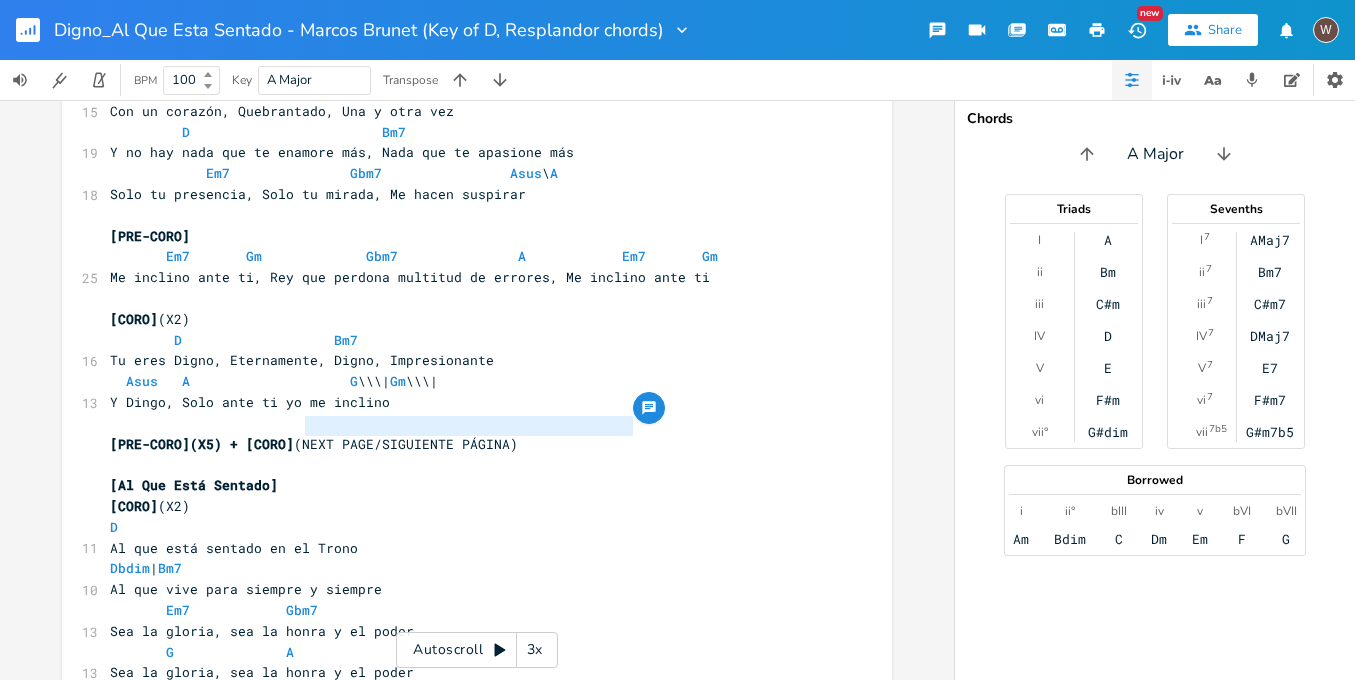 type on "(NEXT PAGE/SIGUIENTE PÁGINA)" 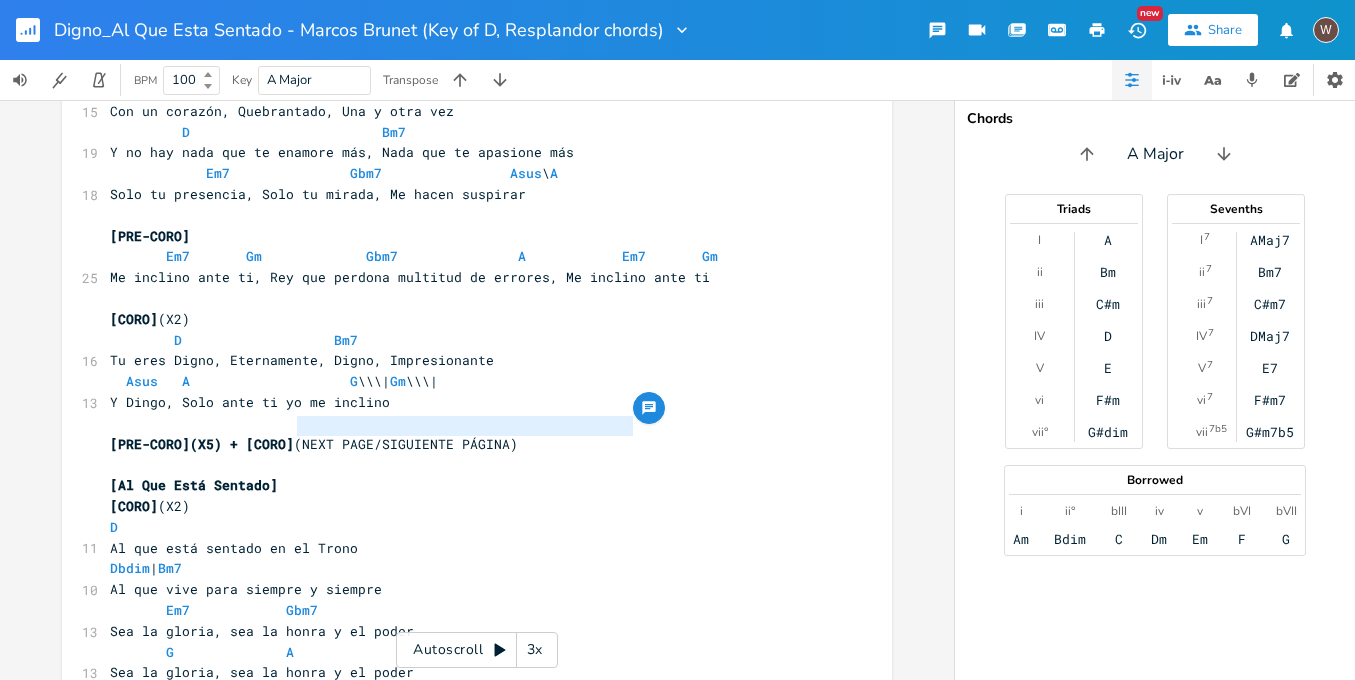 drag, startPoint x: 643, startPoint y: 424, endPoint x: 293, endPoint y: 427, distance: 350.01285 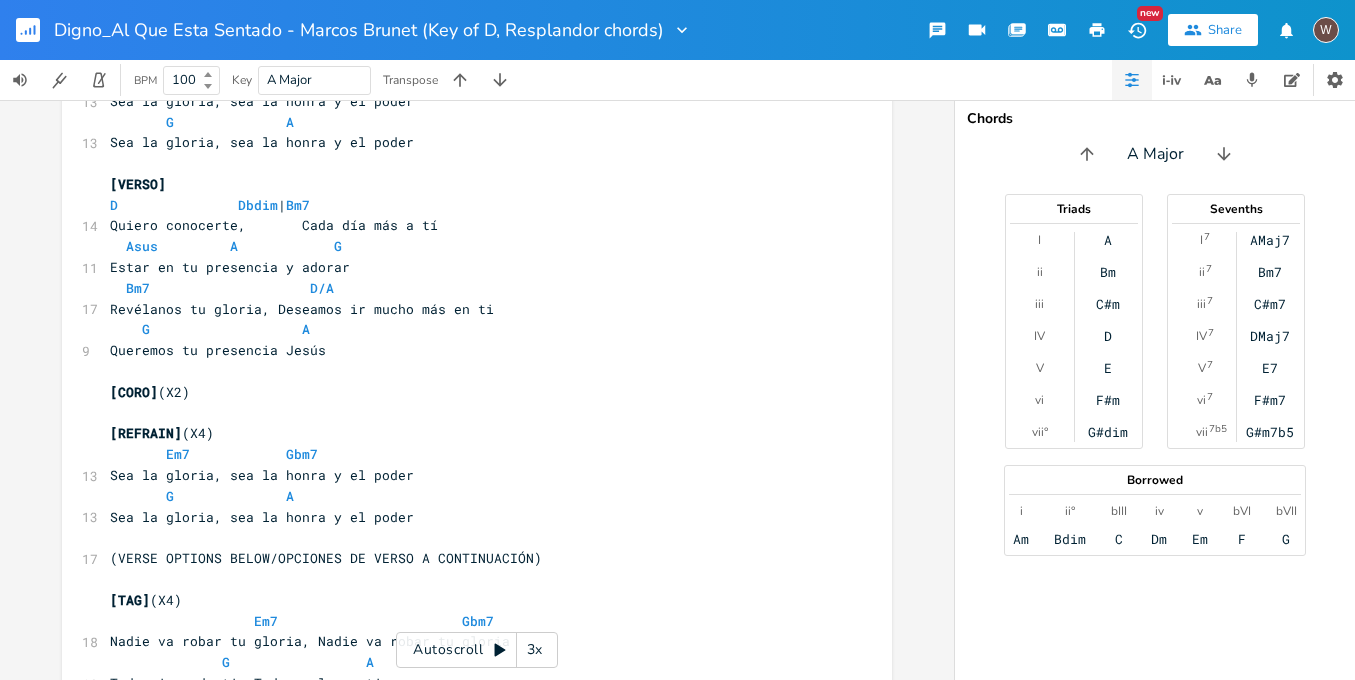 scroll, scrollTop: 708, scrollLeft: 0, axis: vertical 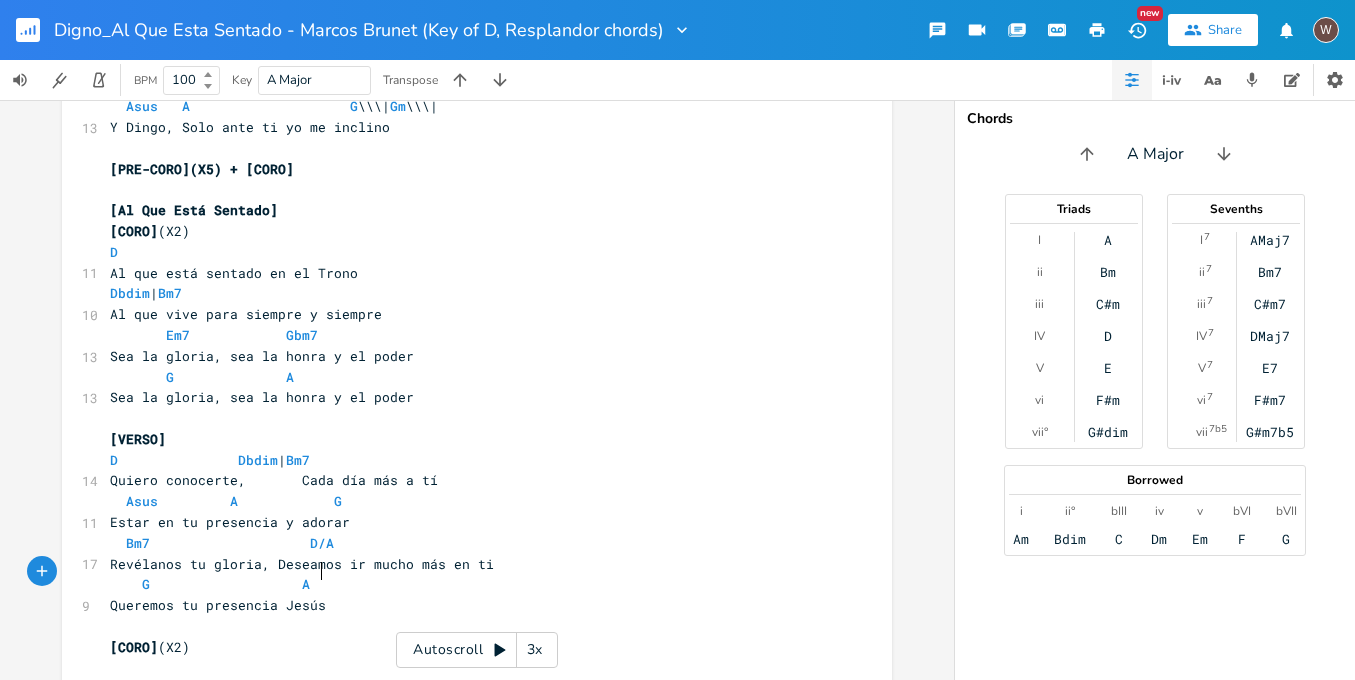 click on "Queremos tu presencia Jesús" at bounding box center [467, 605] 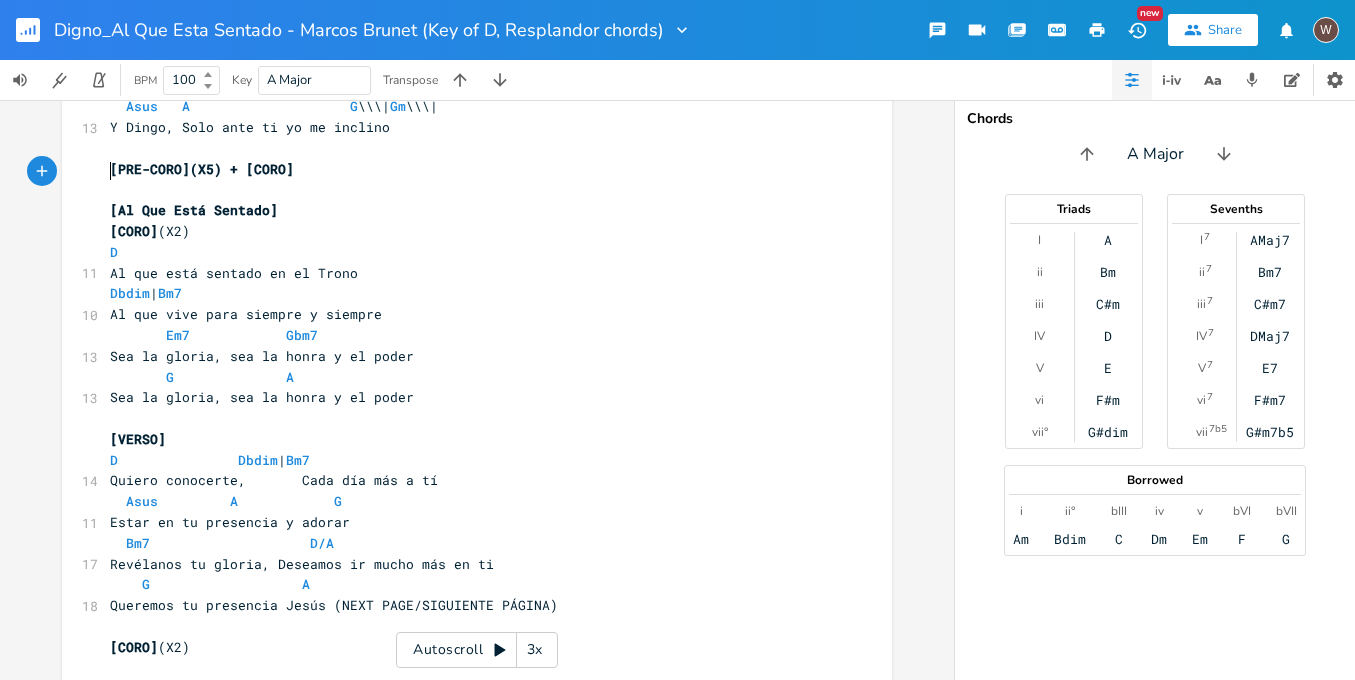 click on "​" at bounding box center [467, 189] 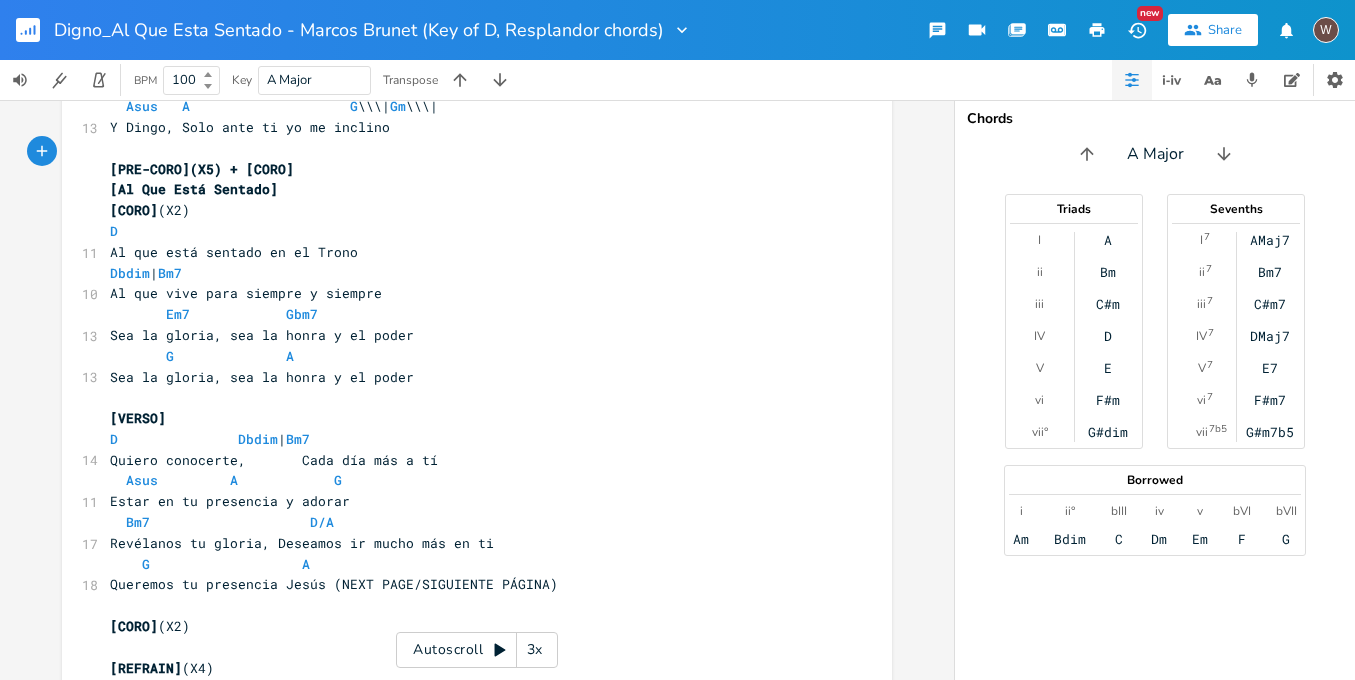 click on "[Al Que Está Sentado]" at bounding box center (467, 189) 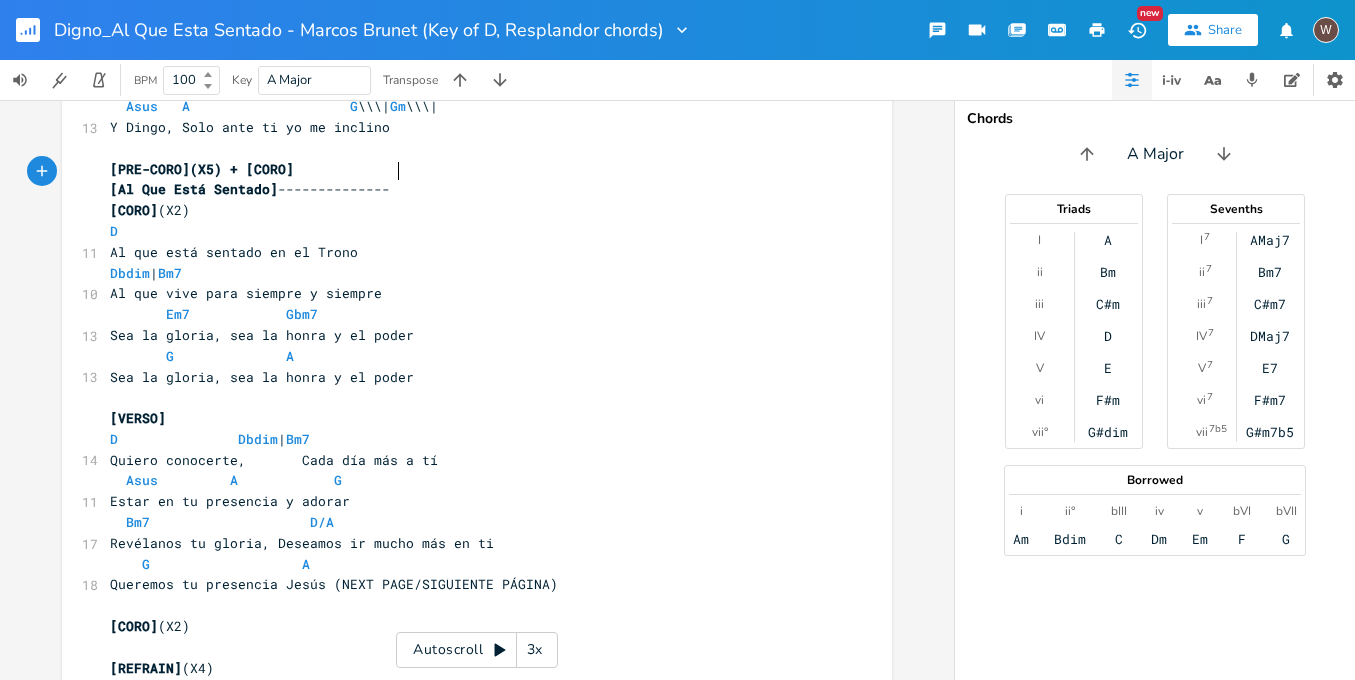 scroll, scrollTop: 0, scrollLeft: 78, axis: horizontal 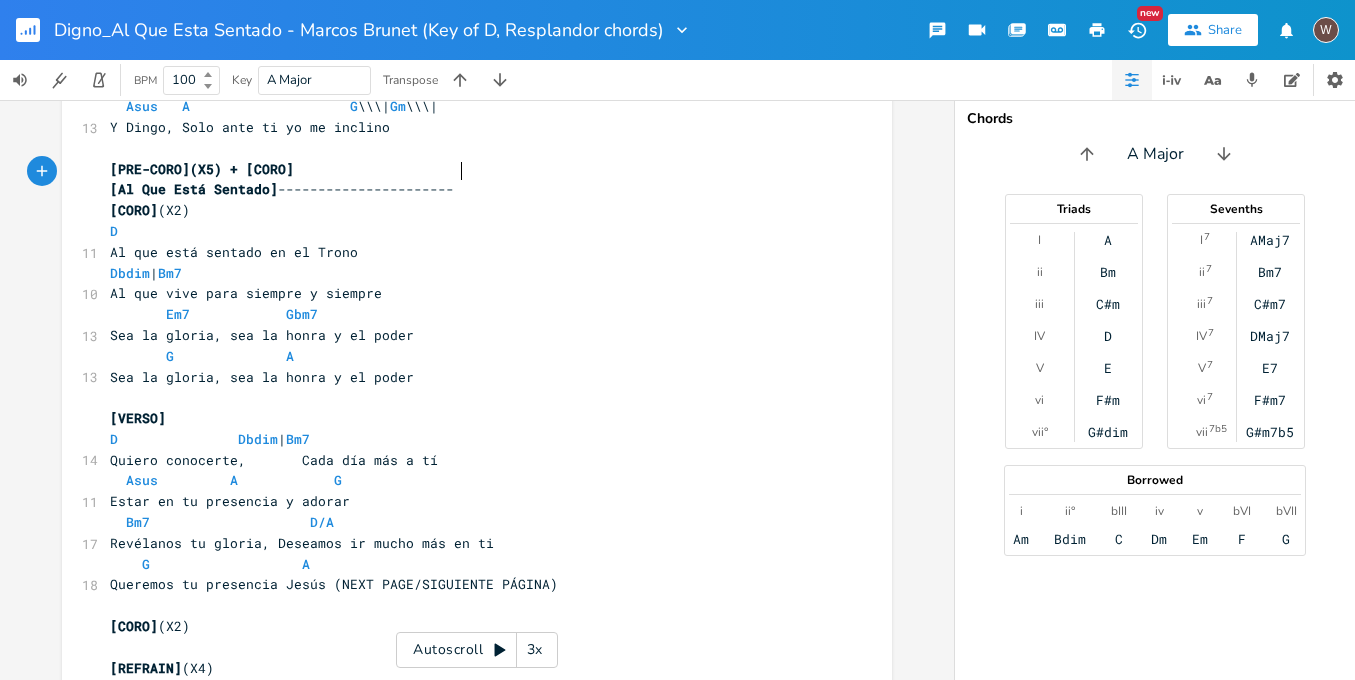 type on "----------------------]" 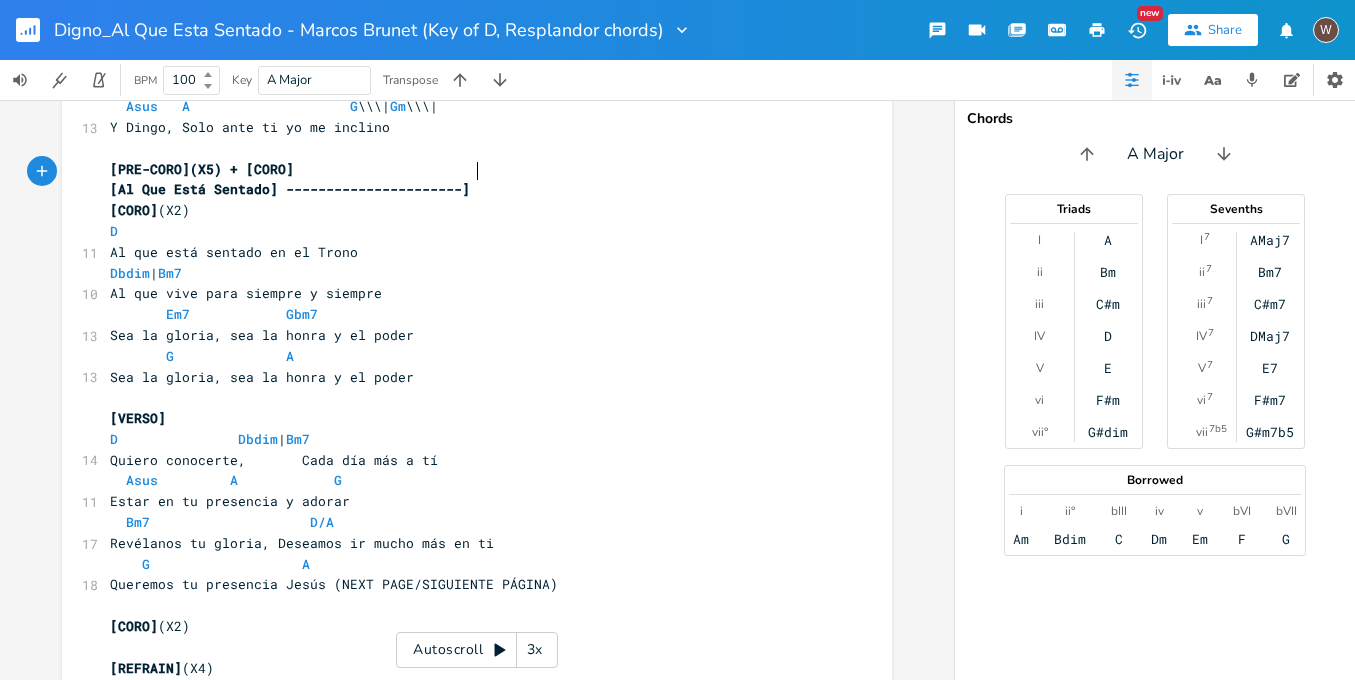 scroll, scrollTop: 0, scrollLeft: 109, axis: horizontal 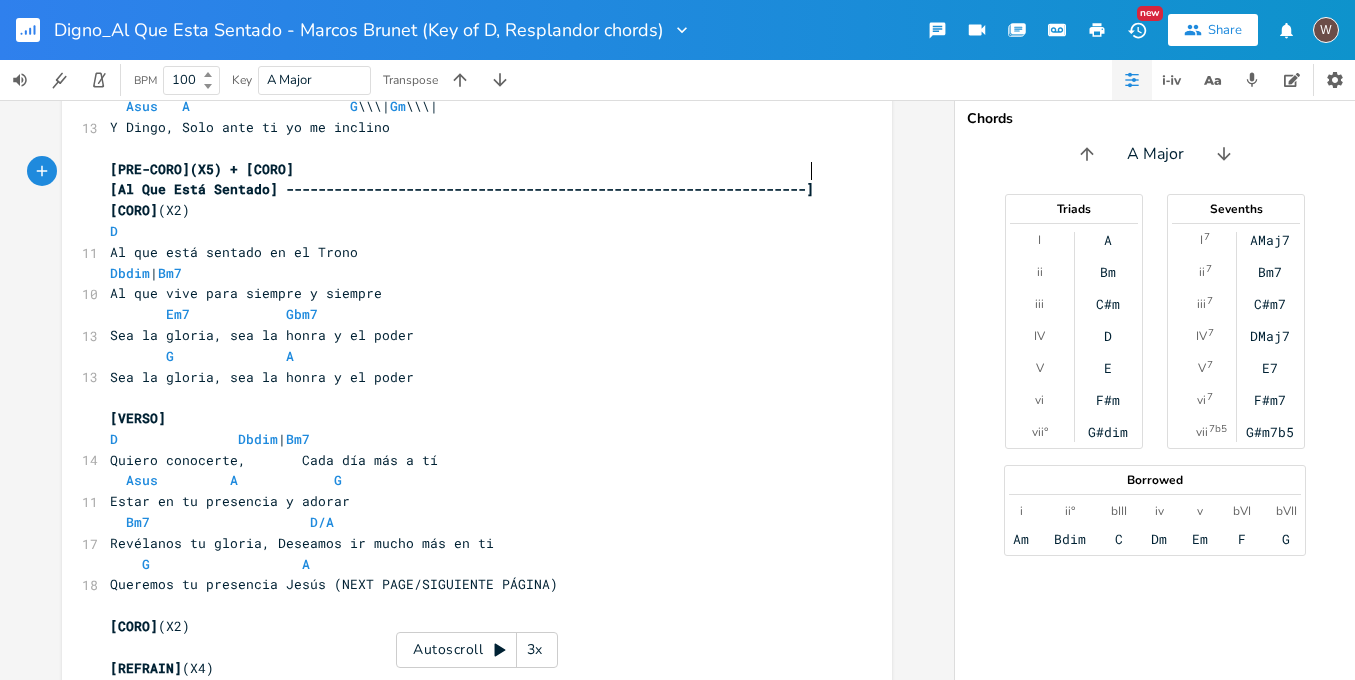 type on "--------------------------------------------" 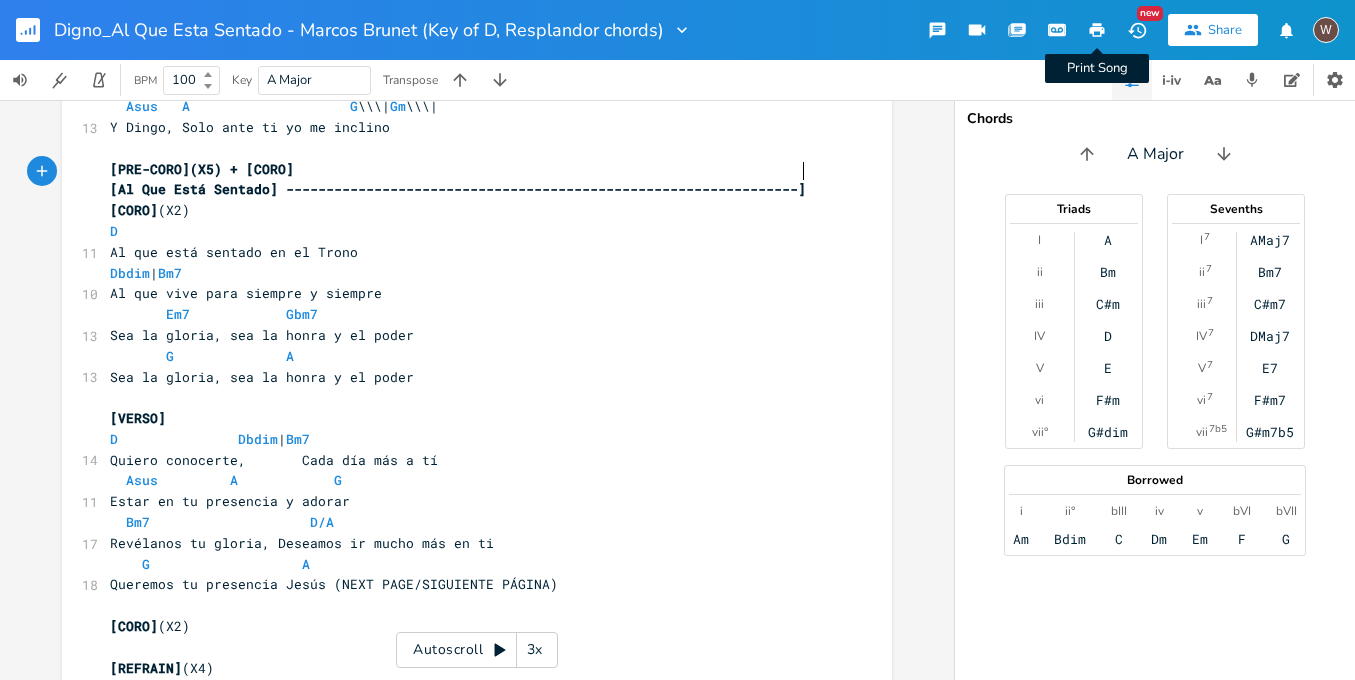 click 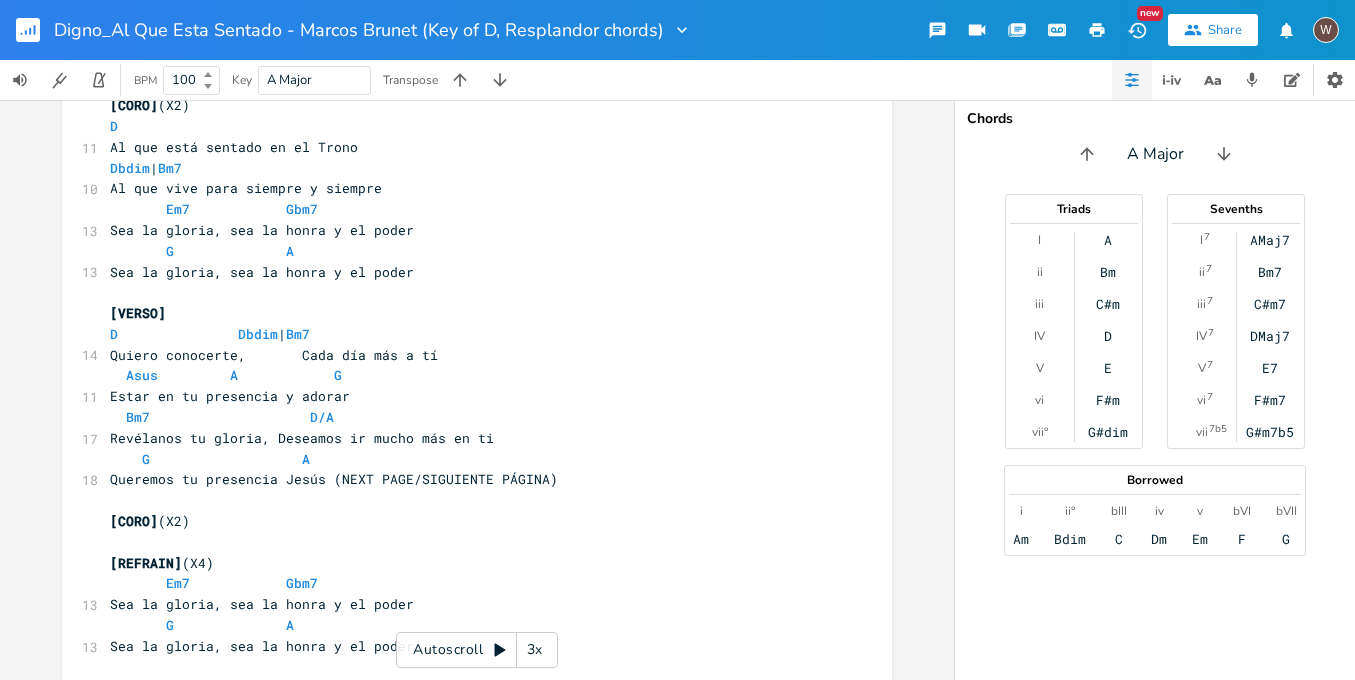 scroll, scrollTop: 386, scrollLeft: 0, axis: vertical 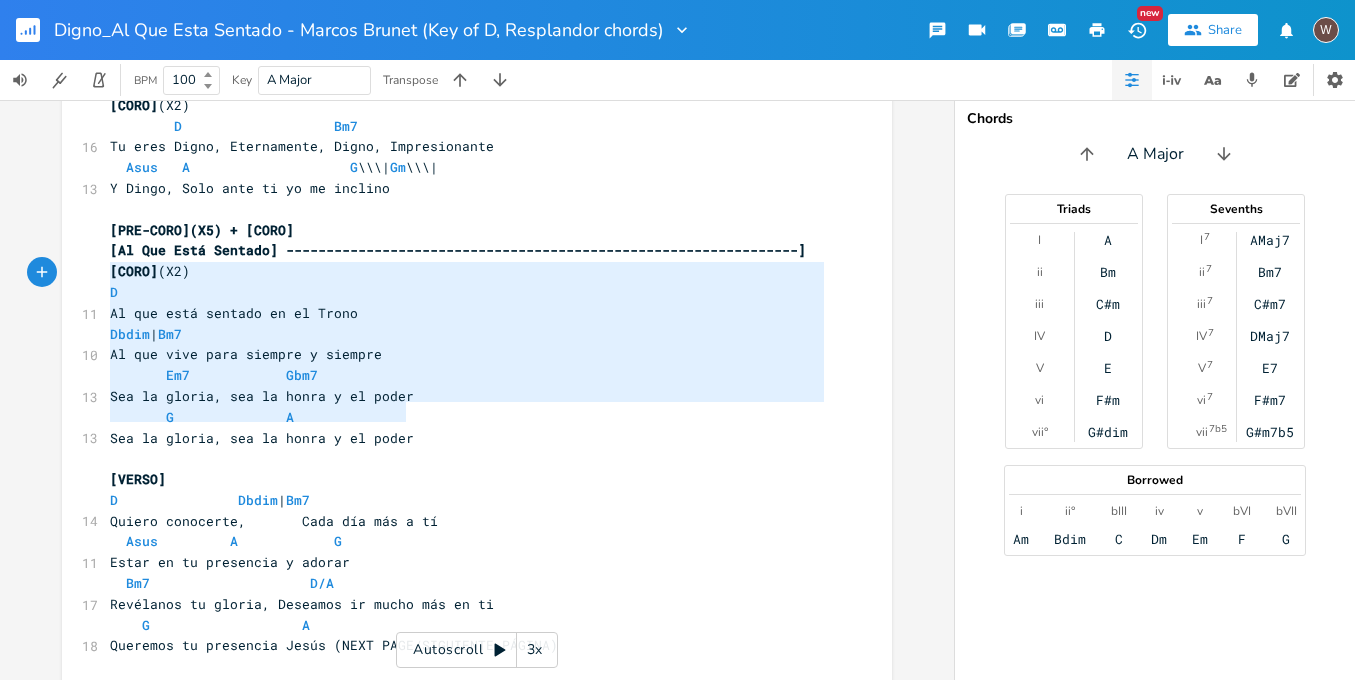 type on "[CORO](X2)
D
Al que está sentado en el Trono
Dbdim | Bm7
Al que vive para siempre y siempre
Em7            Gbm7
Sea la gloria, sea la honra y el poder
G              A
Sea la gloria, sea la honra y el poder" 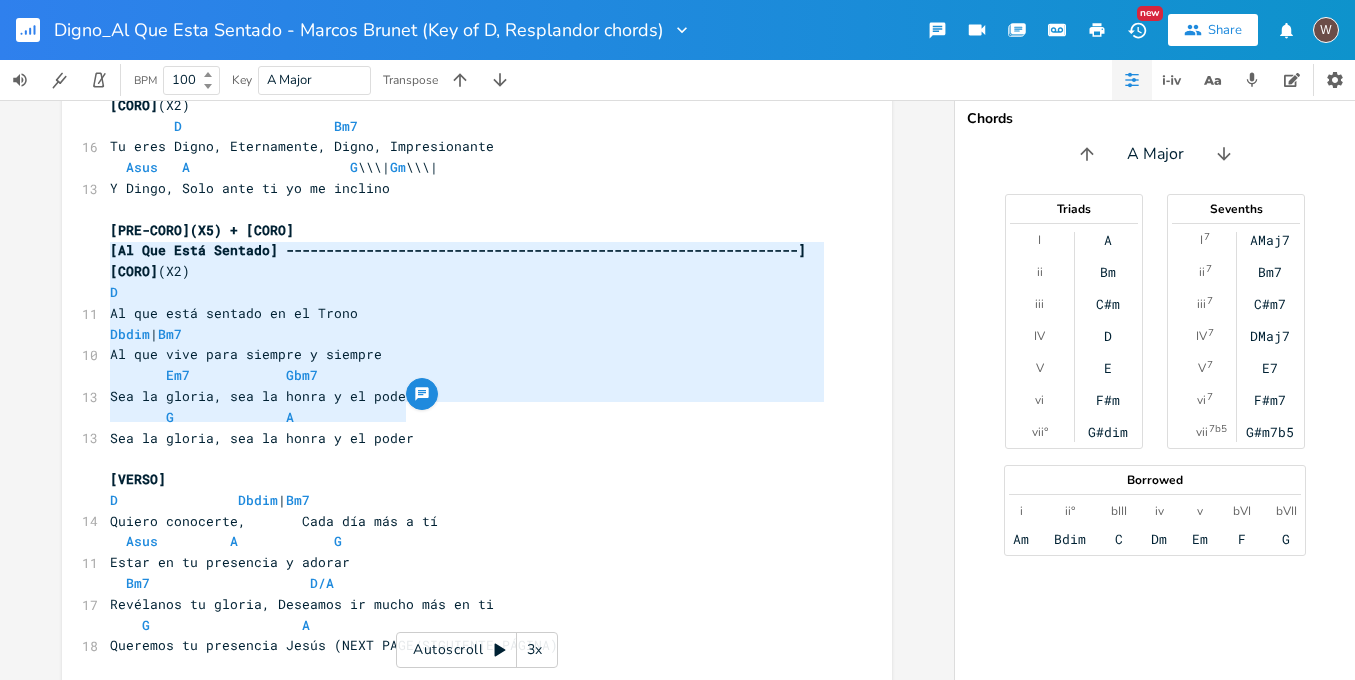 drag, startPoint x: 392, startPoint y: 413, endPoint x: 88, endPoint y: 256, distance: 342.14764 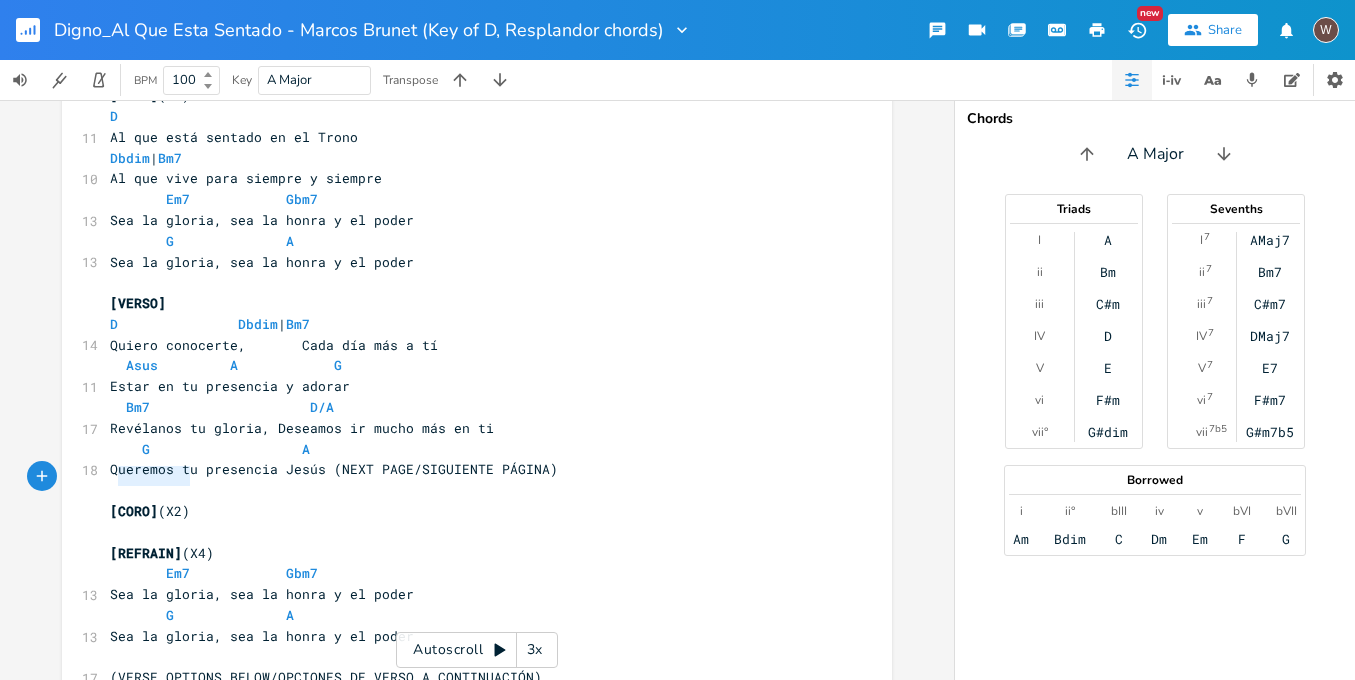 type on "[CORO](X2)" 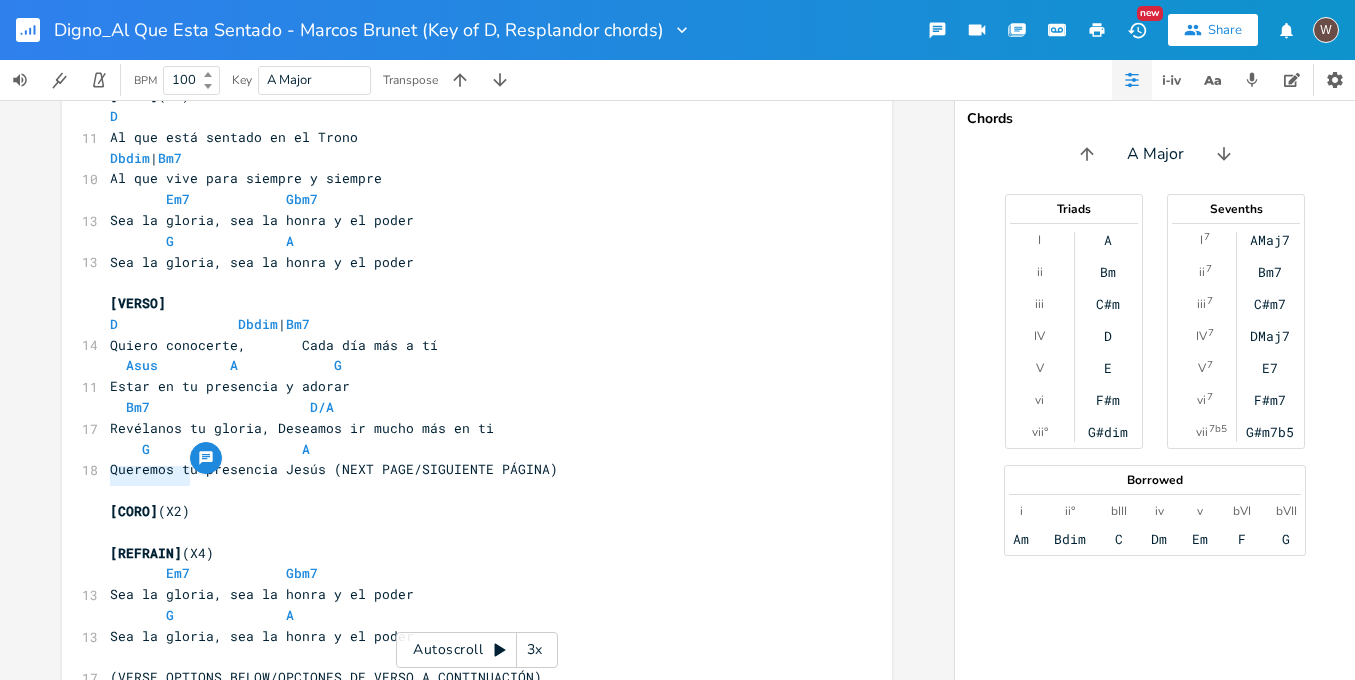 drag, startPoint x: 188, startPoint y: 474, endPoint x: 106, endPoint y: 473, distance: 82.006096 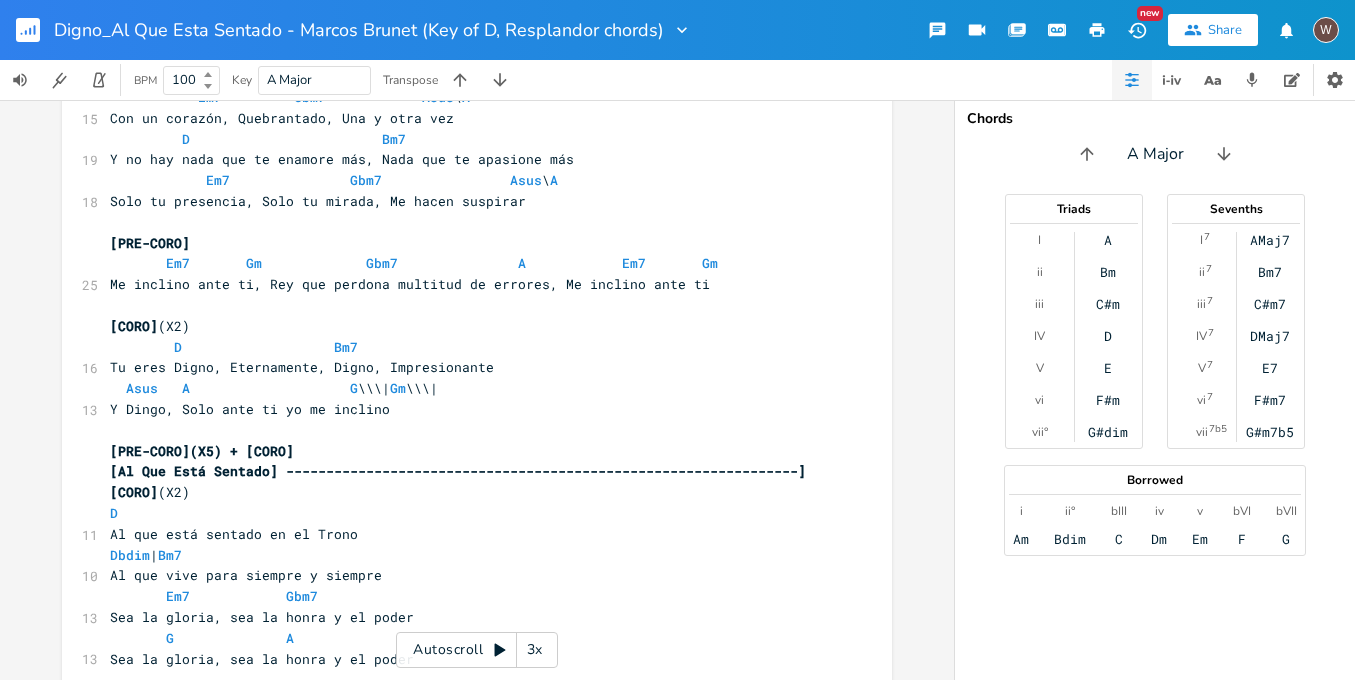 scroll, scrollTop: 0, scrollLeft: 0, axis: both 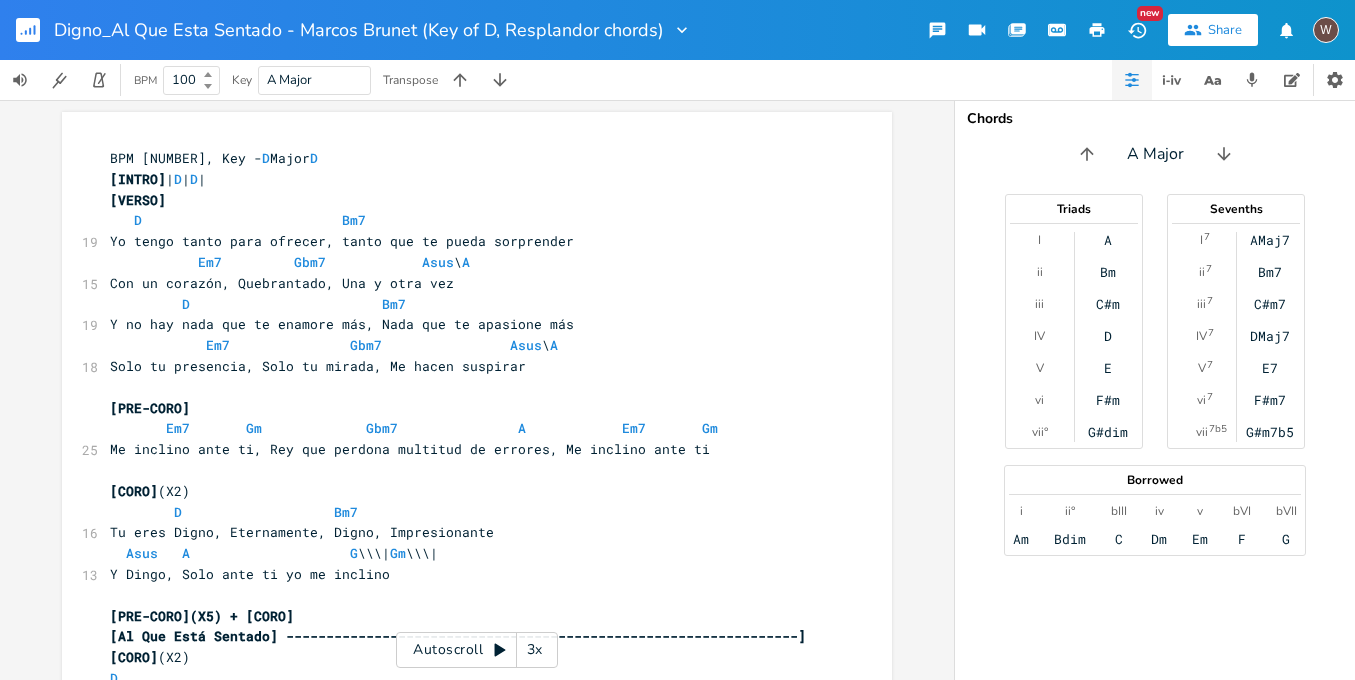 click 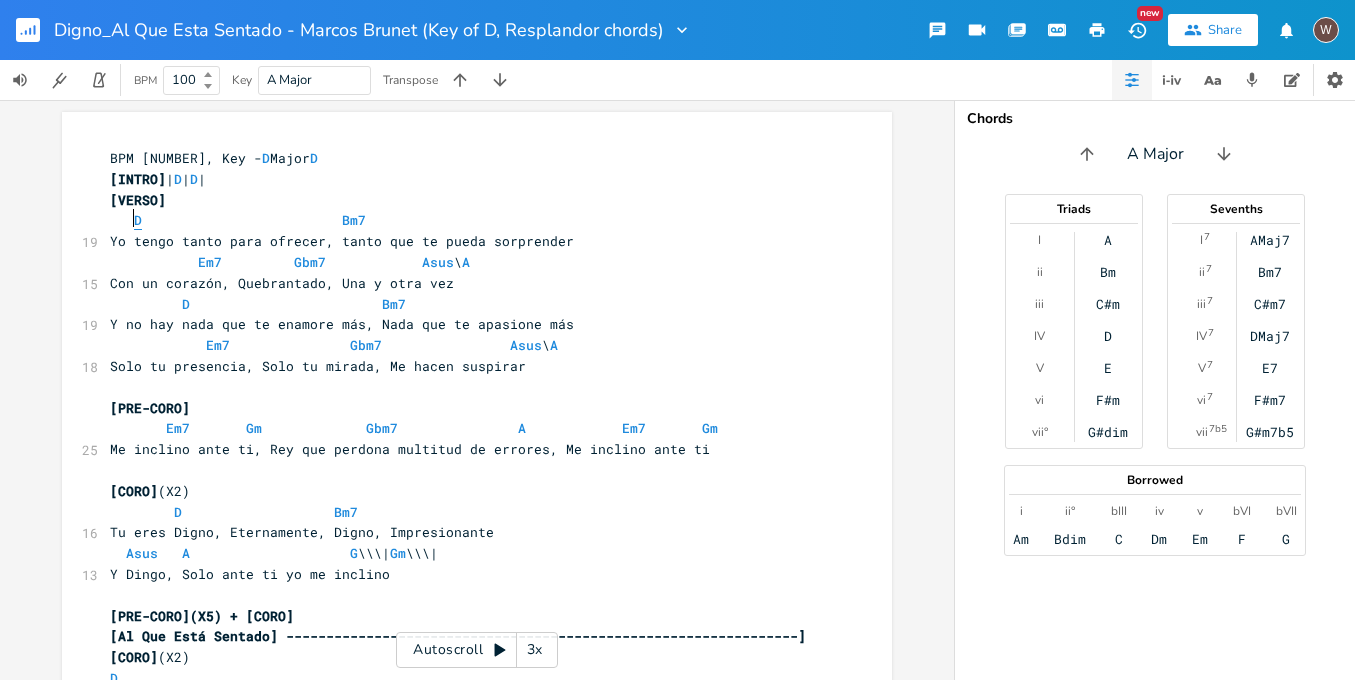 click on "D" at bounding box center [138, 220] 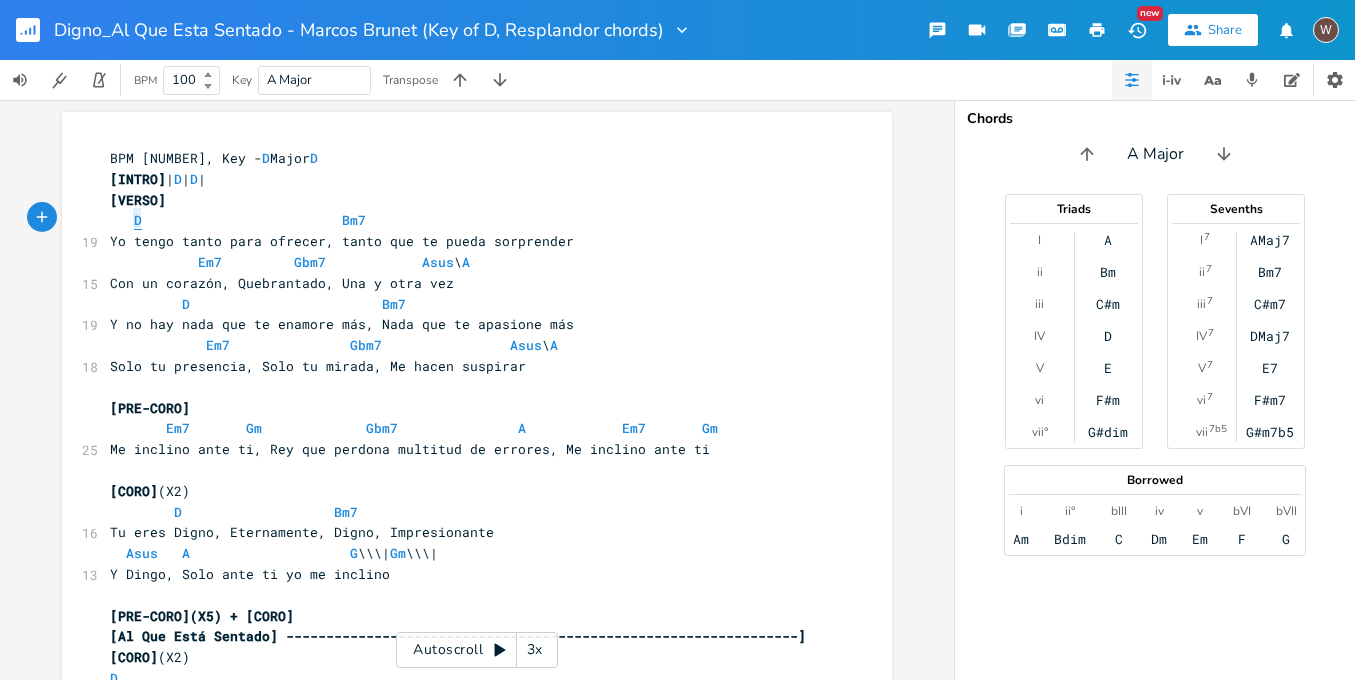 click on "D" at bounding box center [138, 220] 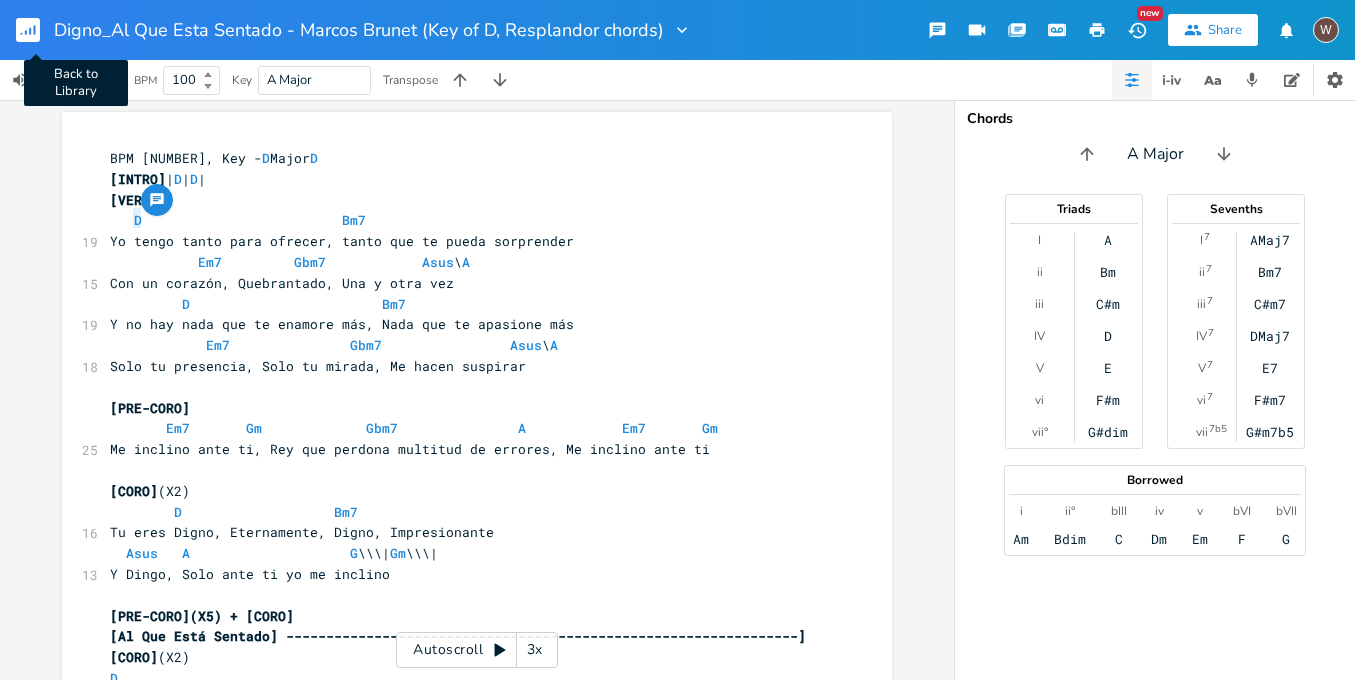 click 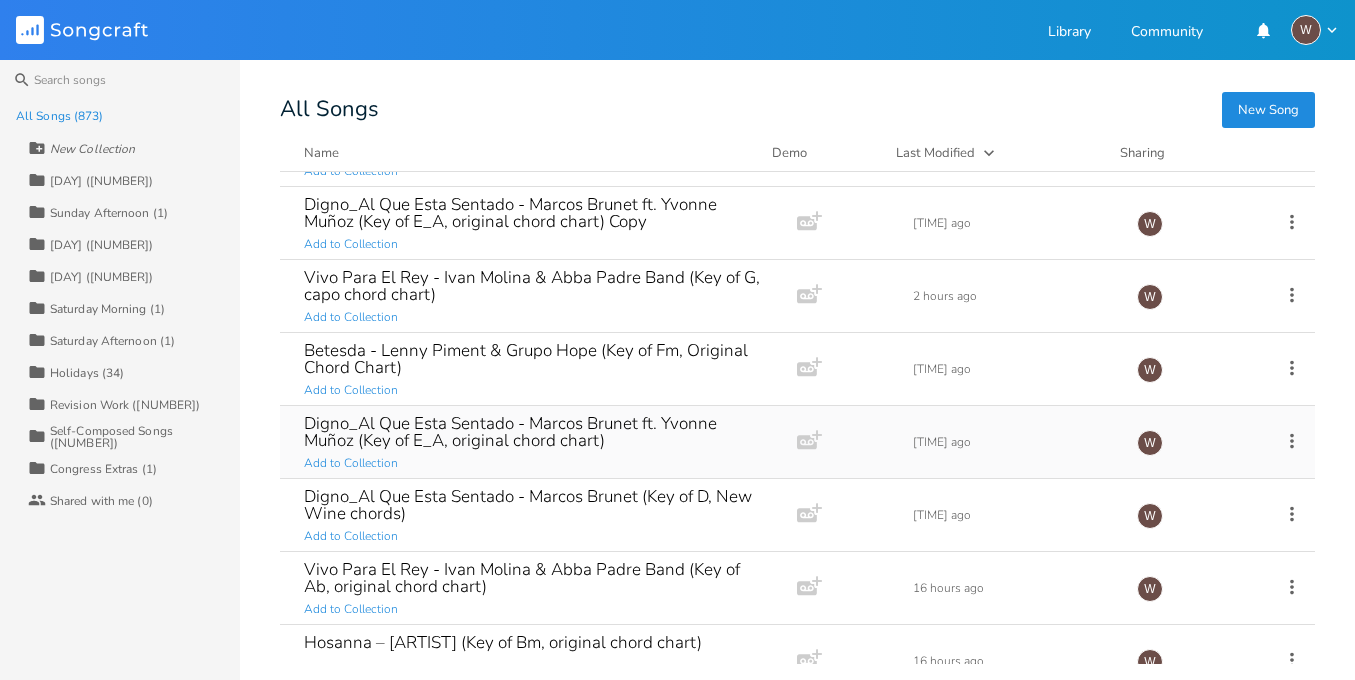 scroll, scrollTop: 0, scrollLeft: 0, axis: both 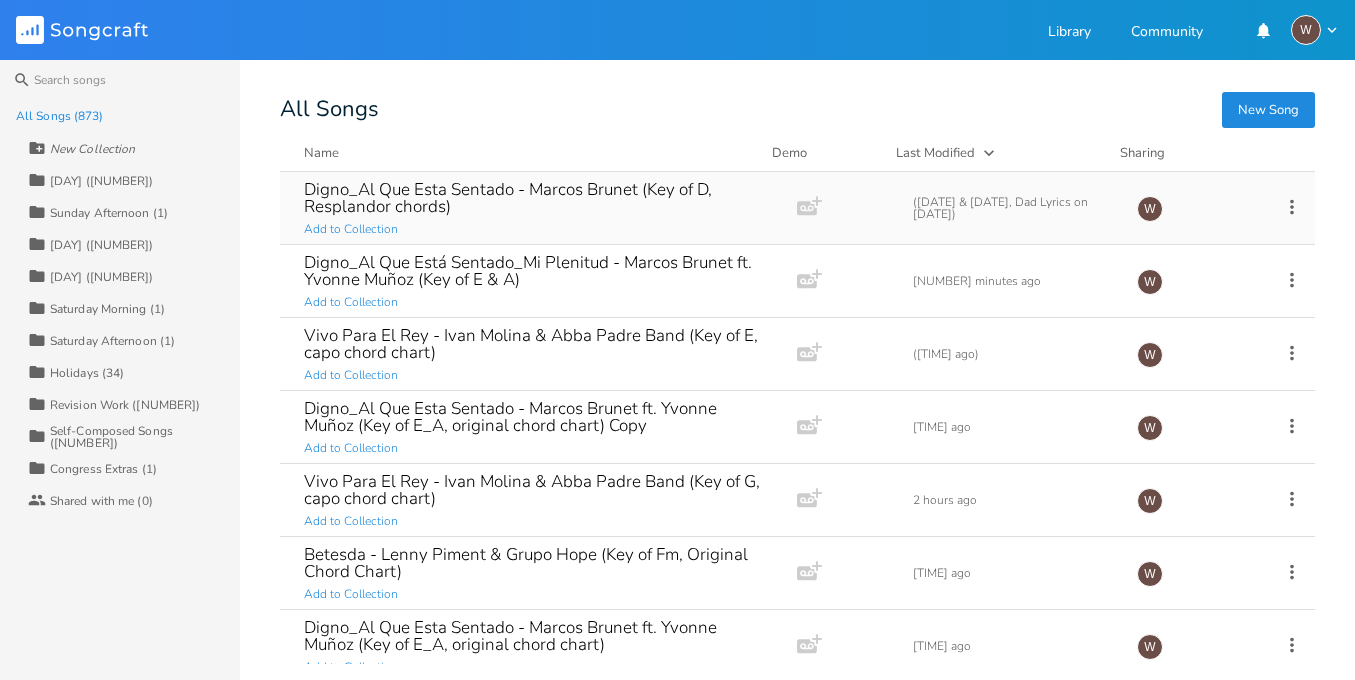 click on "Digno_Al Que Esta Sentado - Marcos Brunet (Key of D, Resplandor chords)" at bounding box center (534, 198) 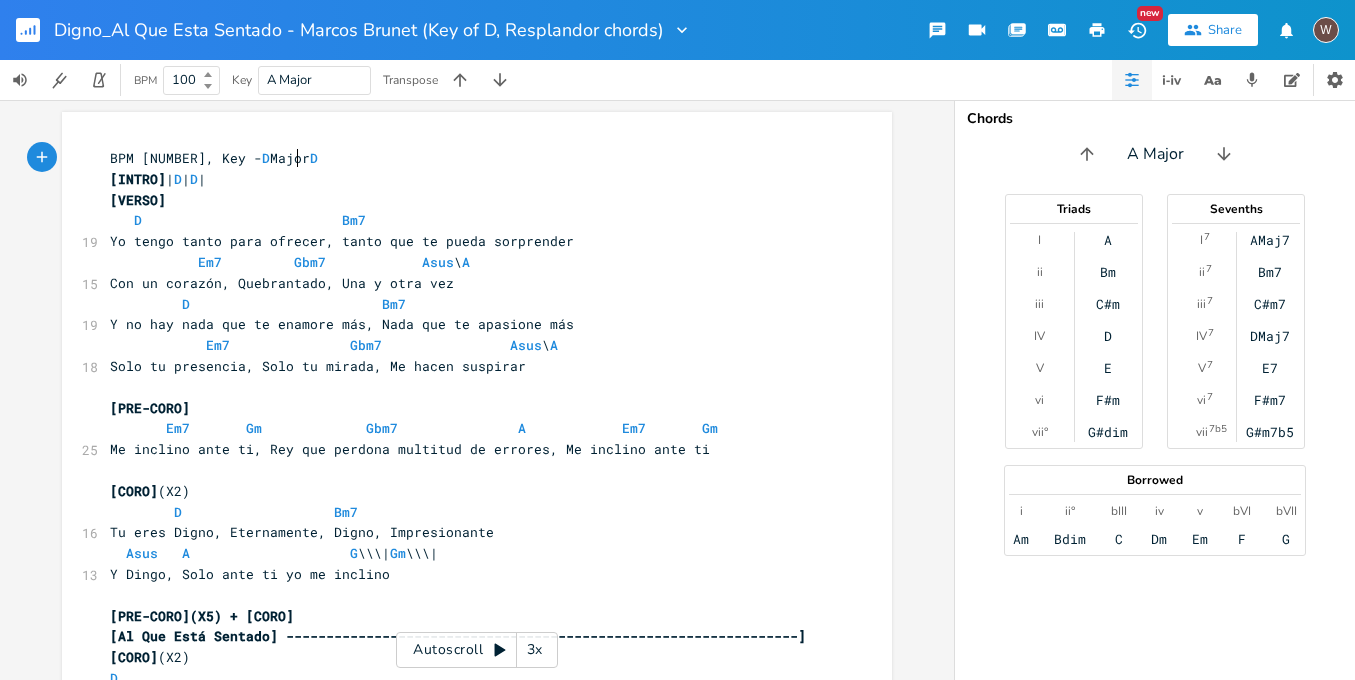 scroll, scrollTop: 0, scrollLeft: 1, axis: horizontal 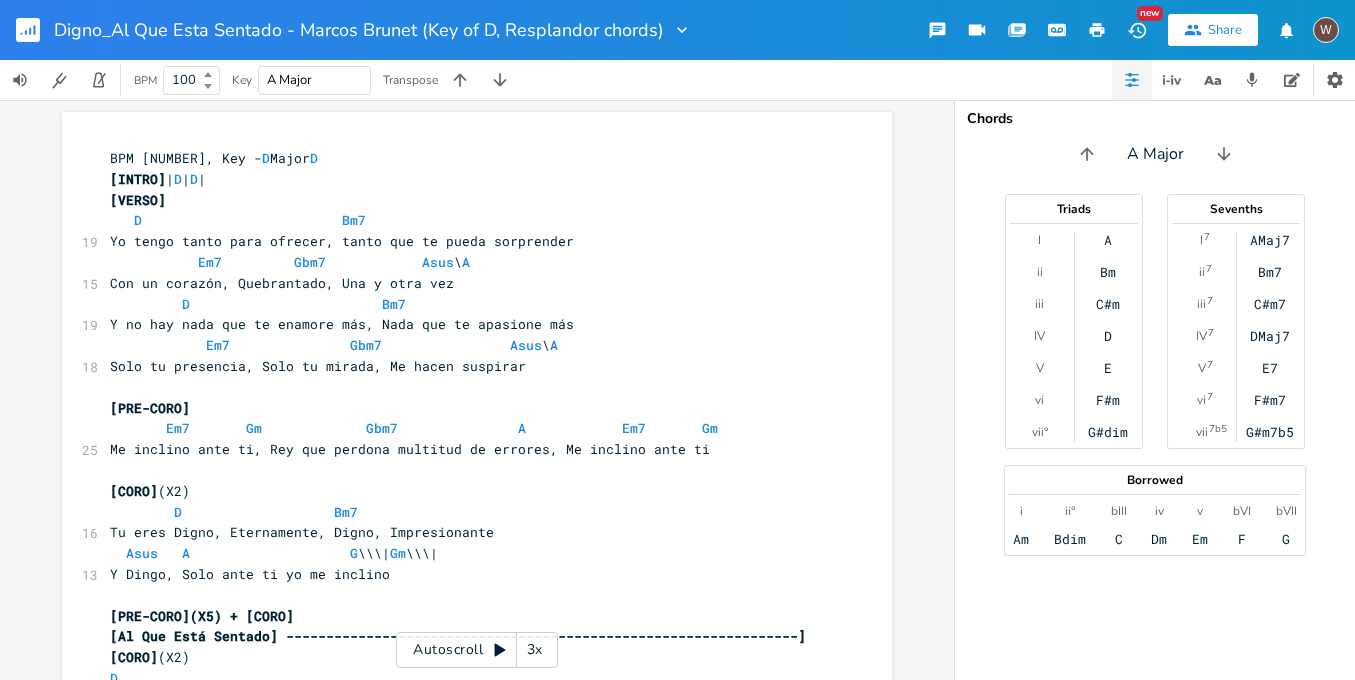 click on "A Major" at bounding box center (290, 80) 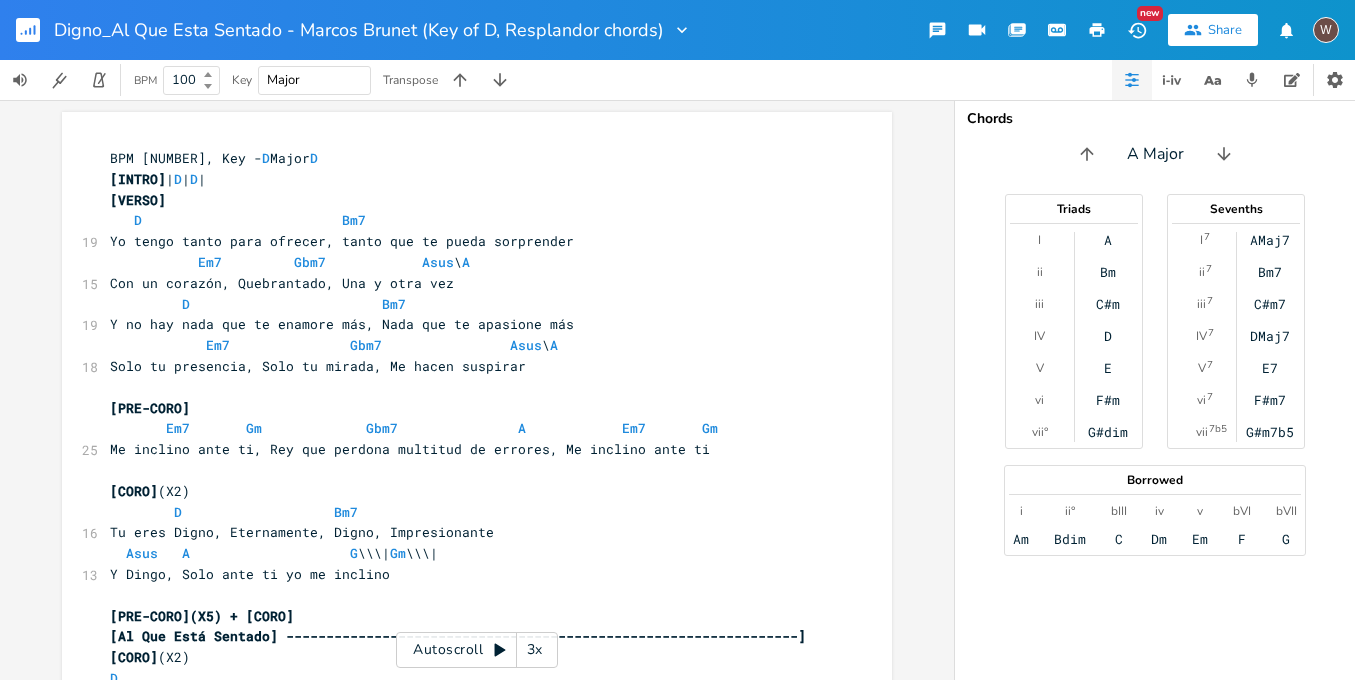 type on "D Major" 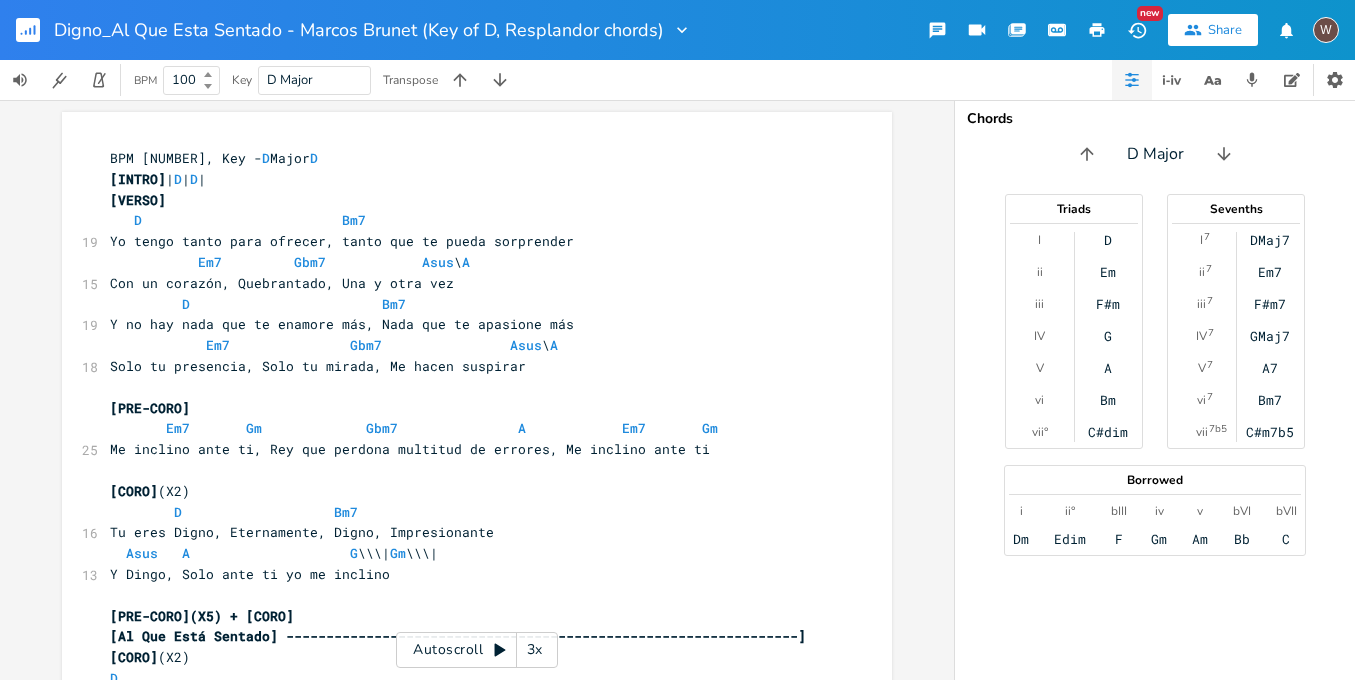 scroll, scrollTop: 848, scrollLeft: 0, axis: vertical 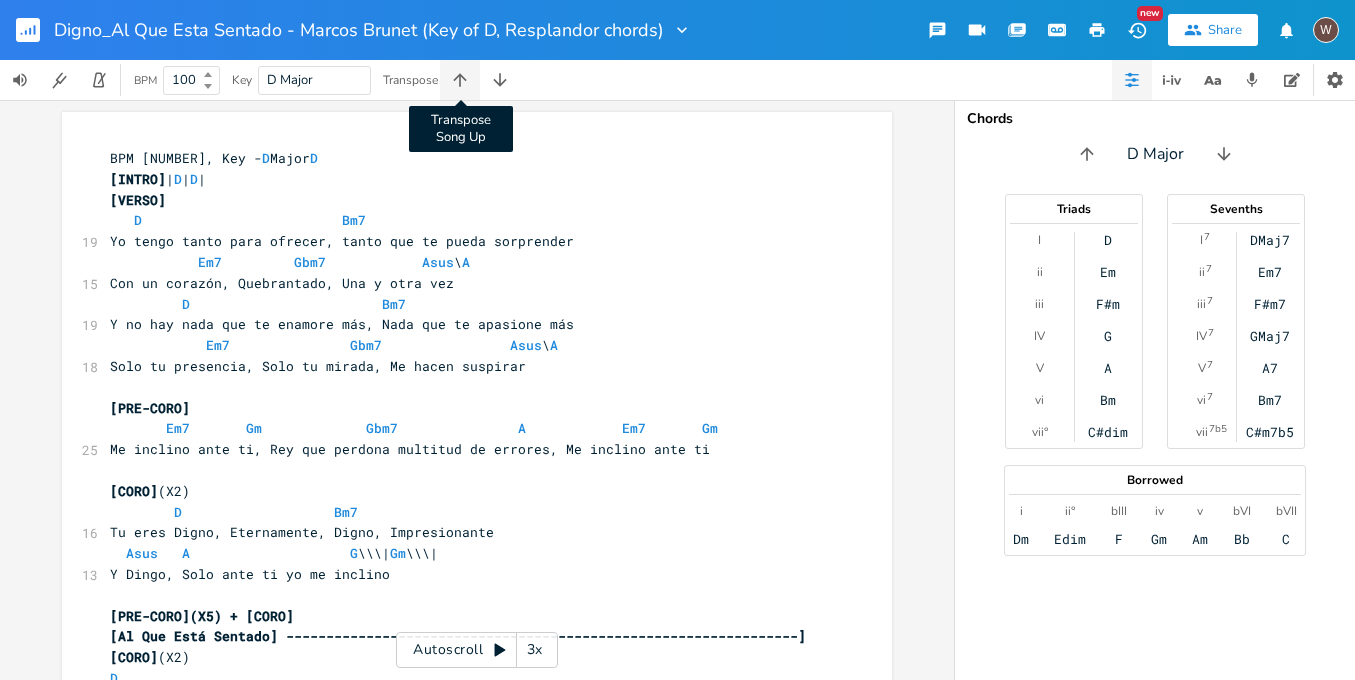 click on "Transpose Song Up" at bounding box center [460, 80] 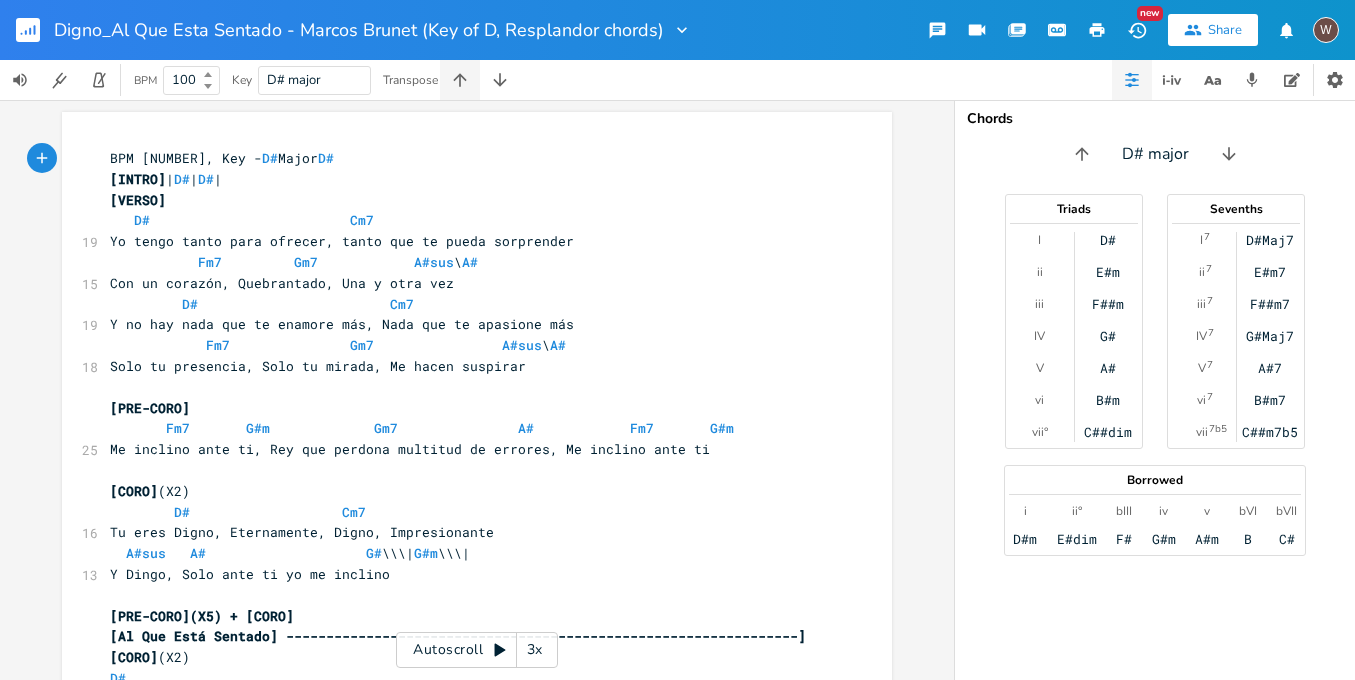 click at bounding box center (460, 80) 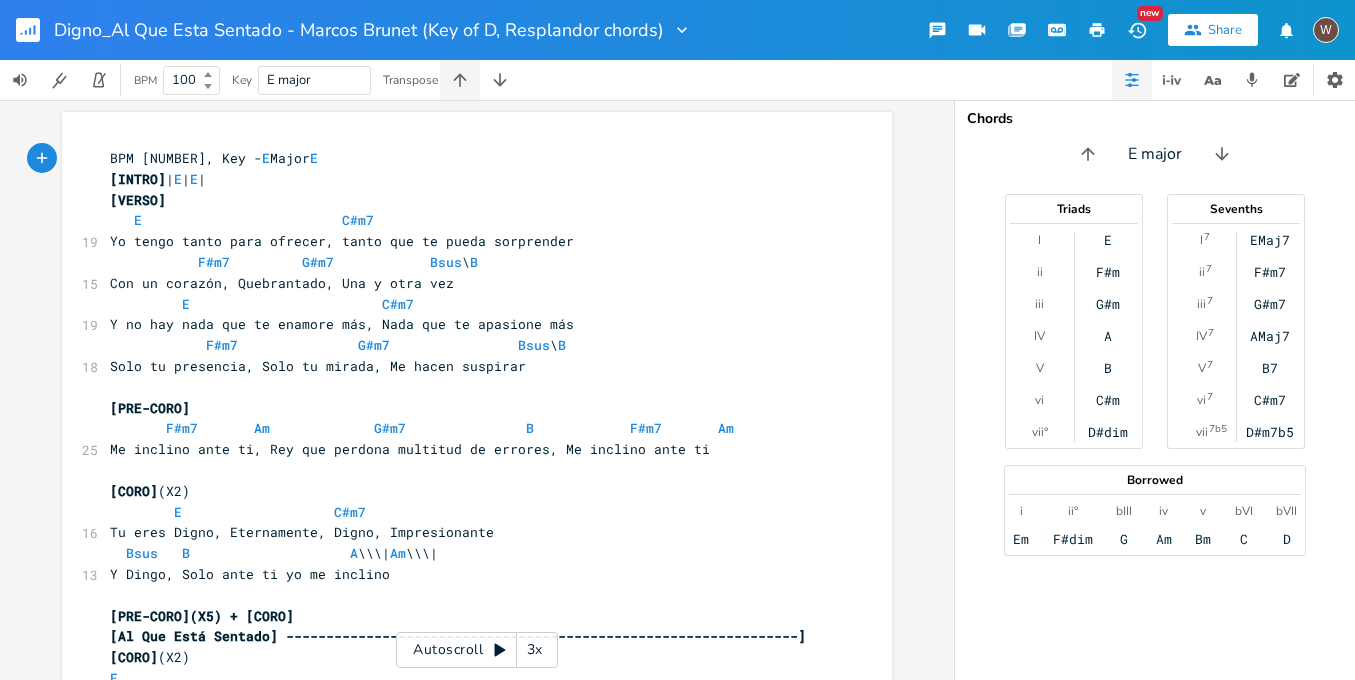 click at bounding box center [460, 80] 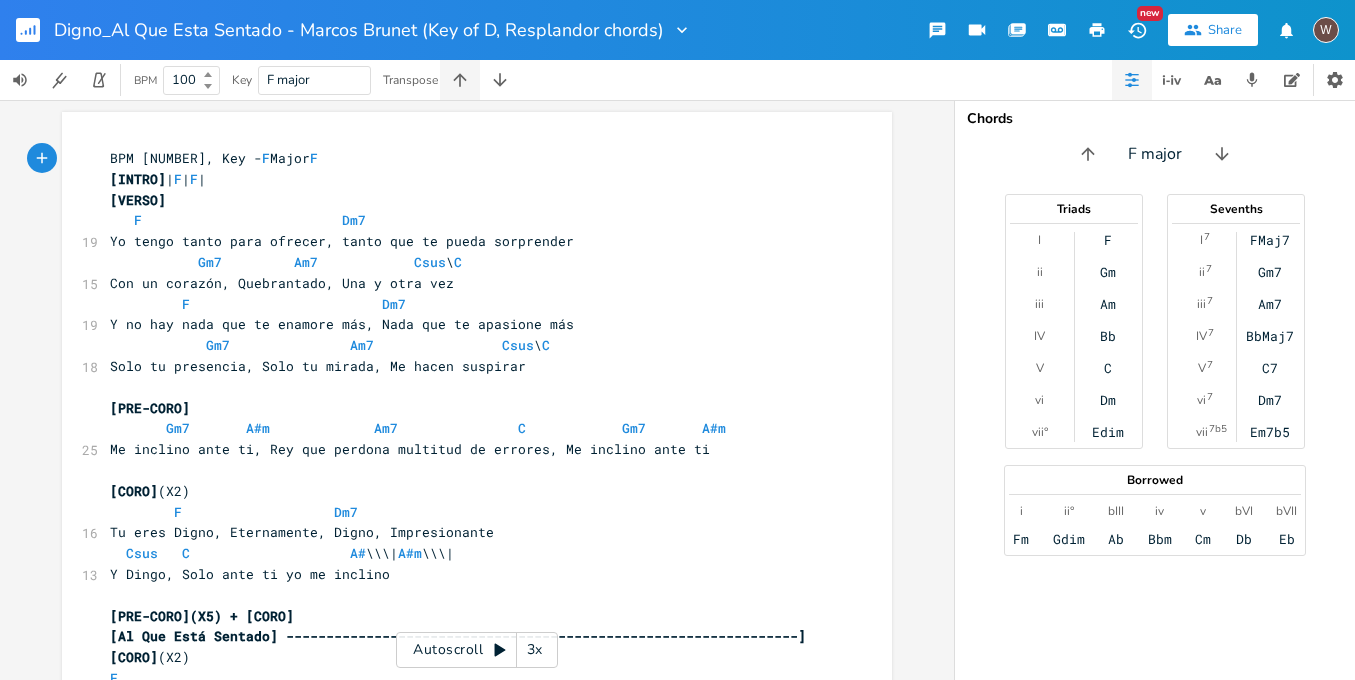 click at bounding box center [460, 80] 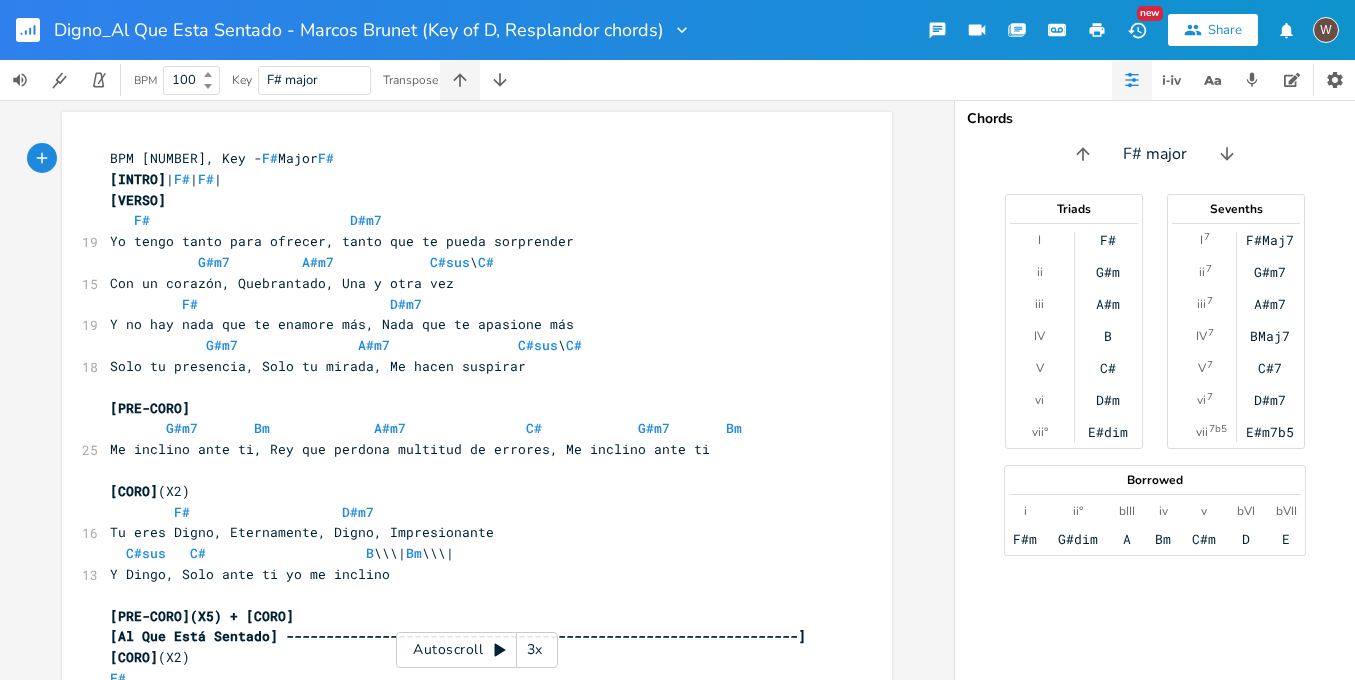 click at bounding box center (460, 80) 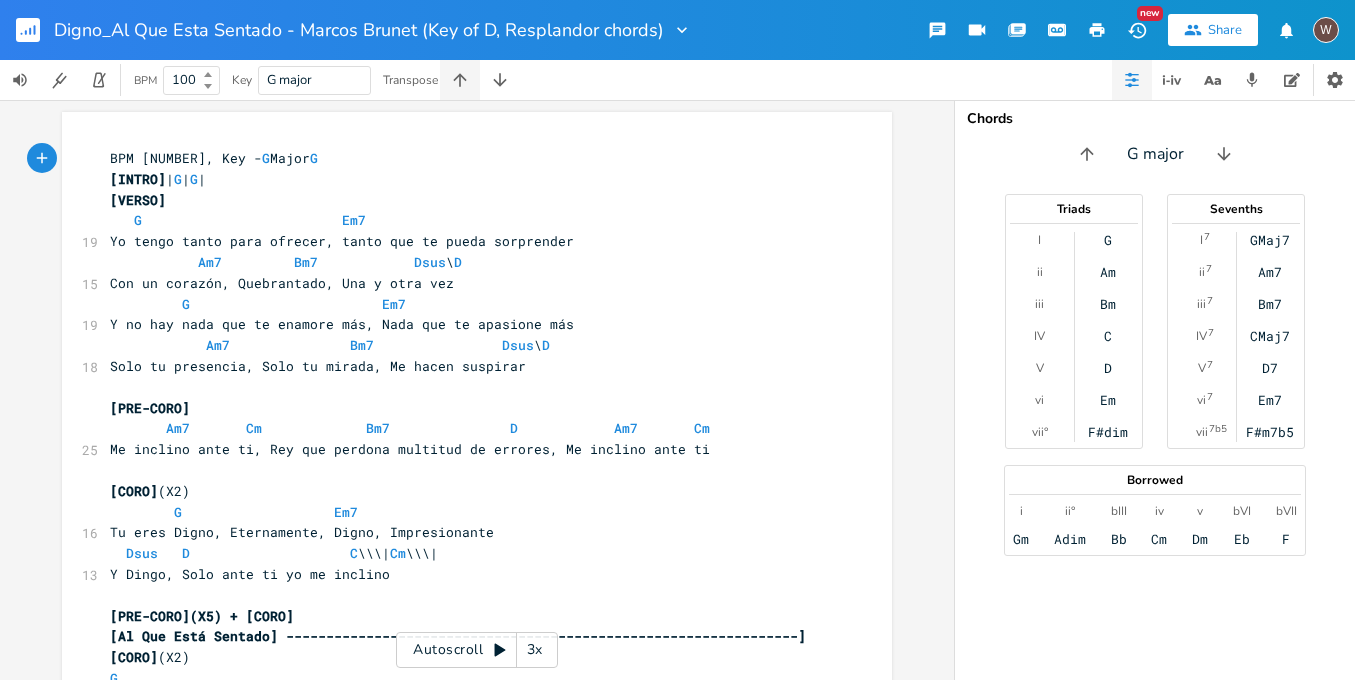 click at bounding box center [460, 80] 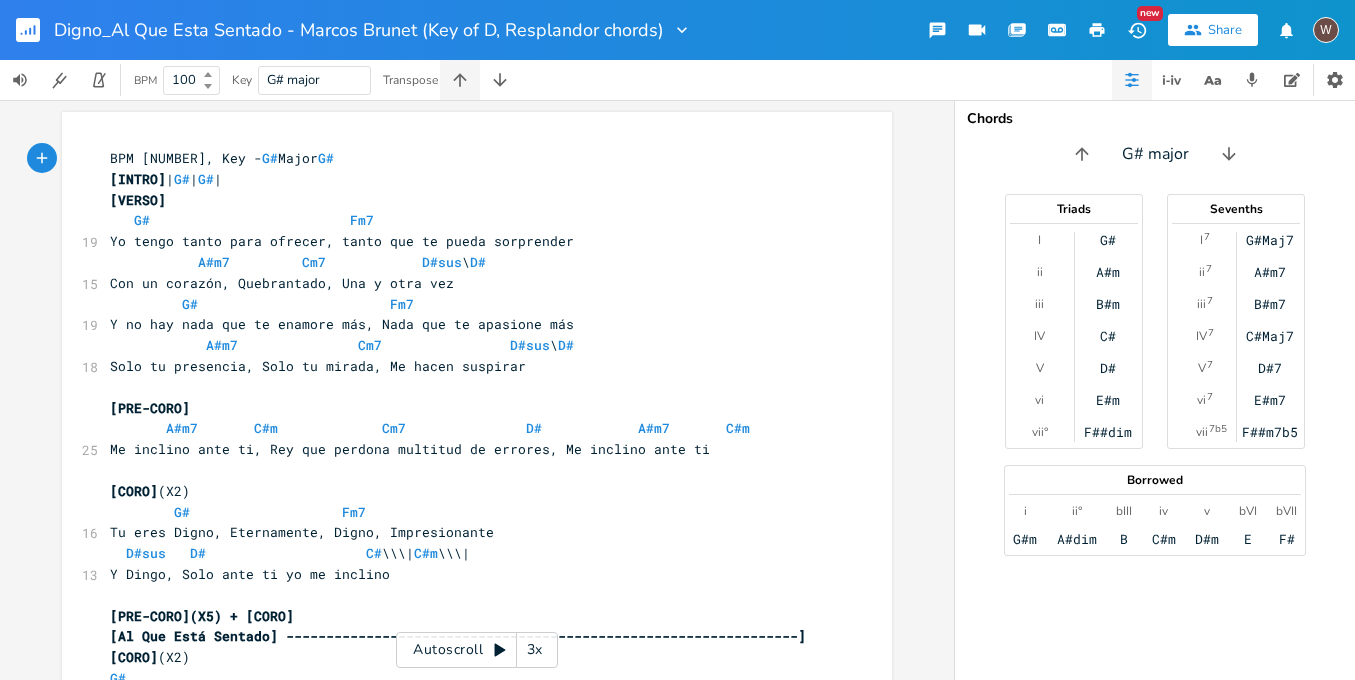 click at bounding box center (460, 80) 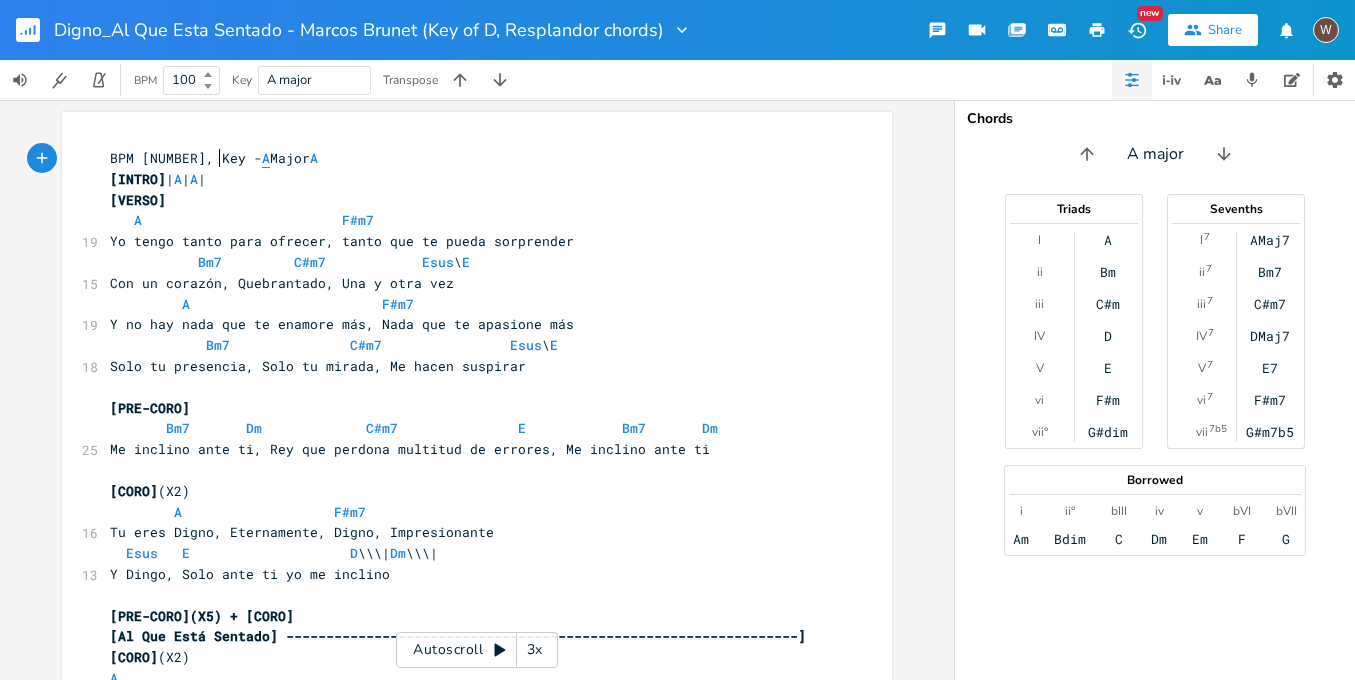 click on "A" at bounding box center [266, 158] 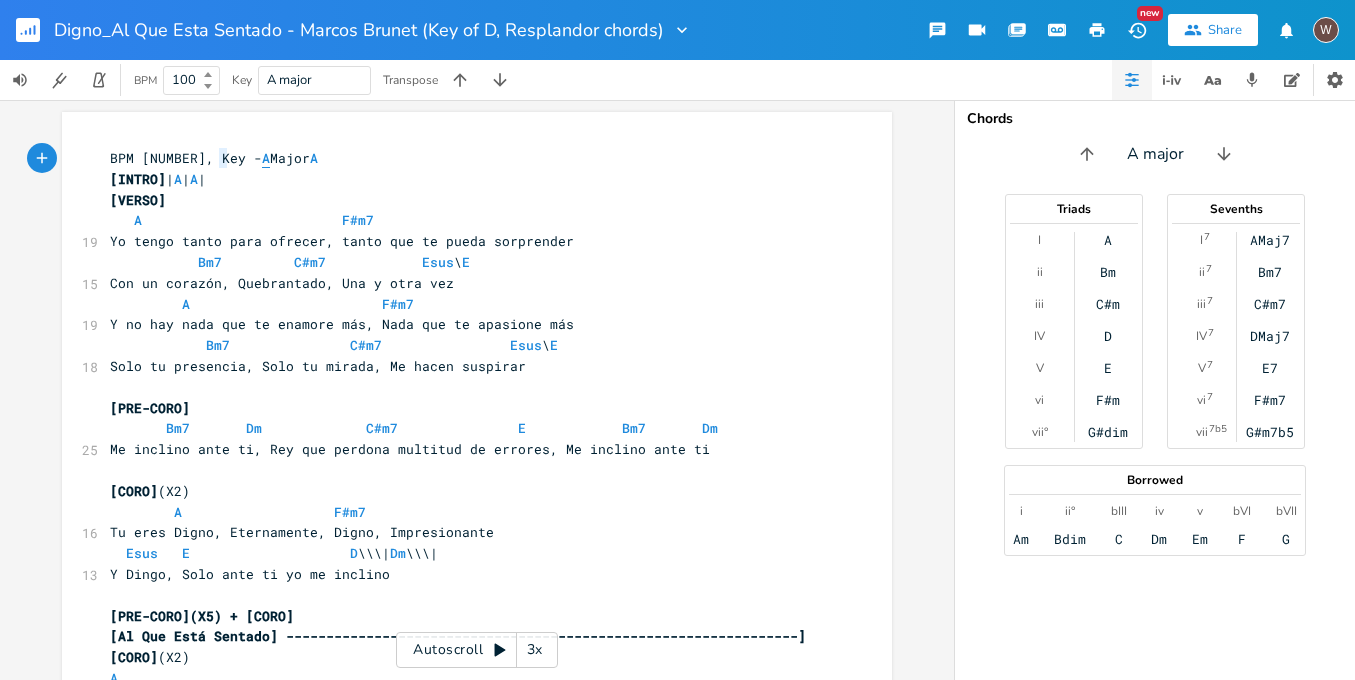 click on "A" at bounding box center (266, 158) 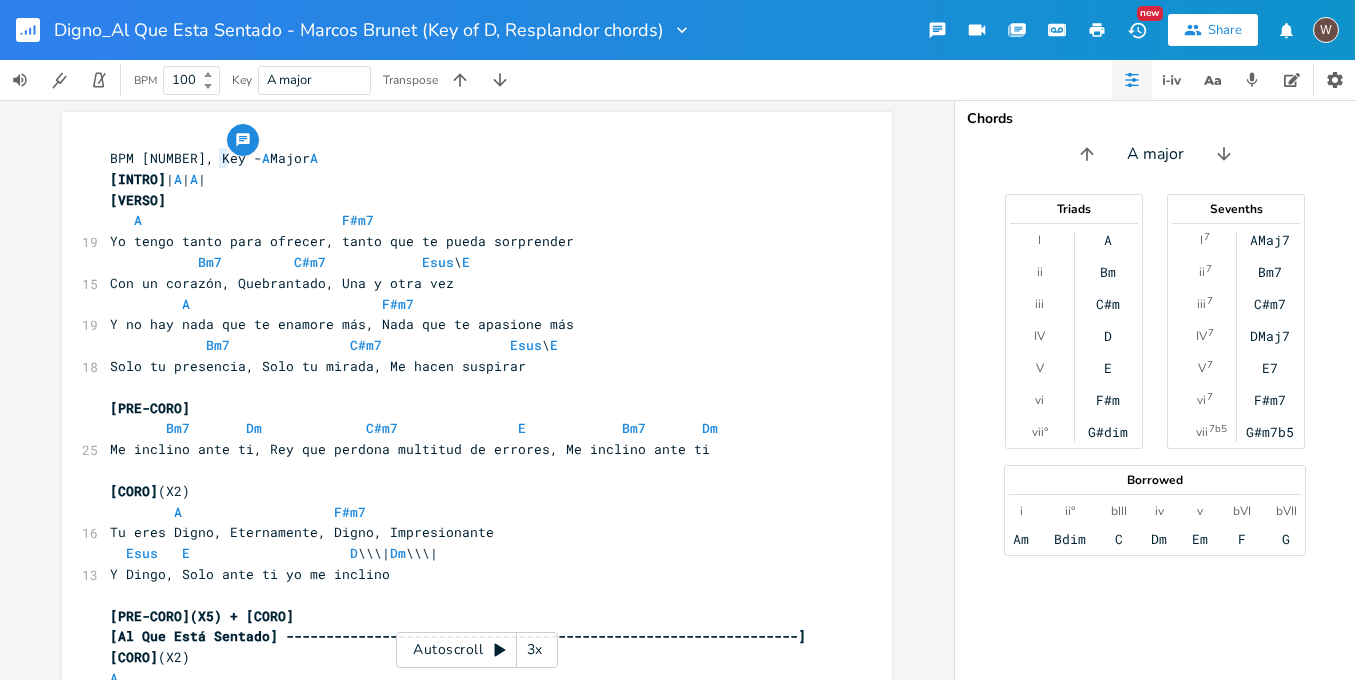 scroll, scrollTop: 848, scrollLeft: 0, axis: vertical 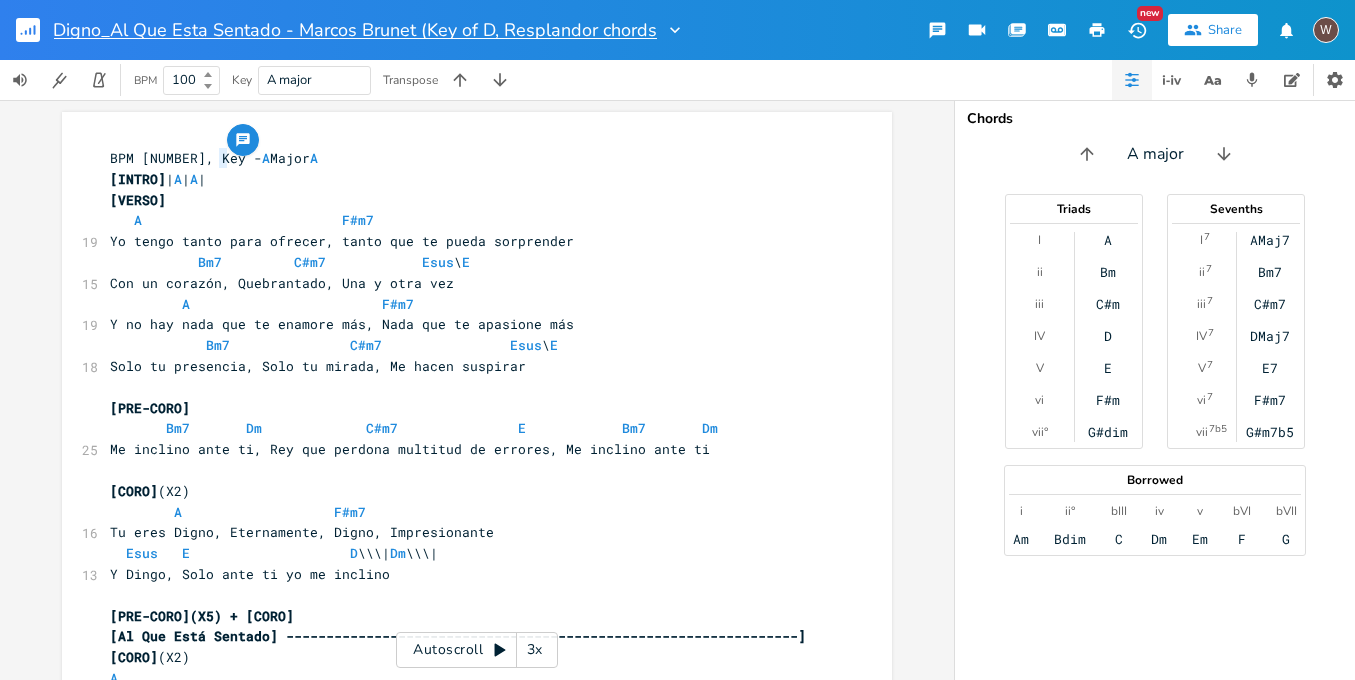 click on "Digno_Al Que Esta Sentado - Marcos Brunet (Key of D, Resplandor chords)" at bounding box center [355, 30] 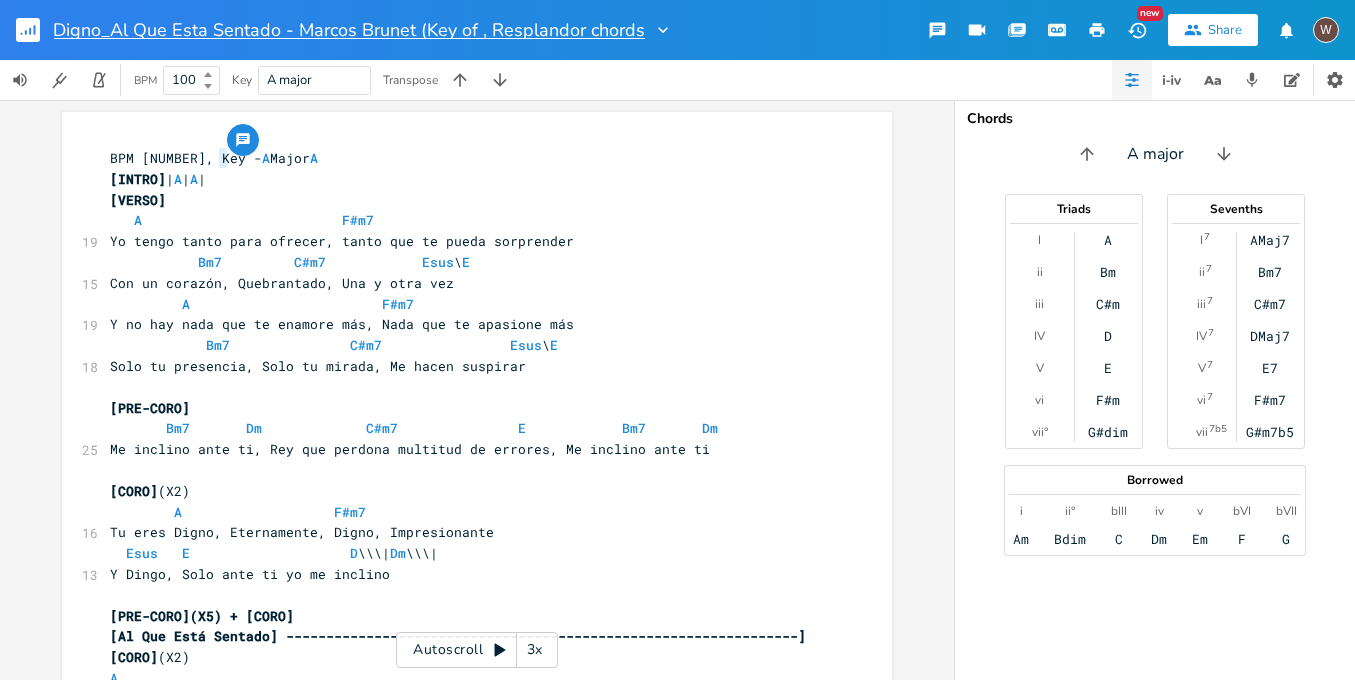 type on "Digno_Al Que Esta Sentado - Marcos Brunet (Key of A, Resplandor chords)" 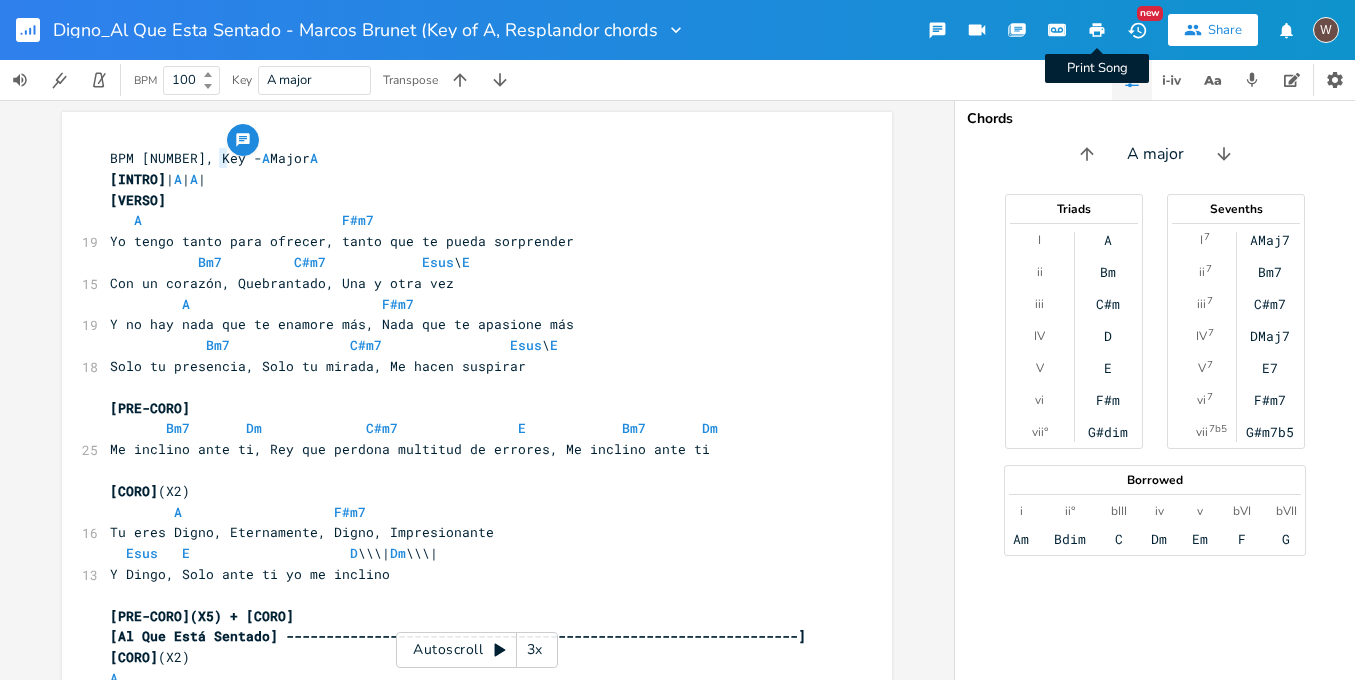 click 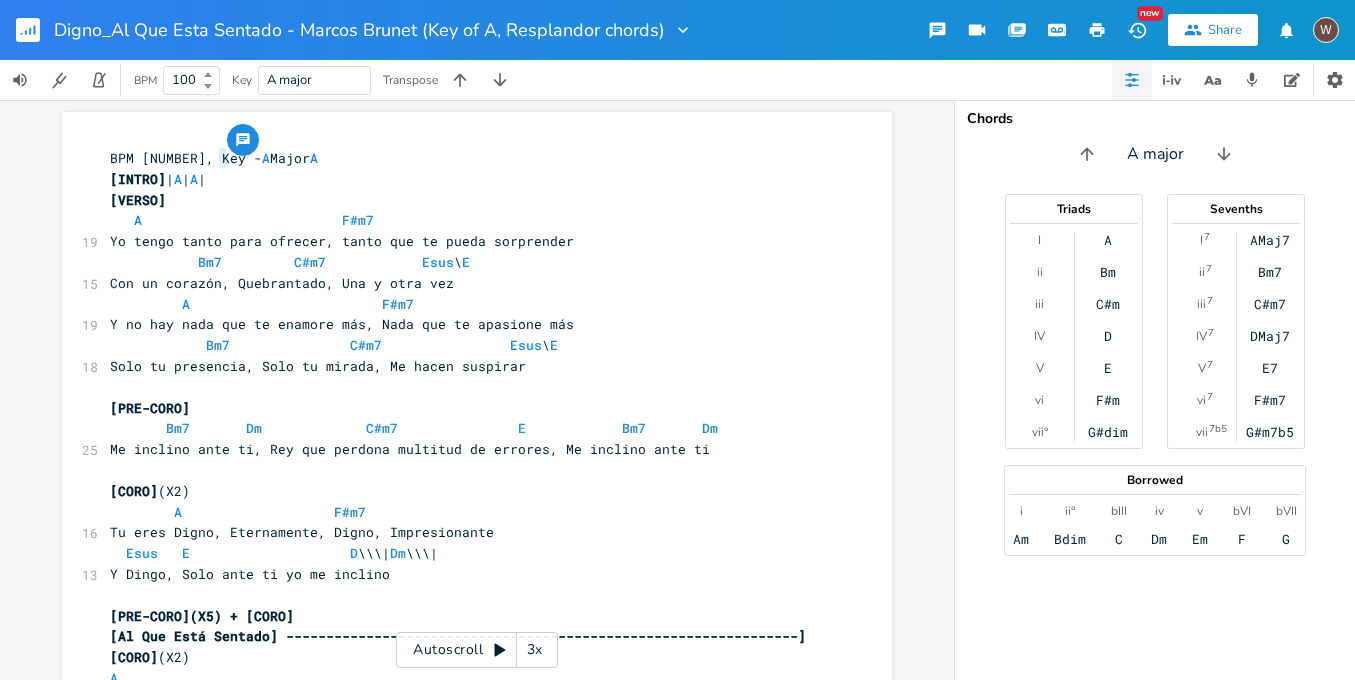 scroll, scrollTop: 0, scrollLeft: 0, axis: both 